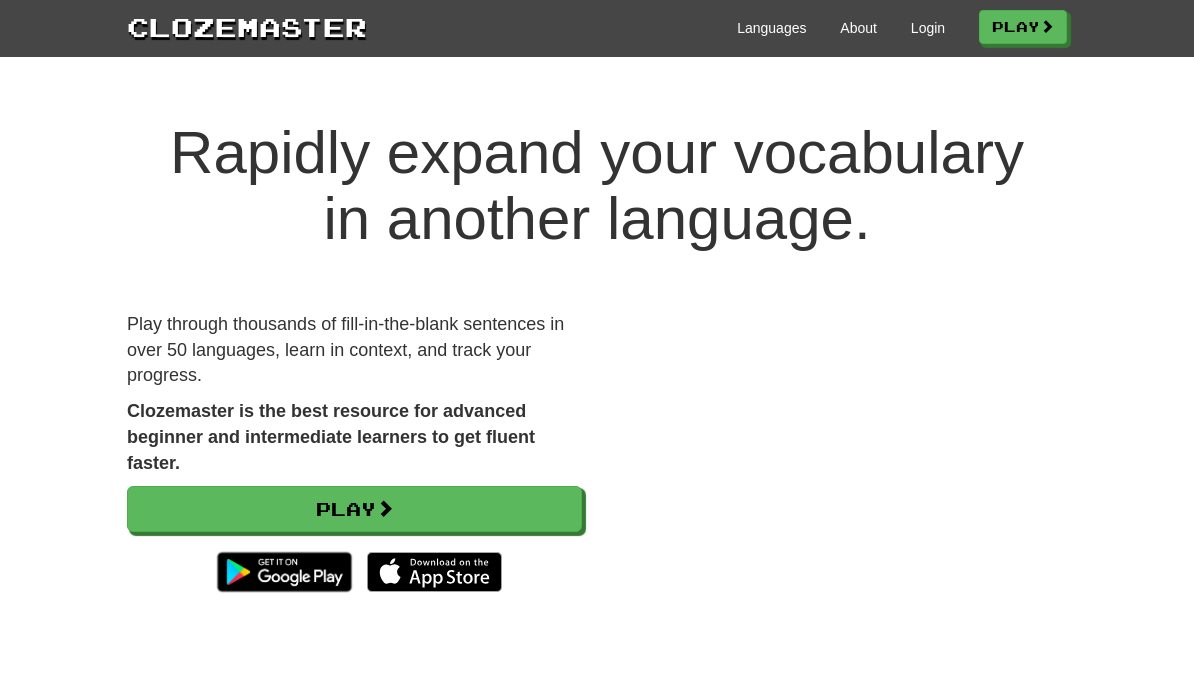 scroll, scrollTop: 0, scrollLeft: 0, axis: both 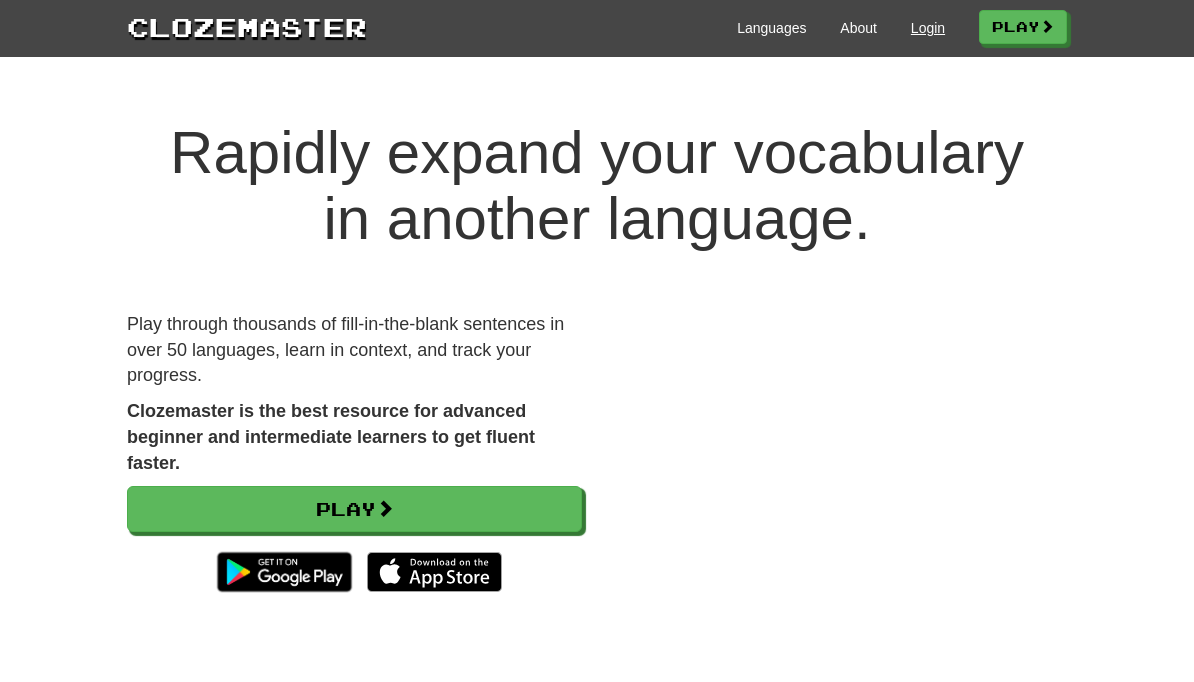 click on "Login" at bounding box center [928, 28] 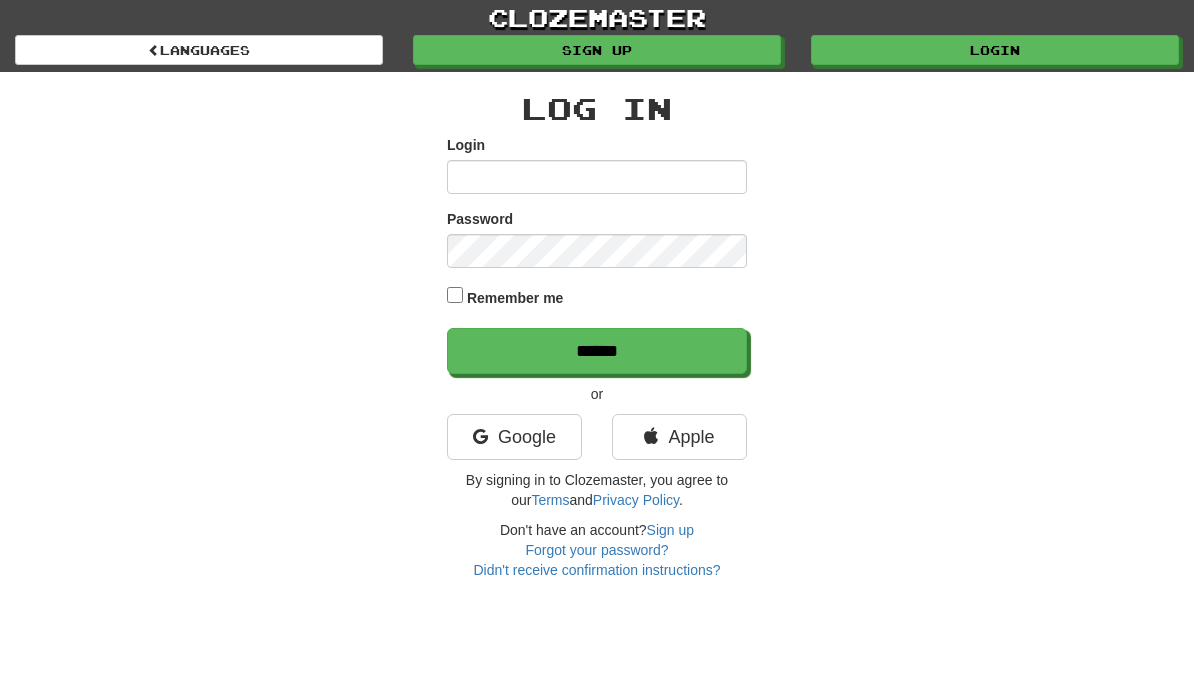 scroll, scrollTop: 0, scrollLeft: 0, axis: both 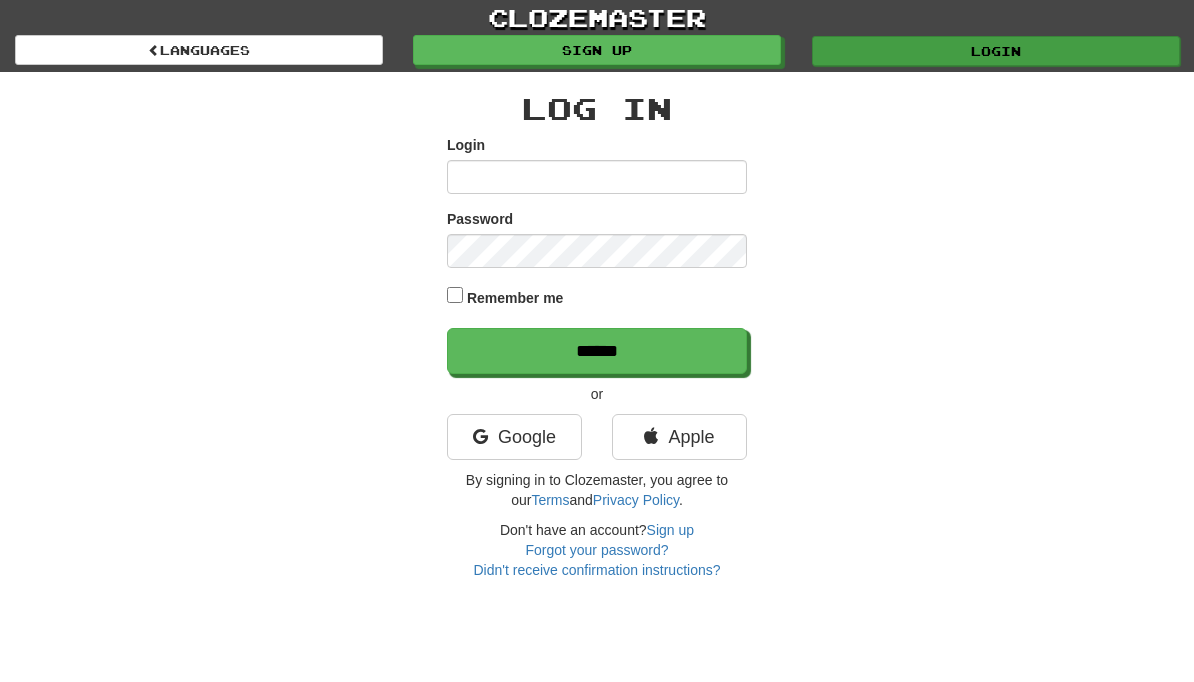 click on "Login" at bounding box center (996, 51) 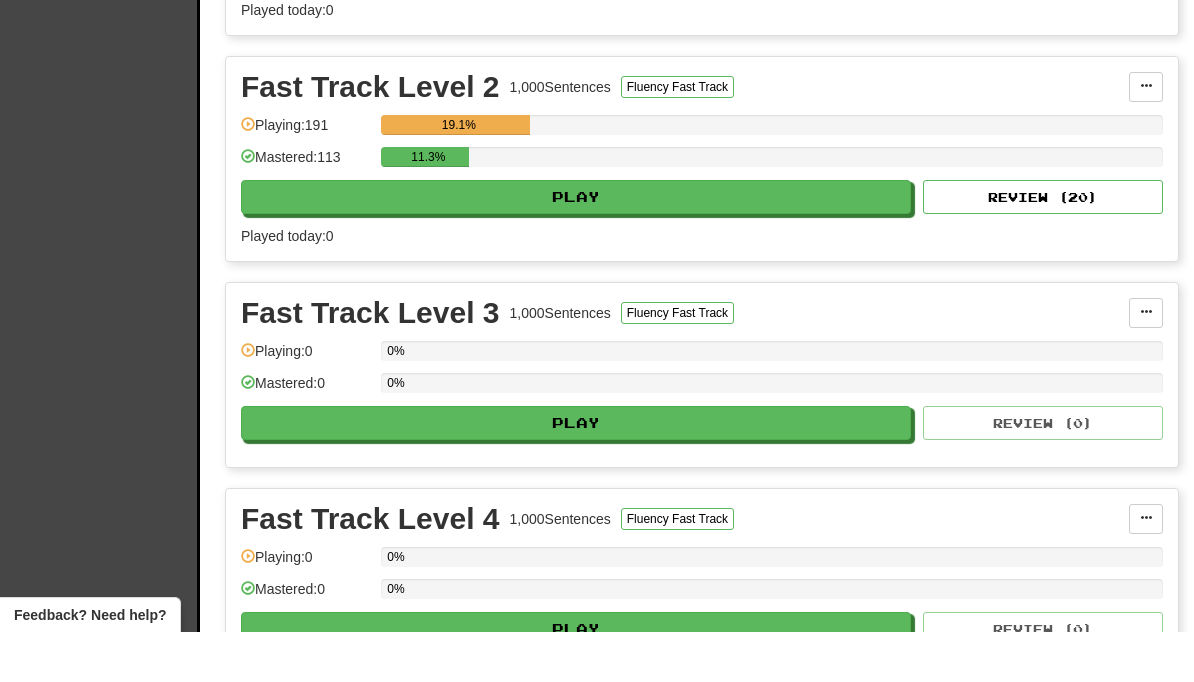scroll, scrollTop: 819, scrollLeft: 0, axis: vertical 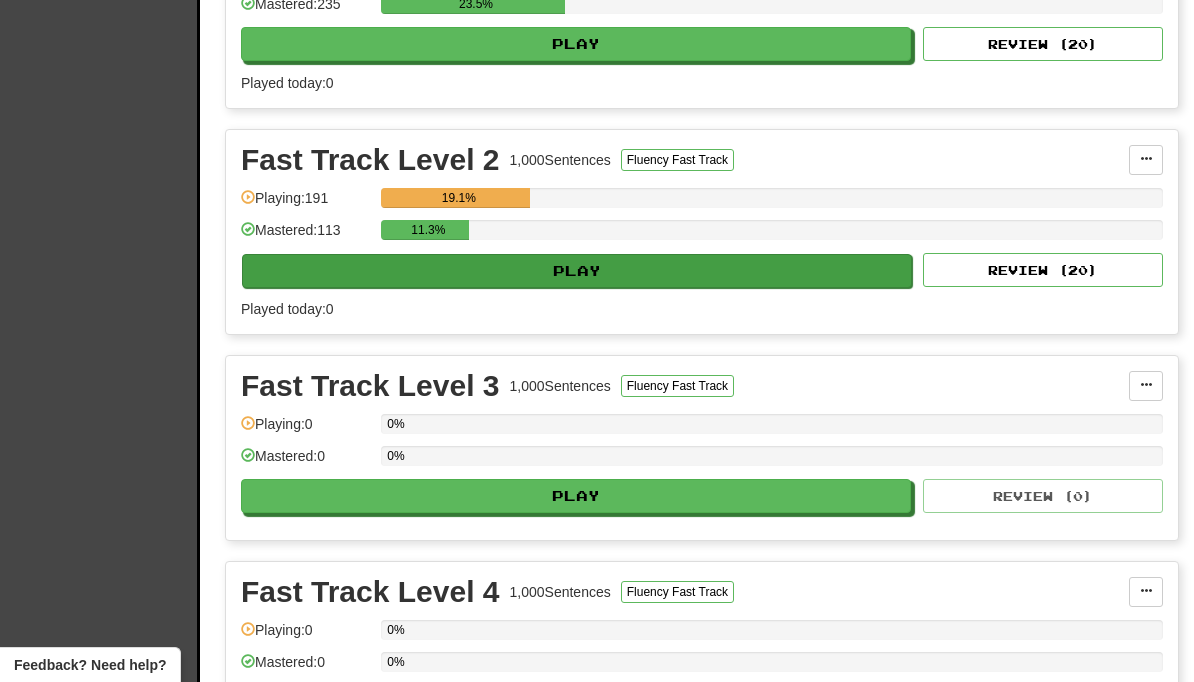 click on "Play" at bounding box center [577, 271] 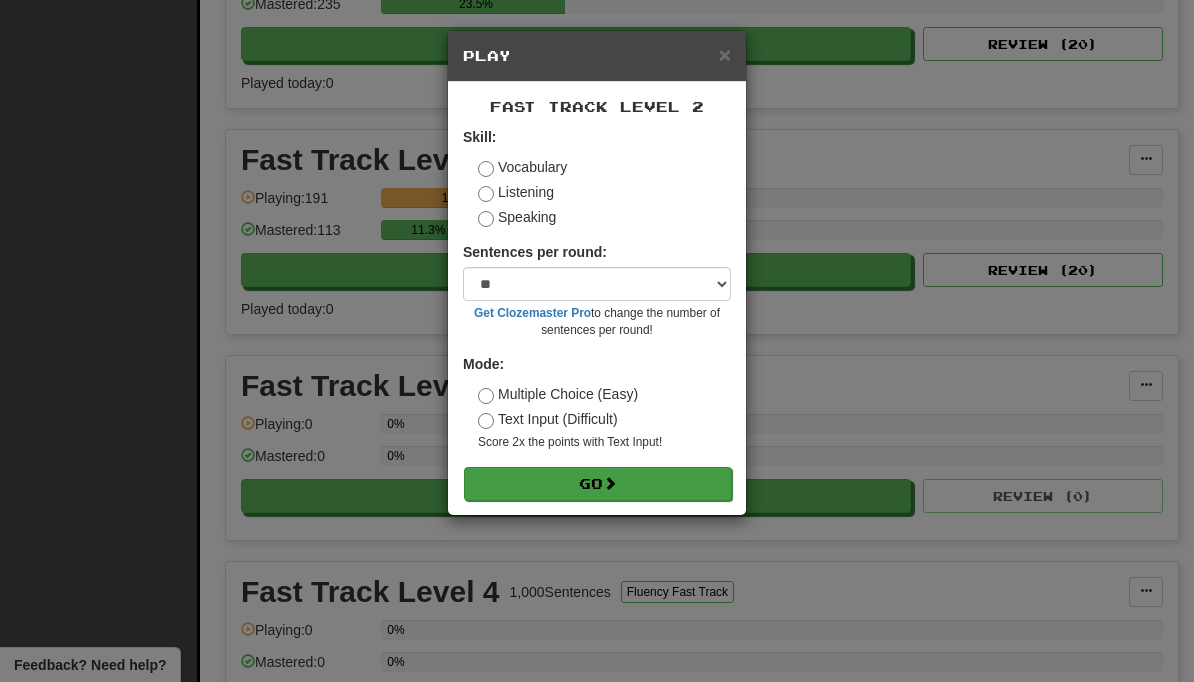 click on "Go" at bounding box center (598, 484) 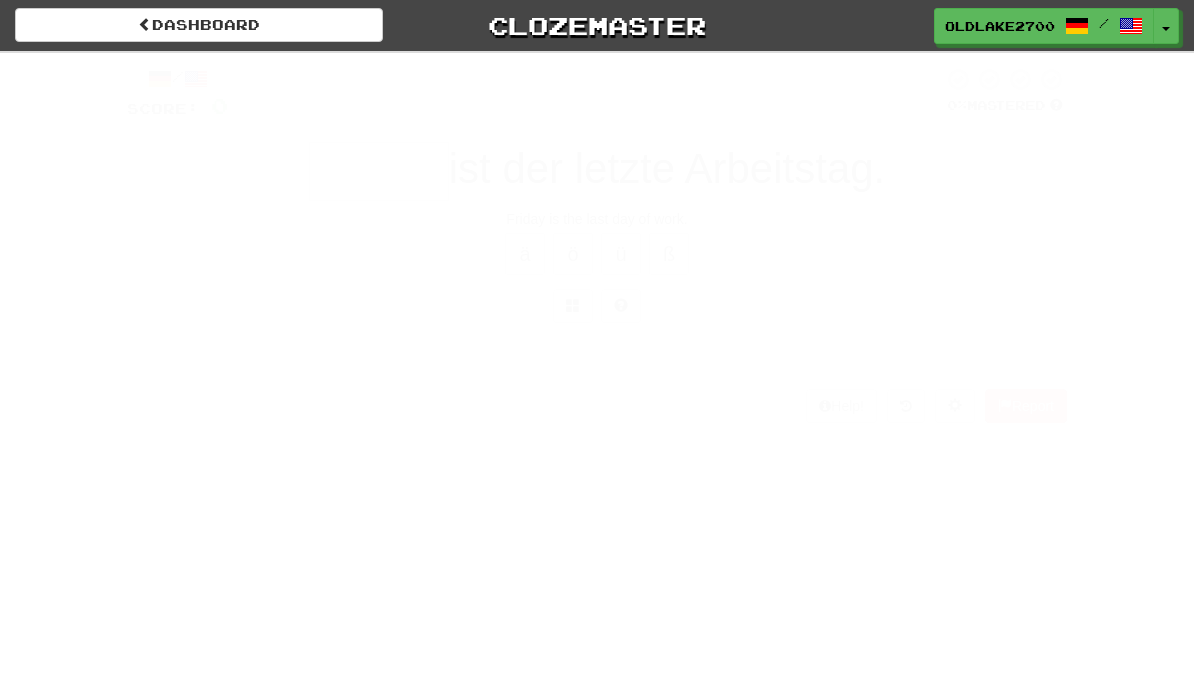 scroll, scrollTop: 0, scrollLeft: 0, axis: both 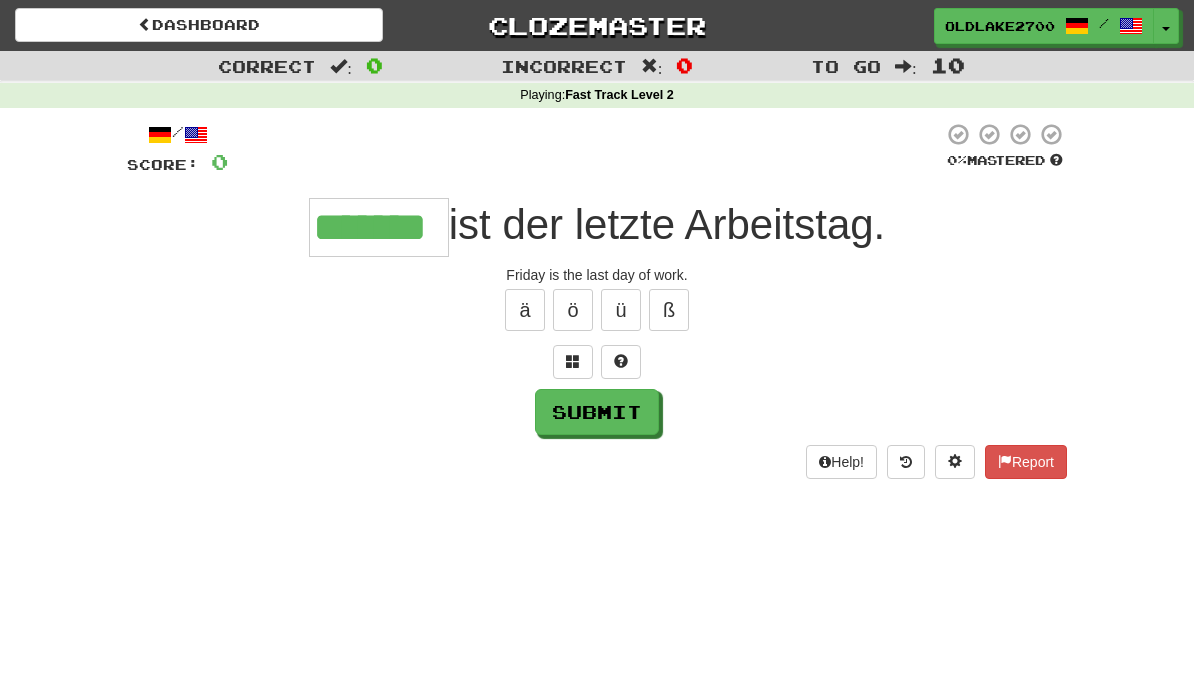 type on "*******" 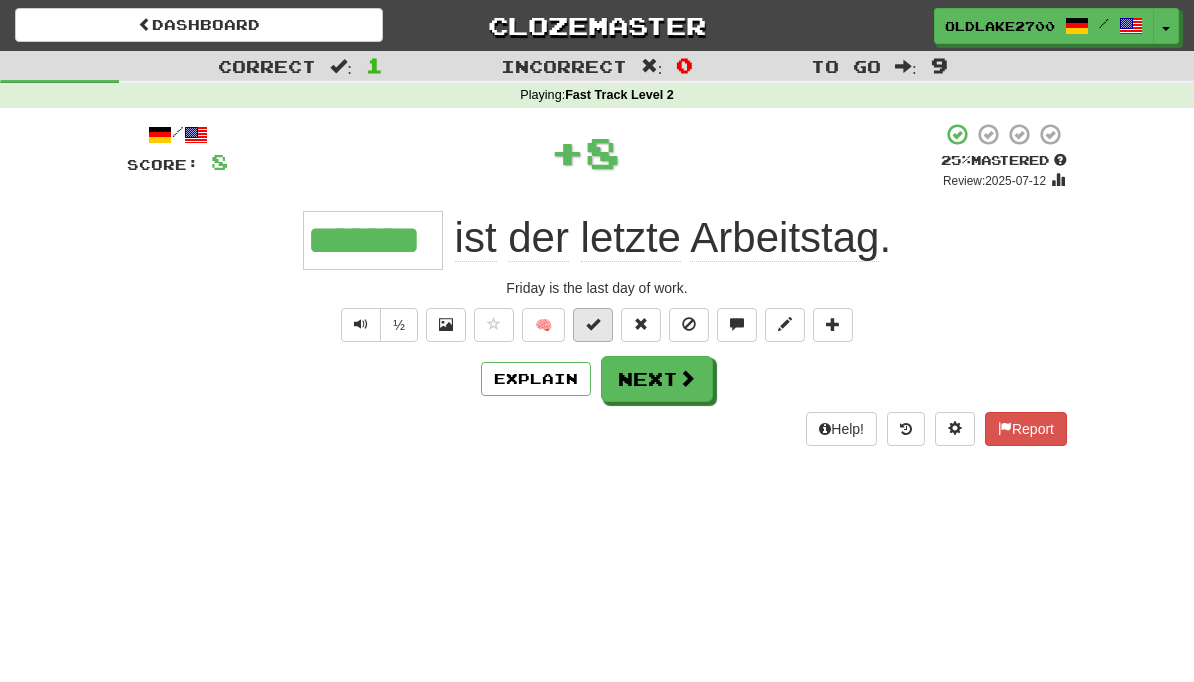 click at bounding box center [593, 324] 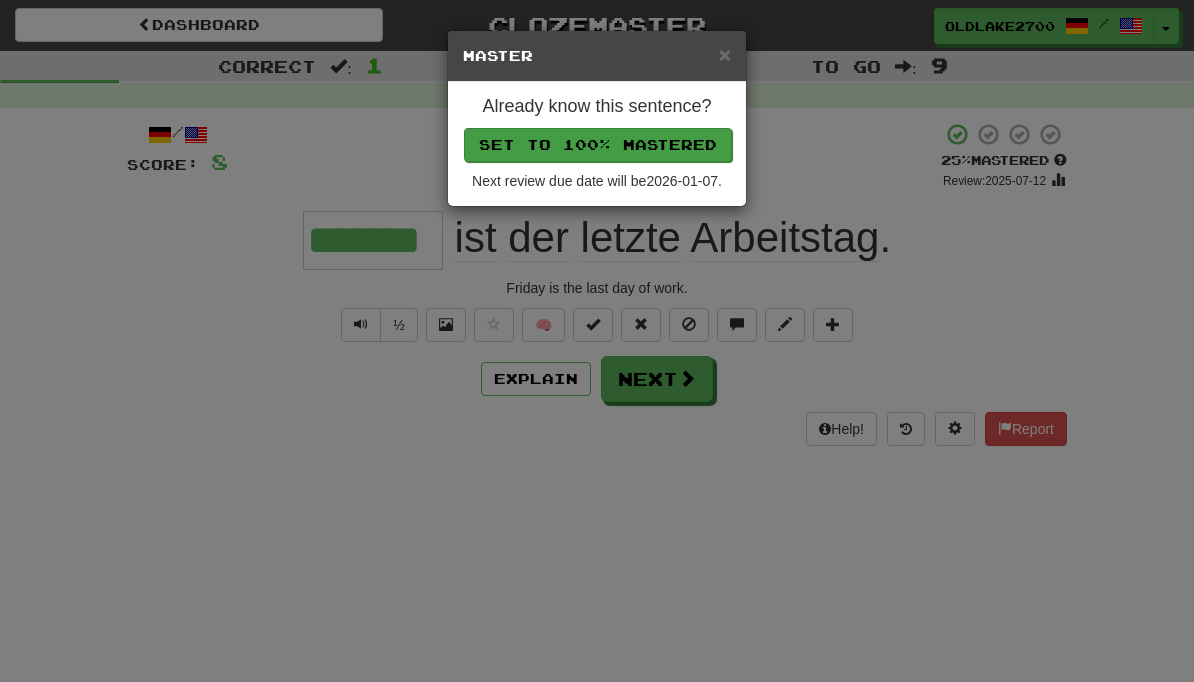click on "Set to 100% Mastered" at bounding box center [598, 145] 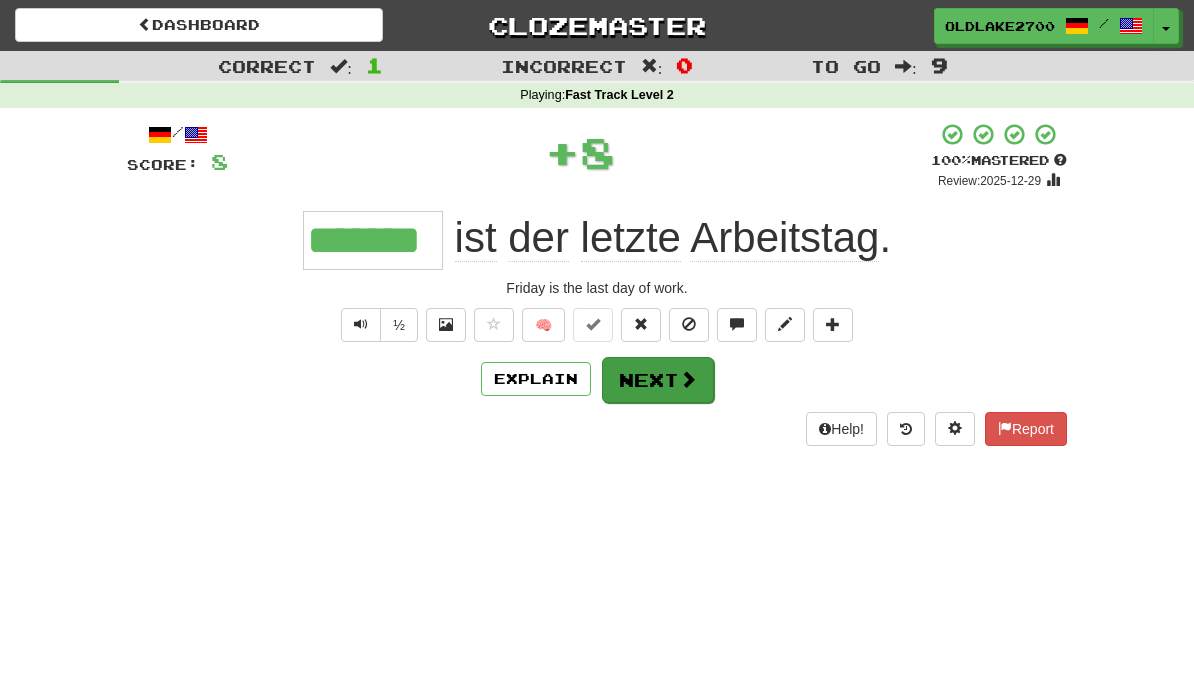 click on "Next" at bounding box center [658, 380] 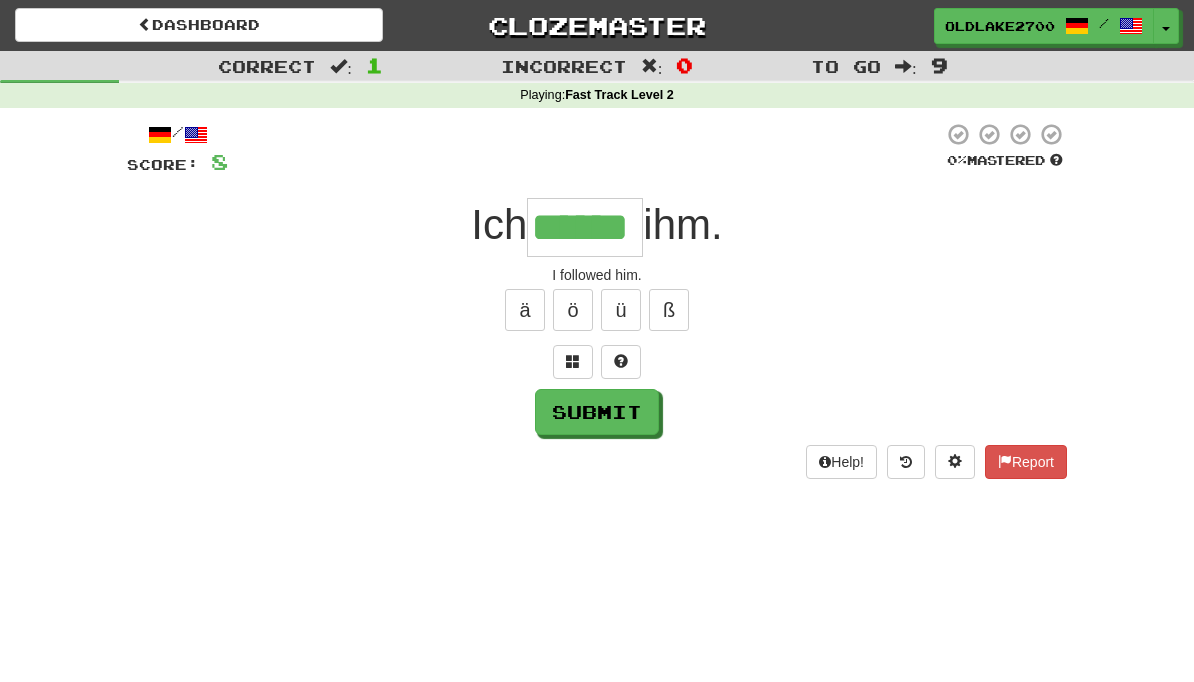 type on "******" 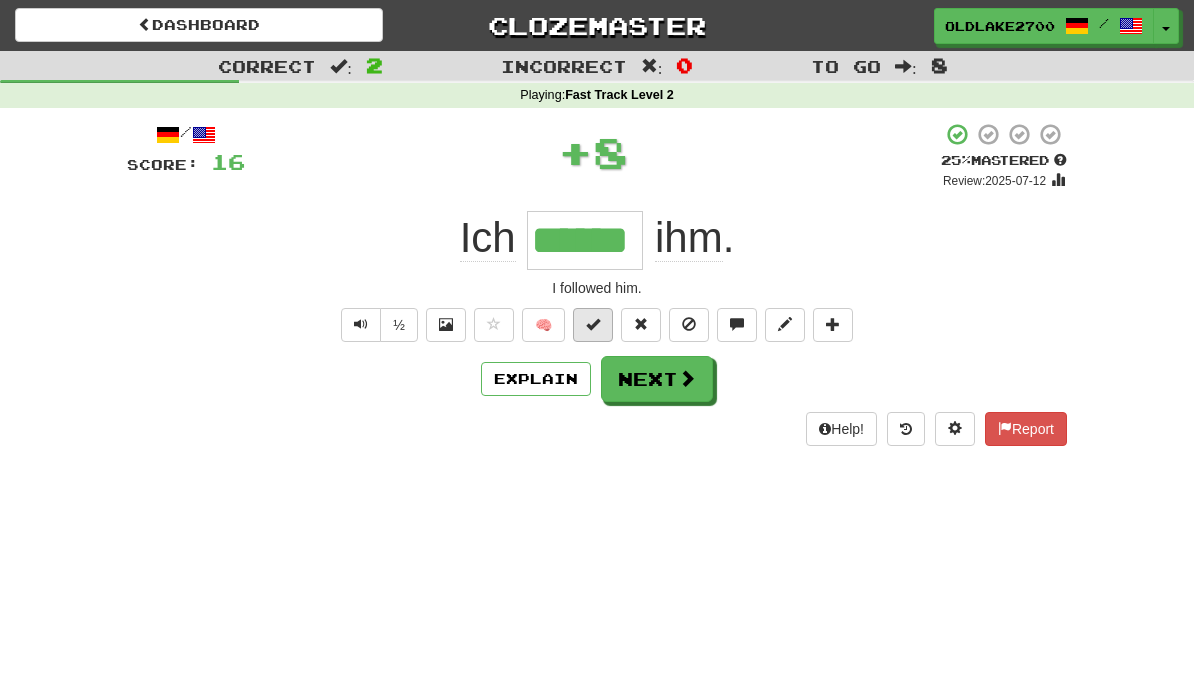 click at bounding box center (593, 325) 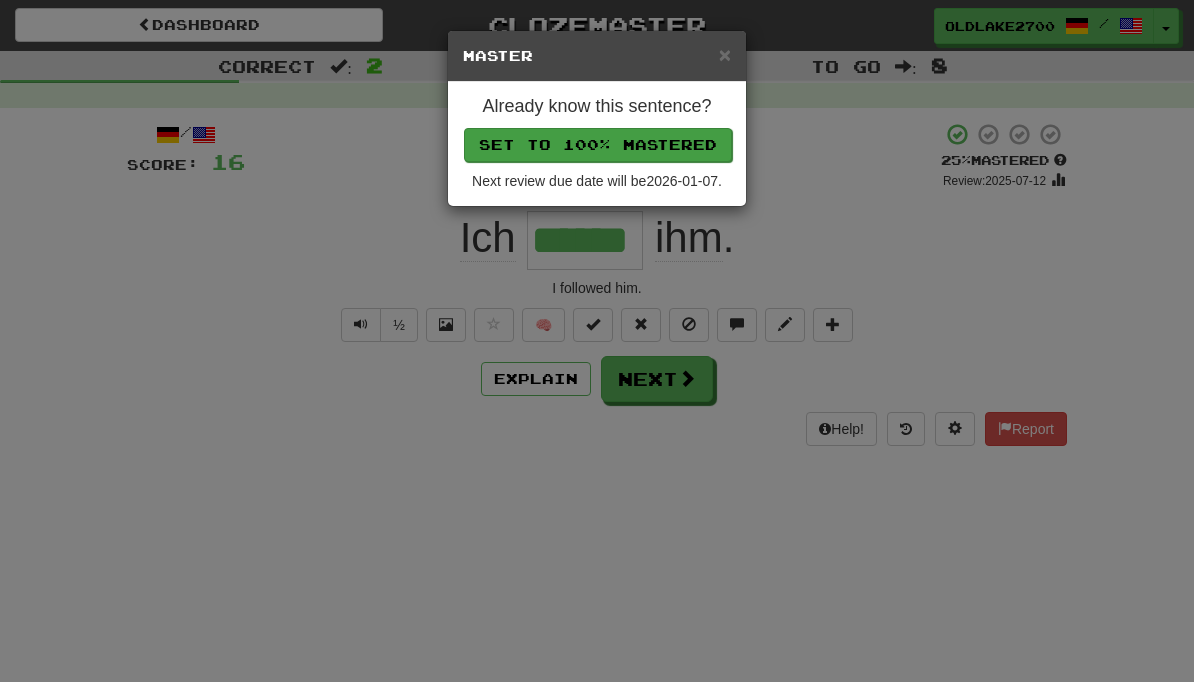 click on "Set to 100% Mastered" at bounding box center [598, 145] 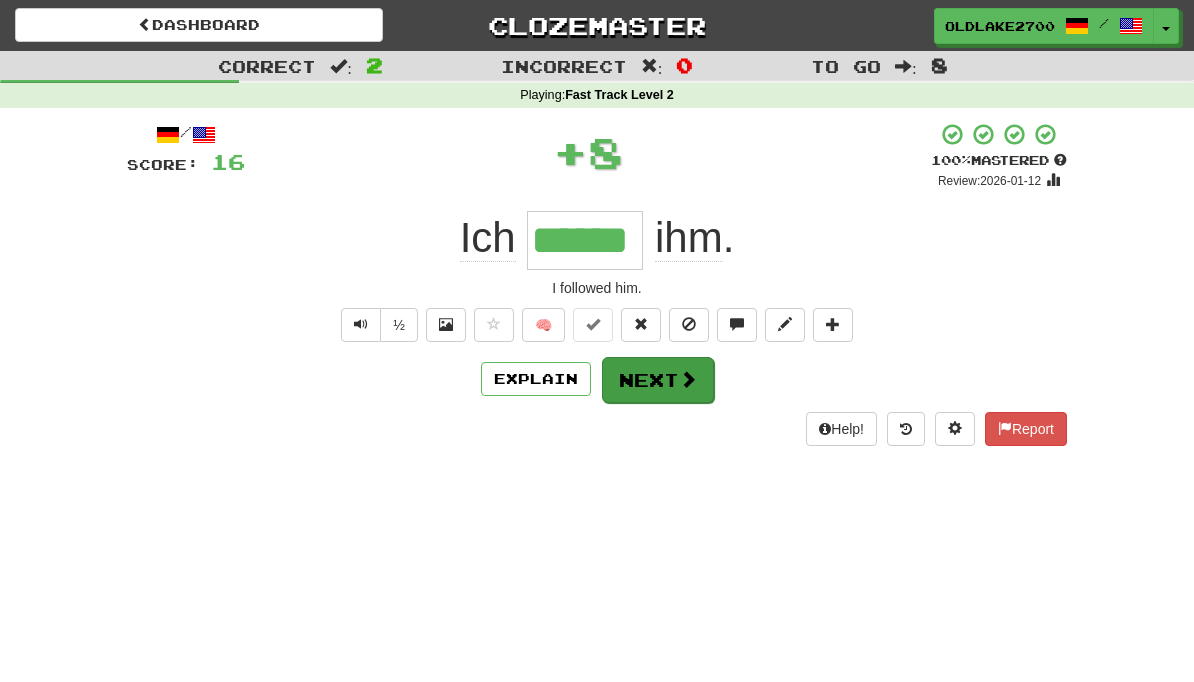 click on "Next" at bounding box center (658, 380) 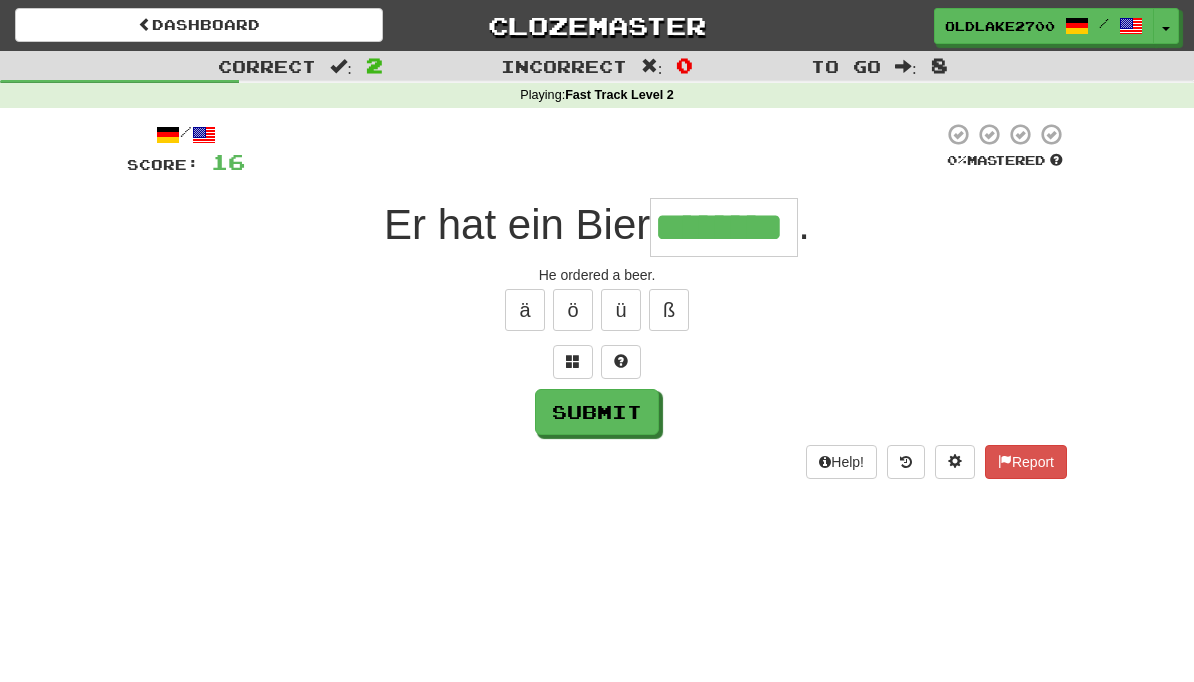 type on "********" 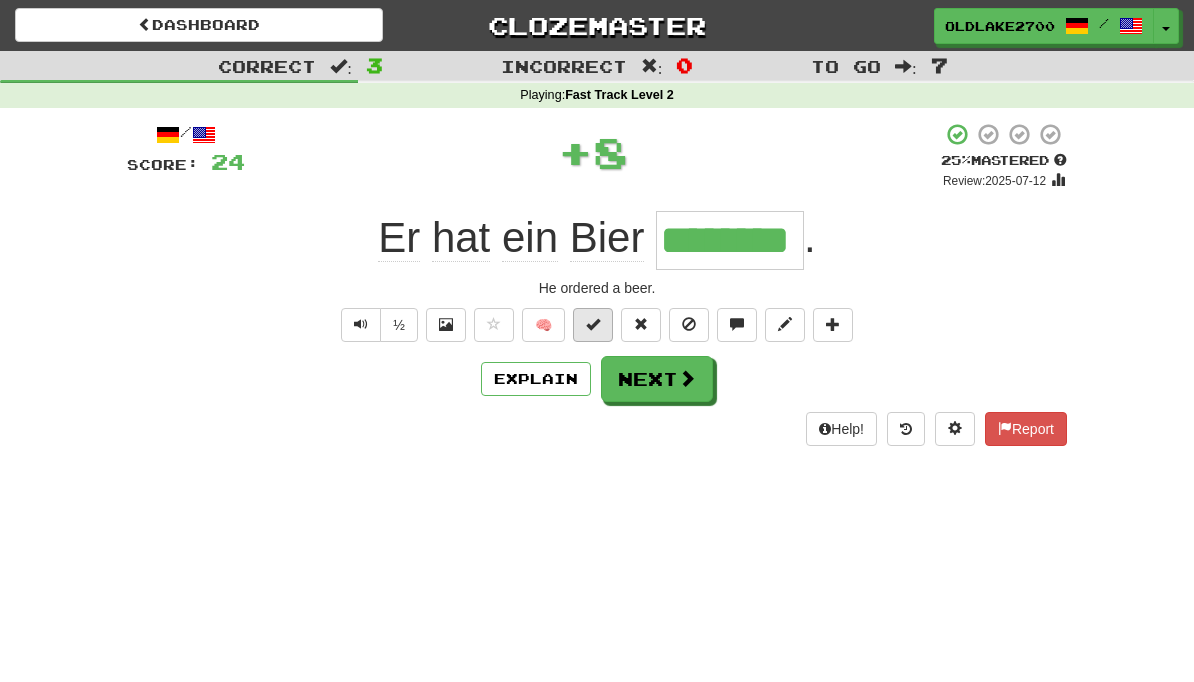 click at bounding box center (593, 325) 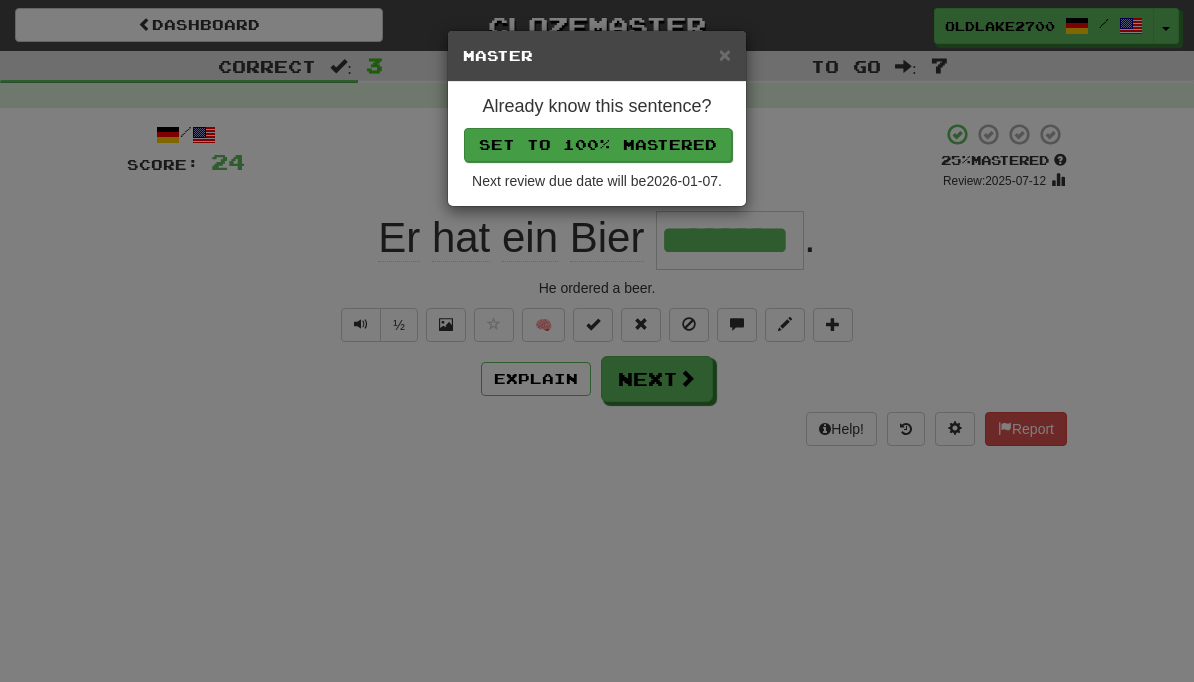 click on "Set to 100% Mastered" at bounding box center [598, 145] 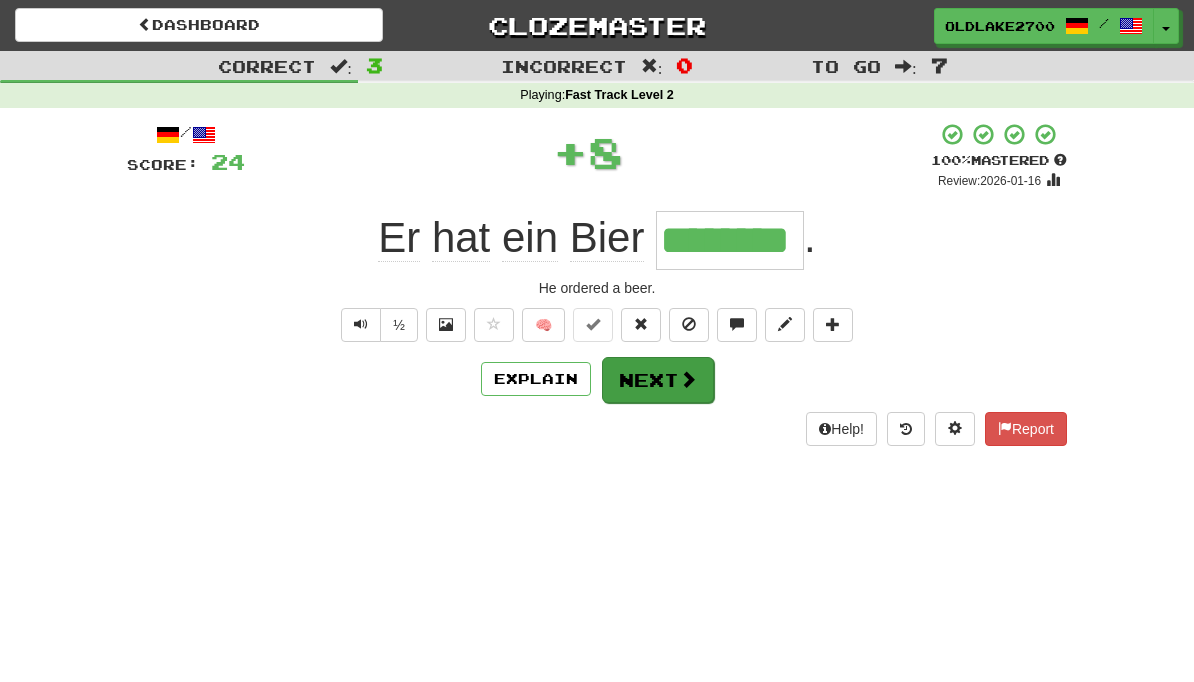 click at bounding box center (688, 379) 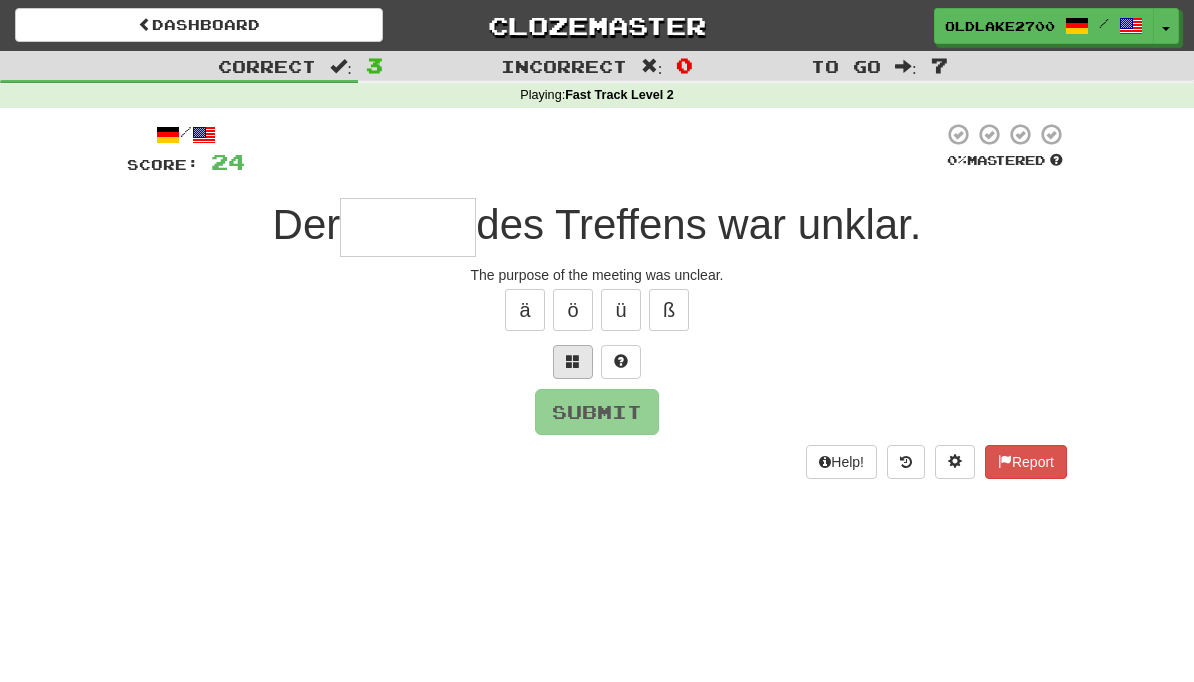 click at bounding box center [573, 362] 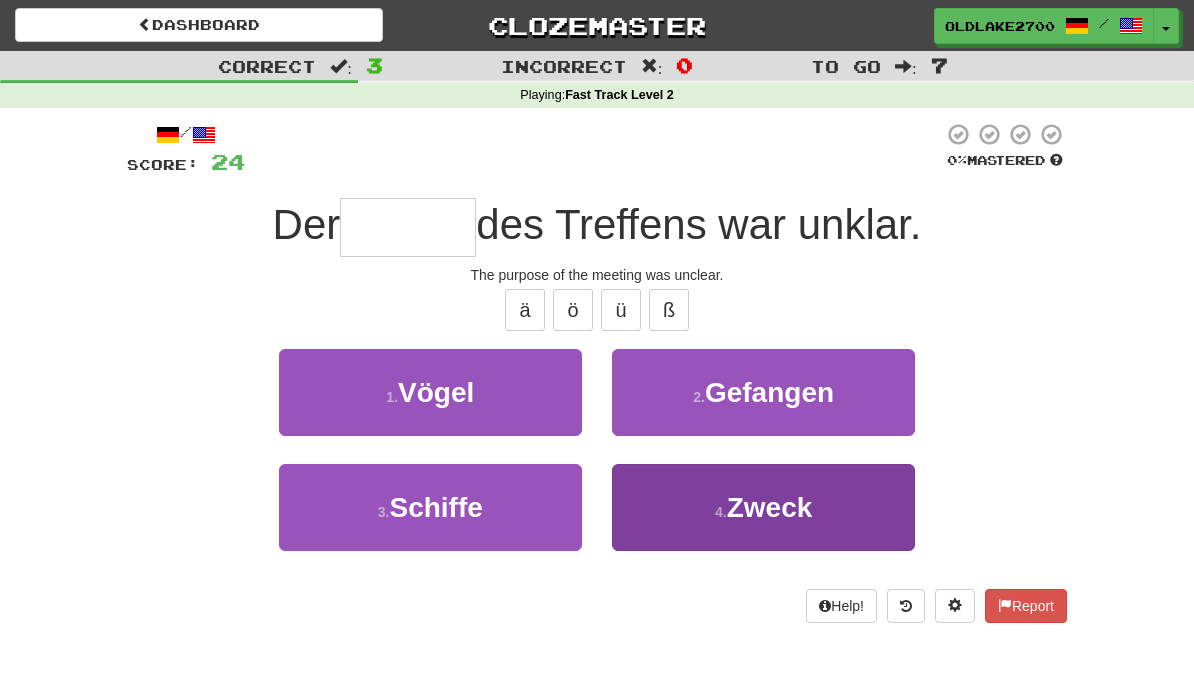 click on "4 .  Zweck" at bounding box center [763, 507] 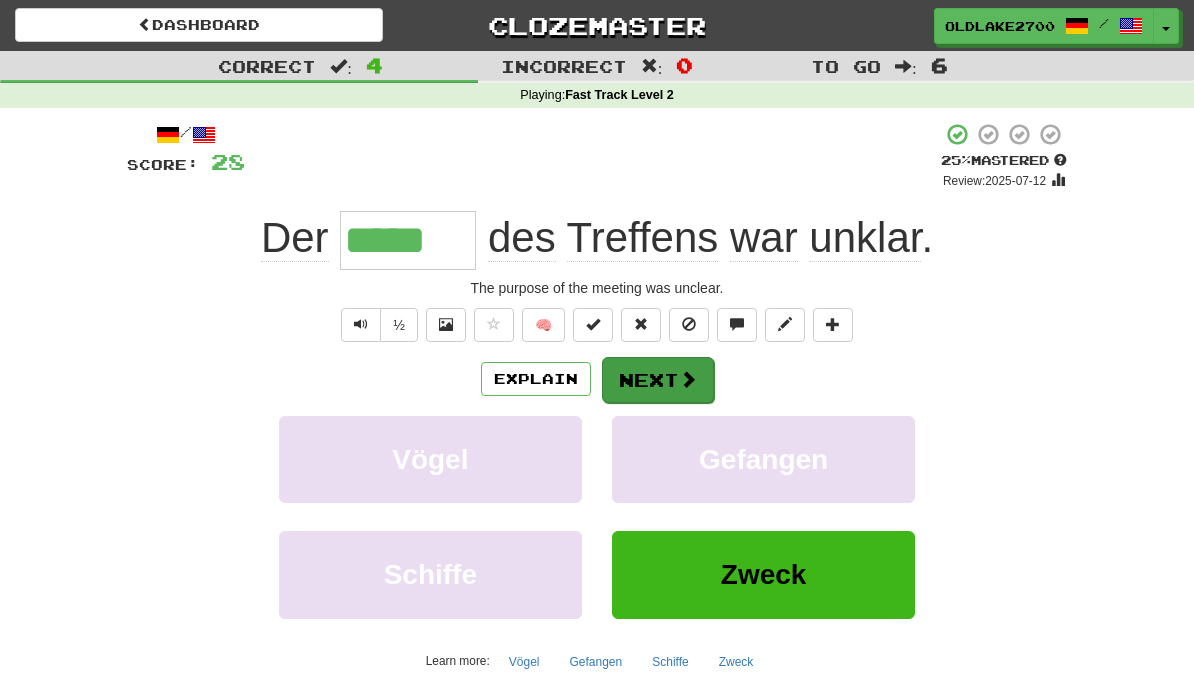click at bounding box center [688, 379] 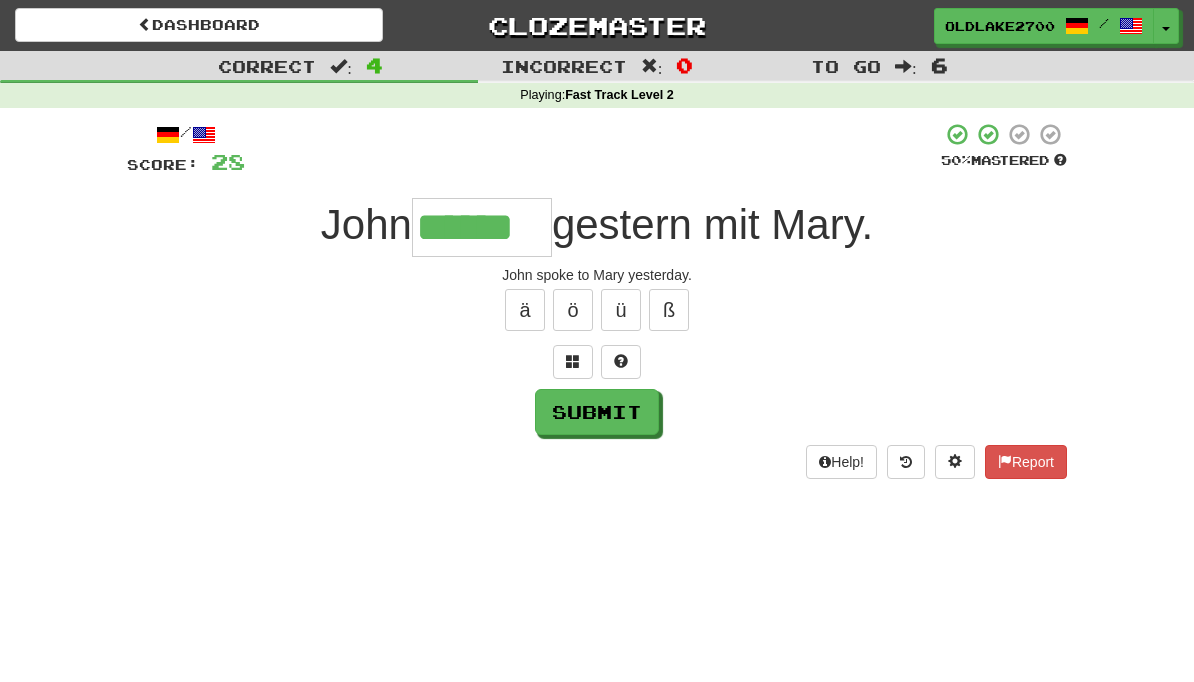 type on "******" 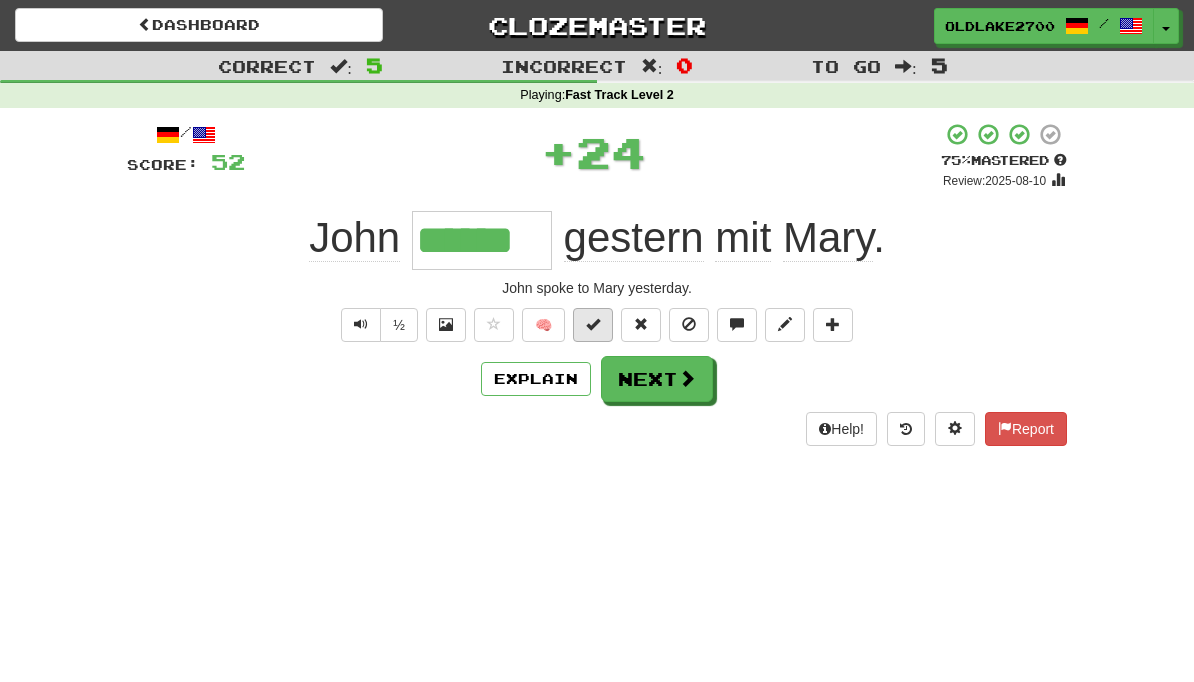 click at bounding box center [593, 325] 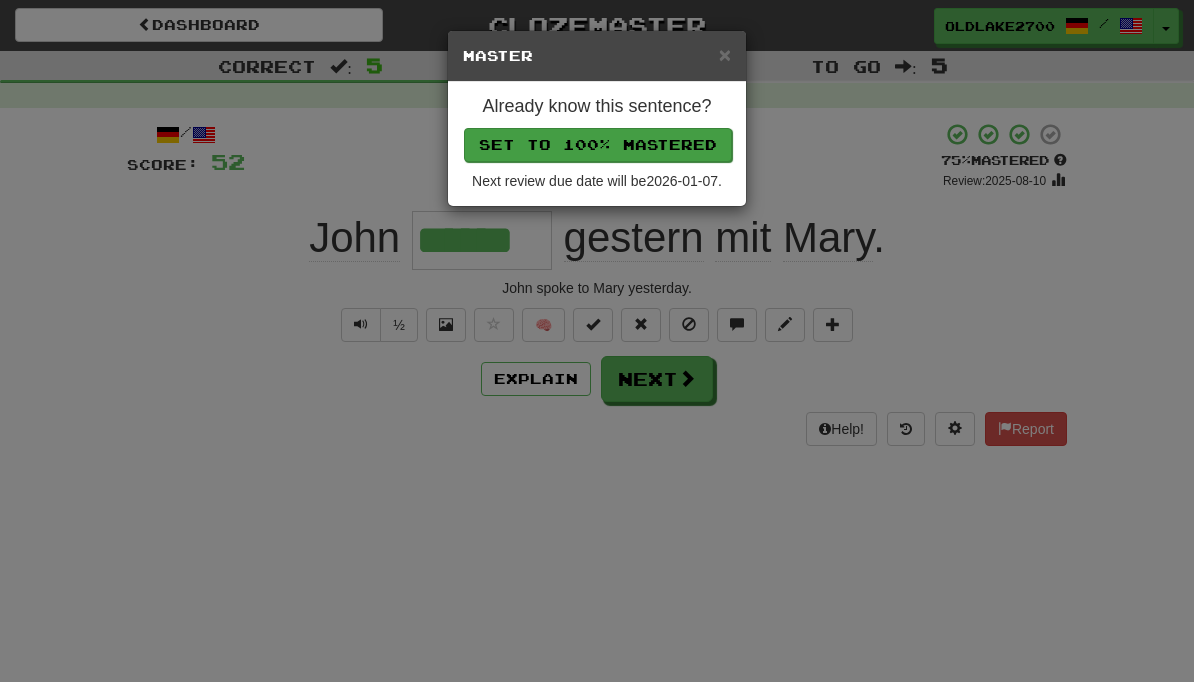click on "Set to 100% Mastered" at bounding box center [598, 145] 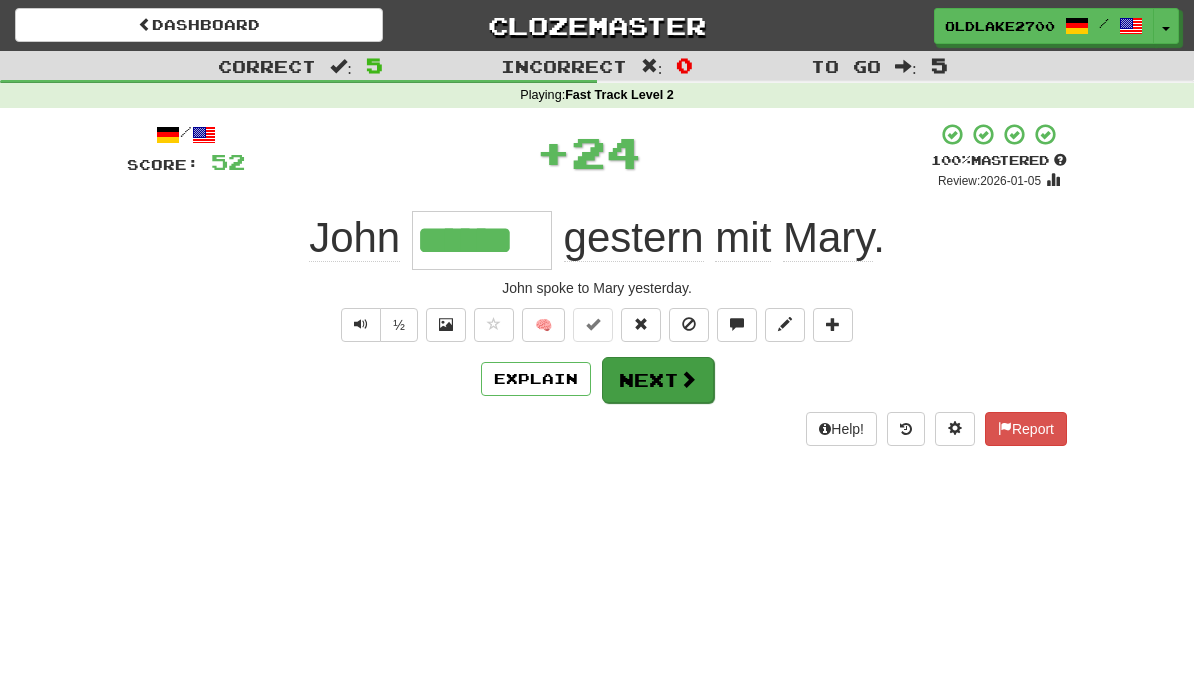 click at bounding box center [688, 379] 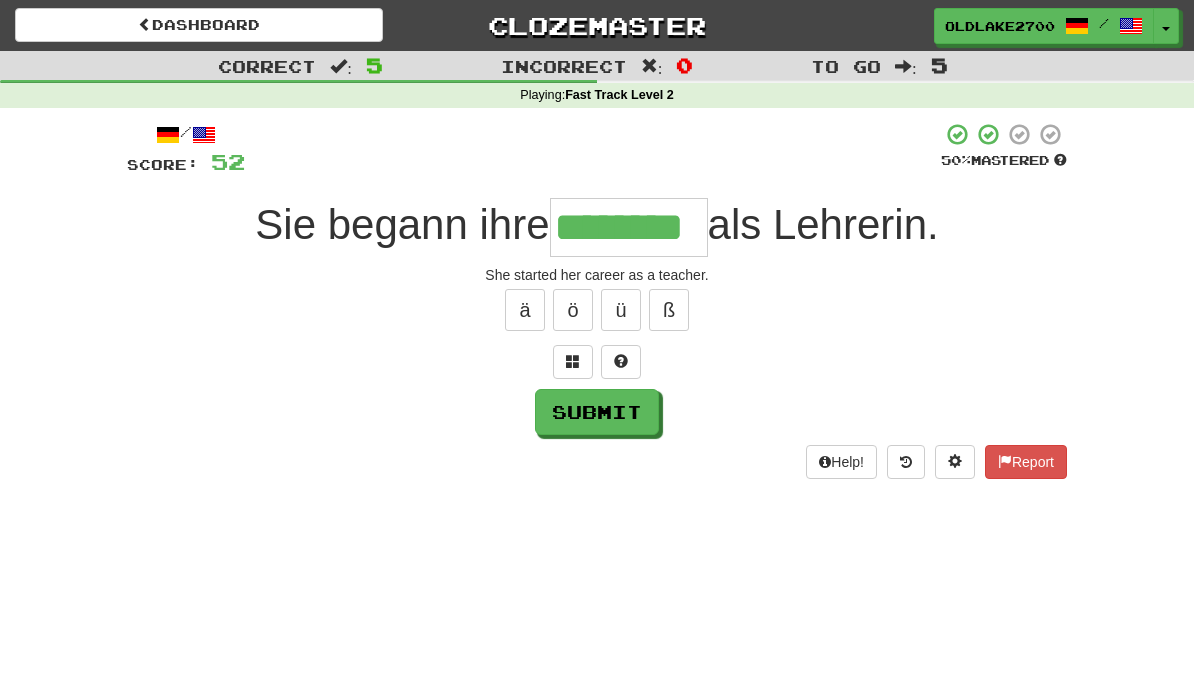 type on "********" 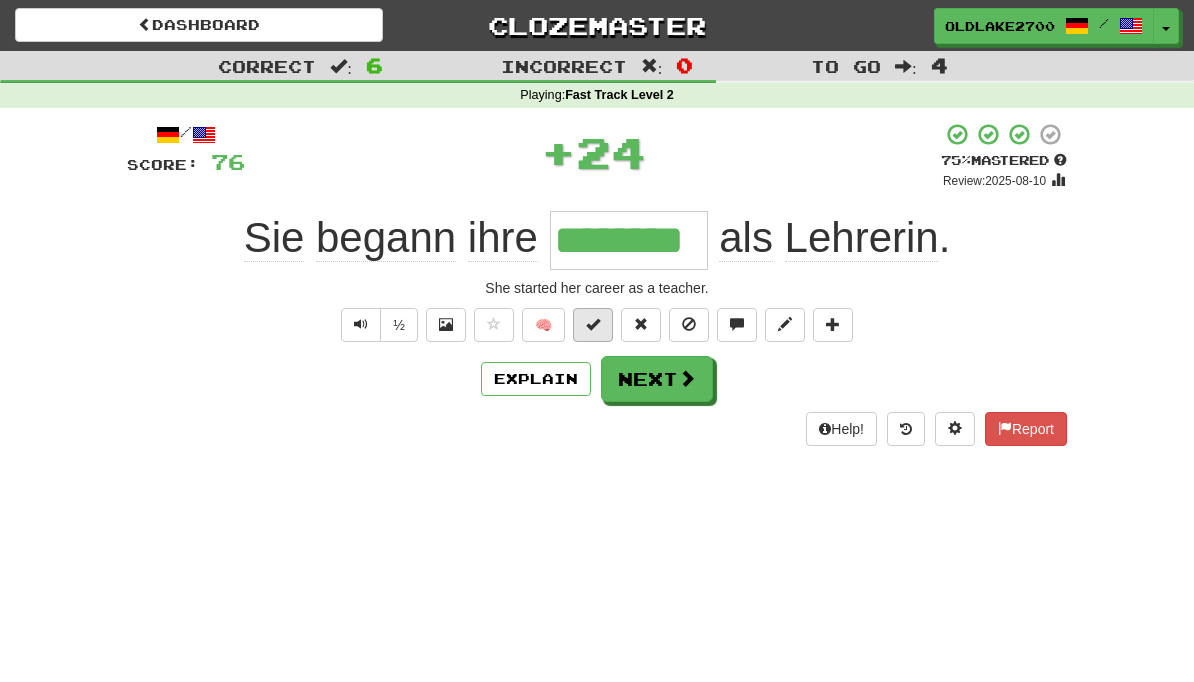click at bounding box center (593, 325) 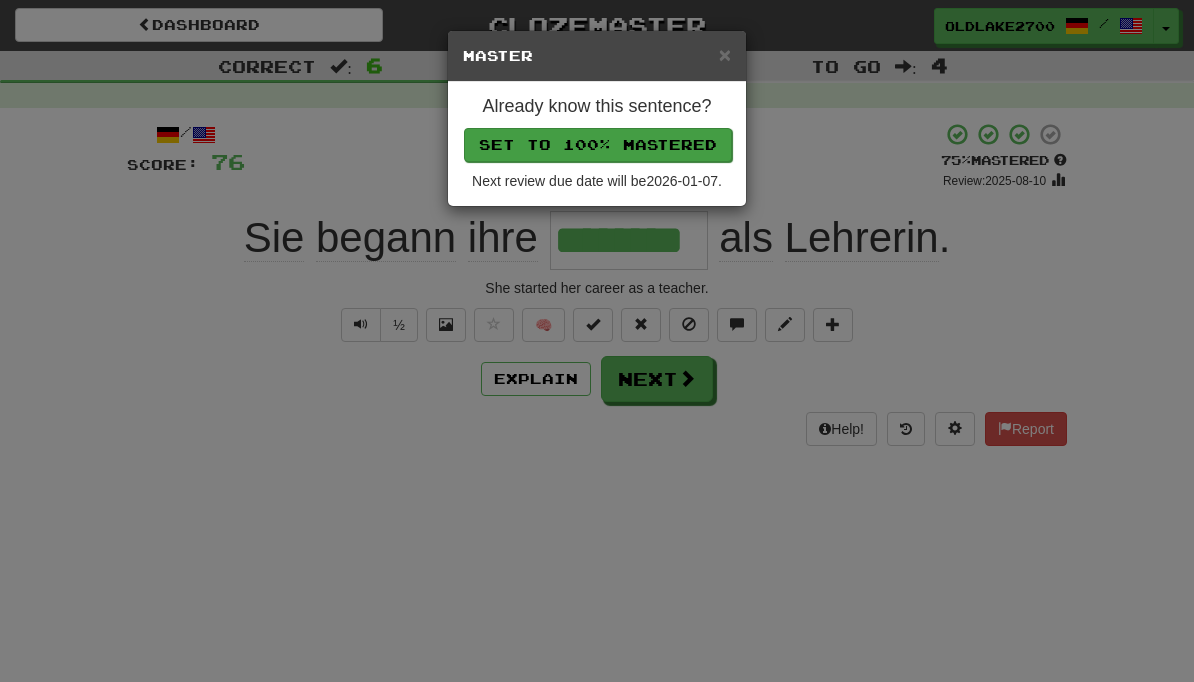 click on "Set to 100% Mastered" at bounding box center (598, 145) 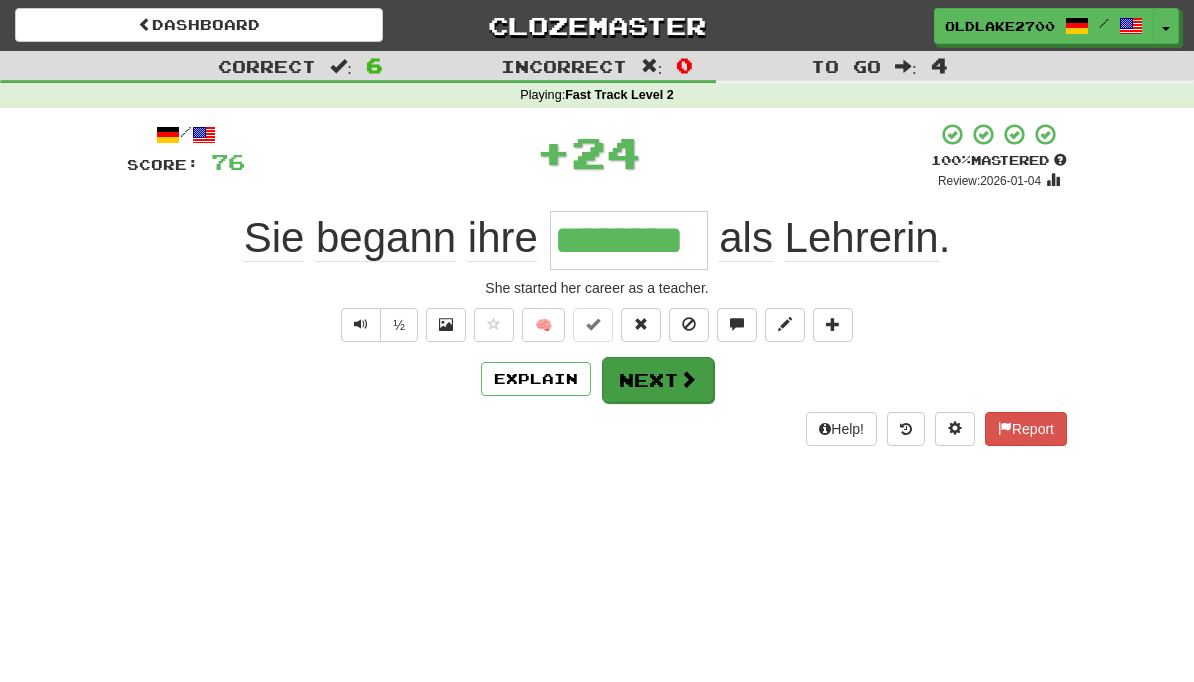 click on "Next" at bounding box center [658, 380] 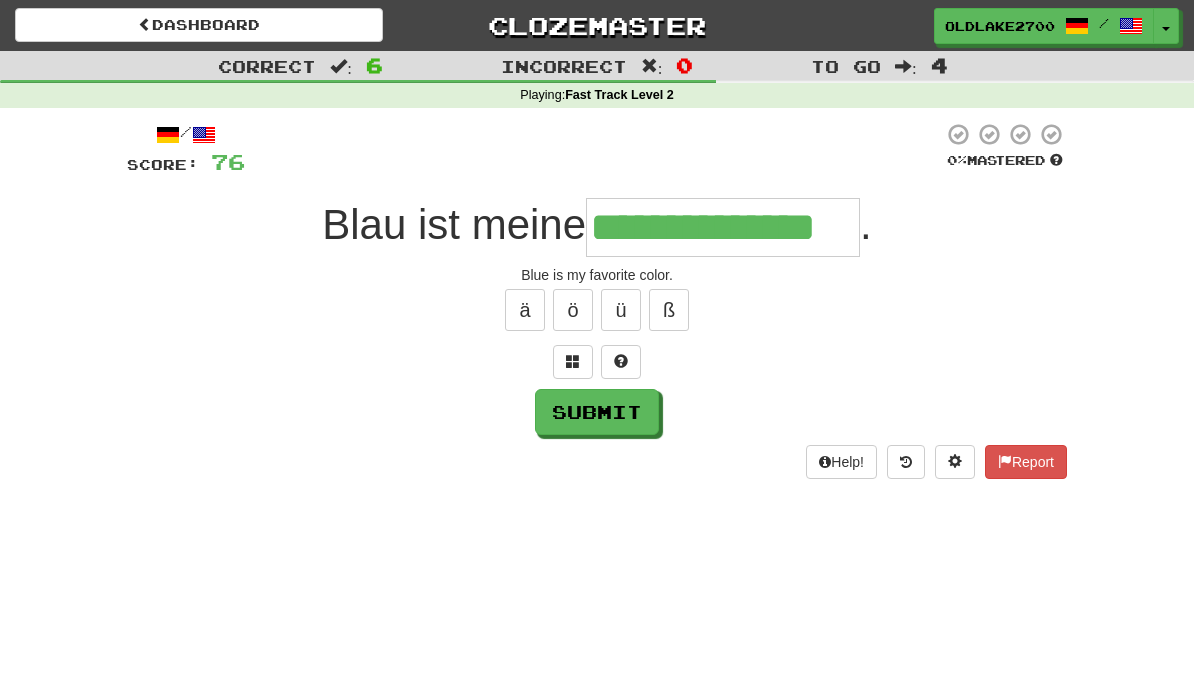 type on "**********" 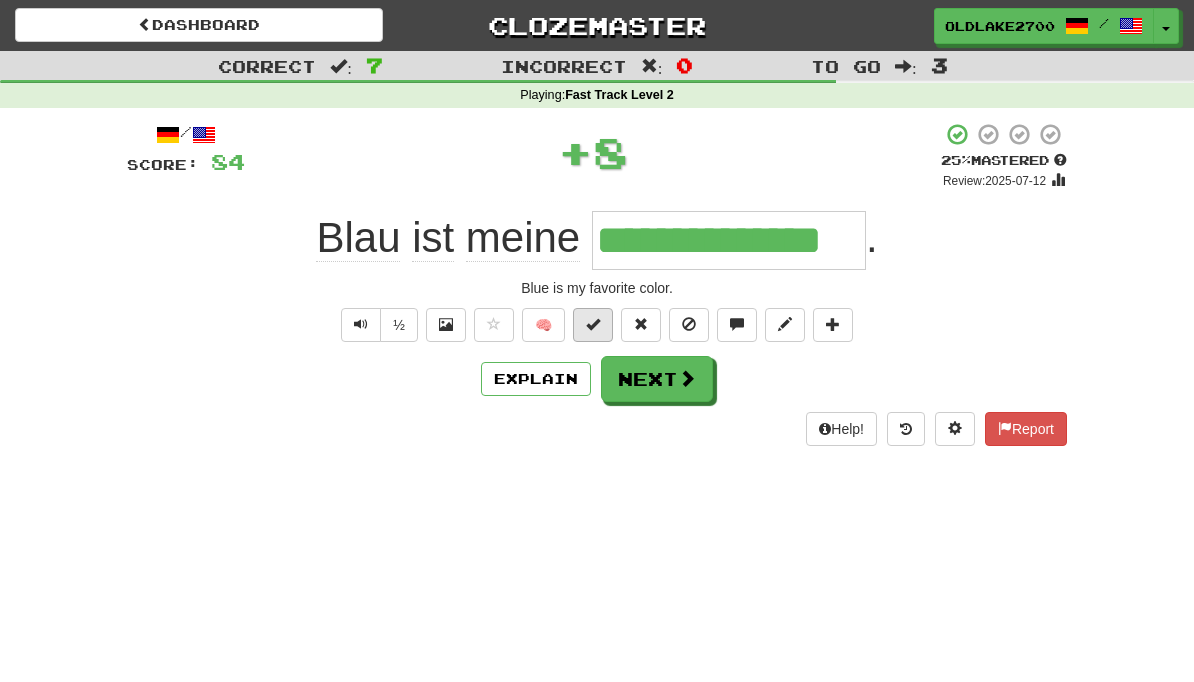 click at bounding box center [593, 325] 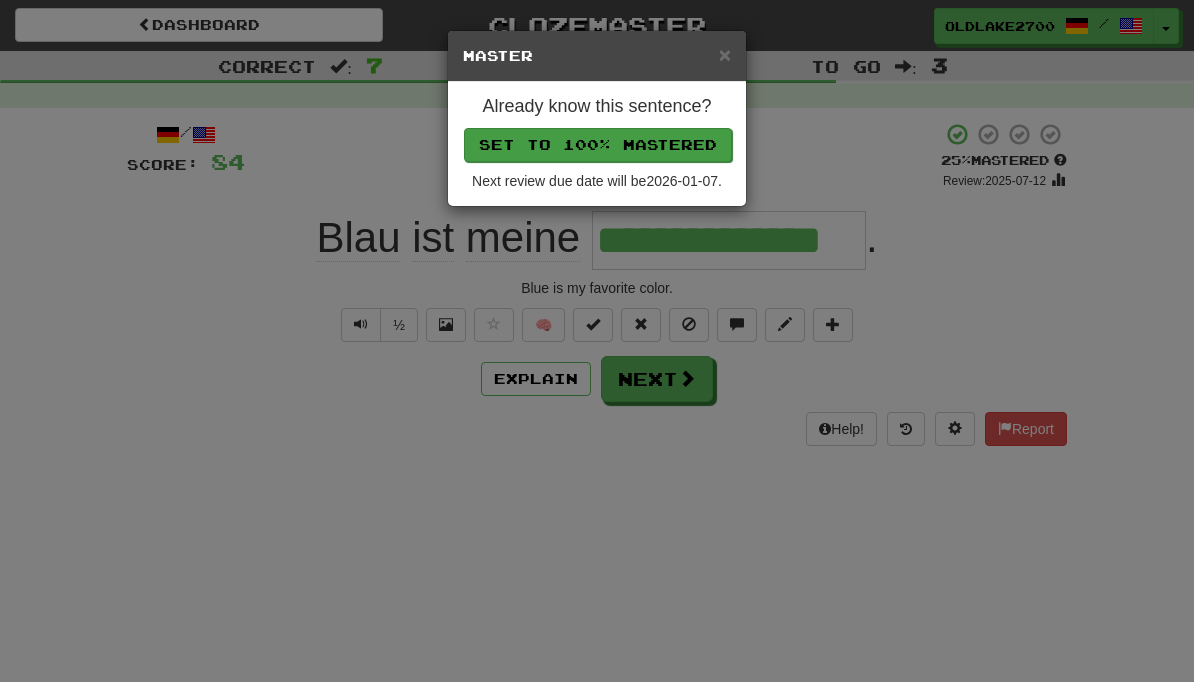 click on "Set to 100% Mastered" at bounding box center (598, 145) 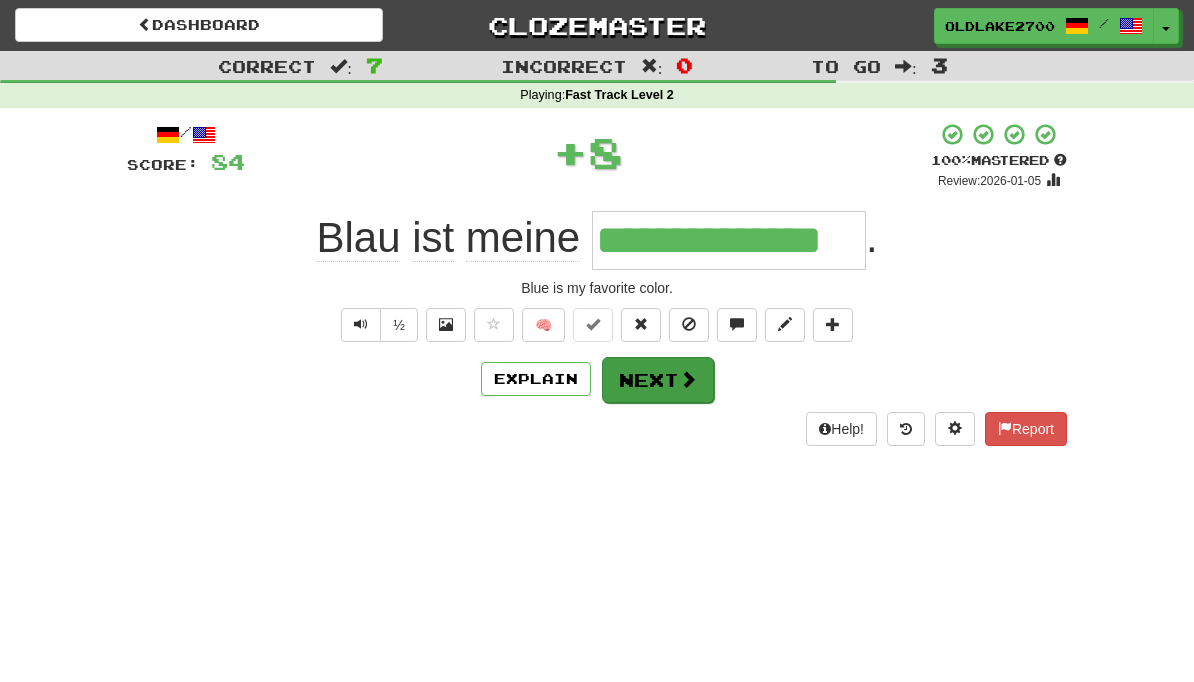 click on "Next" at bounding box center (658, 380) 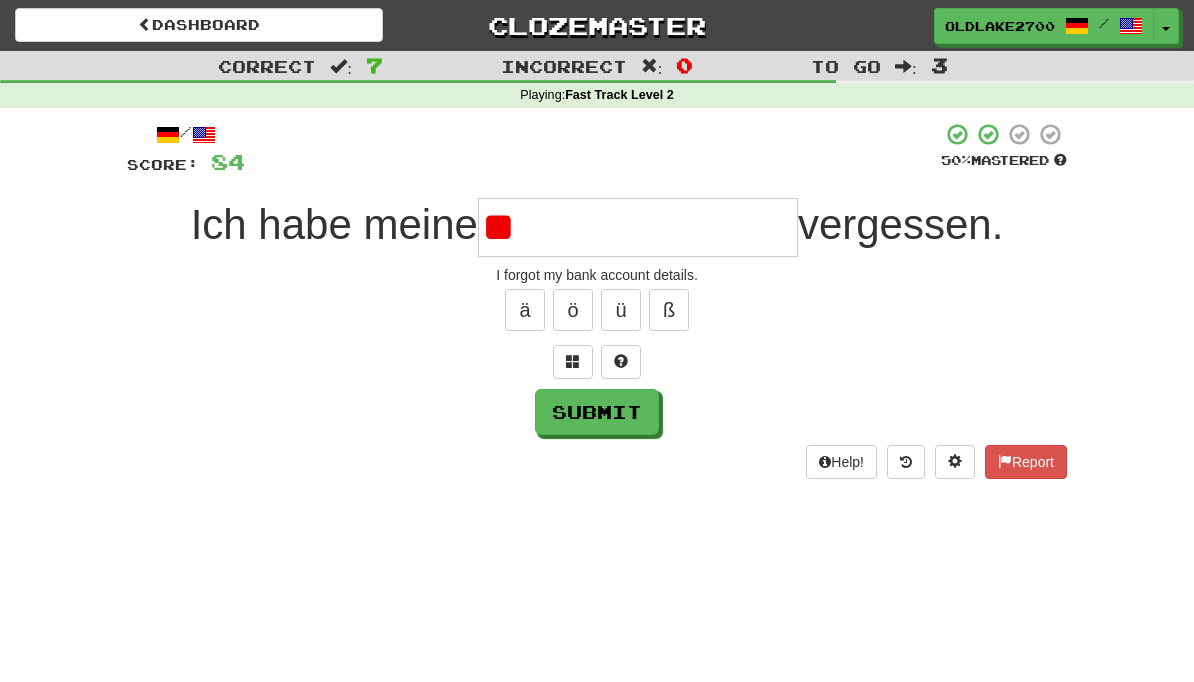 type on "*" 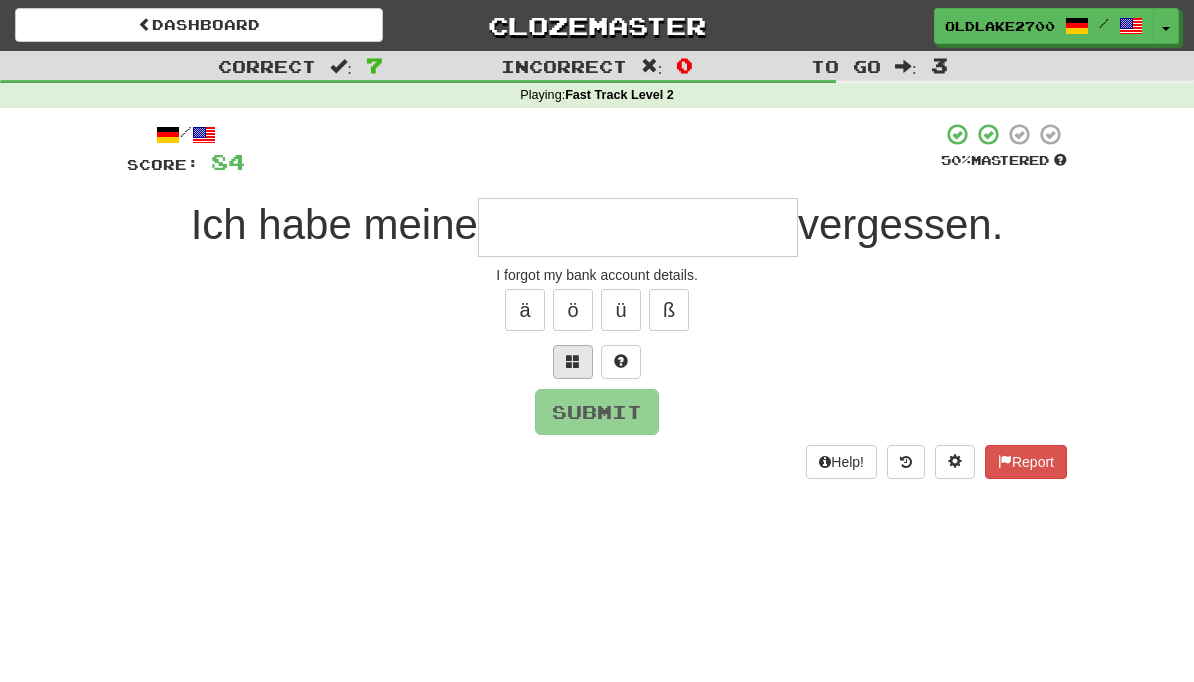 click at bounding box center (573, 361) 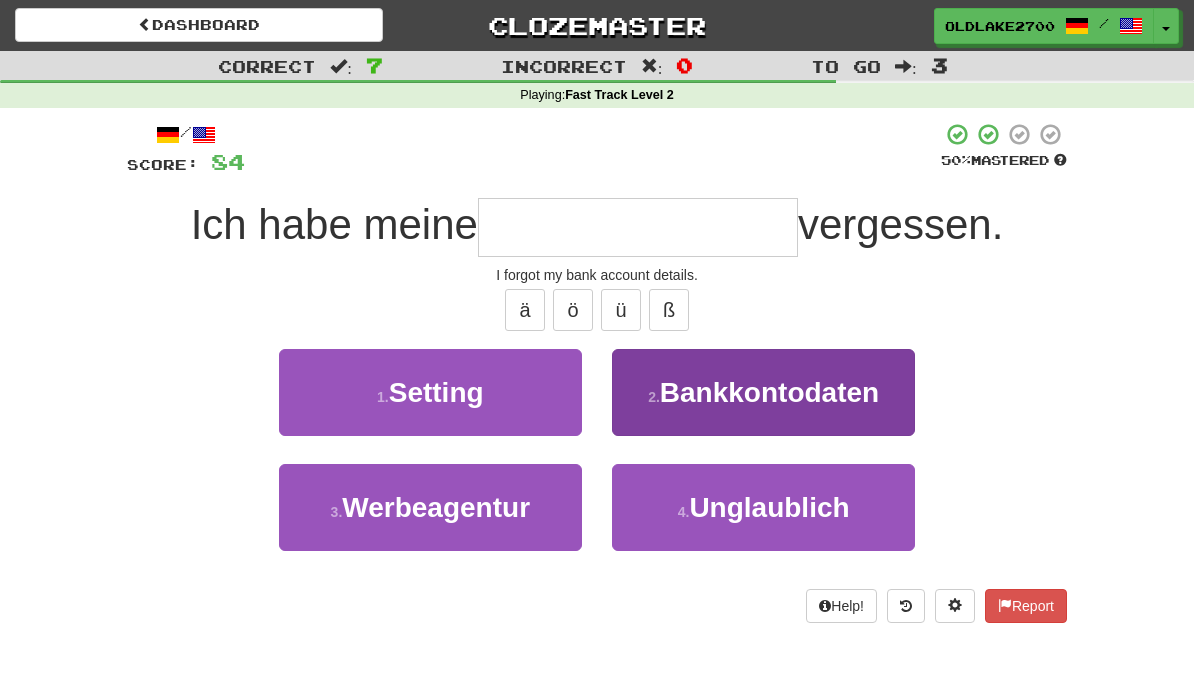 click on "Bankkontodaten" at bounding box center (769, 392) 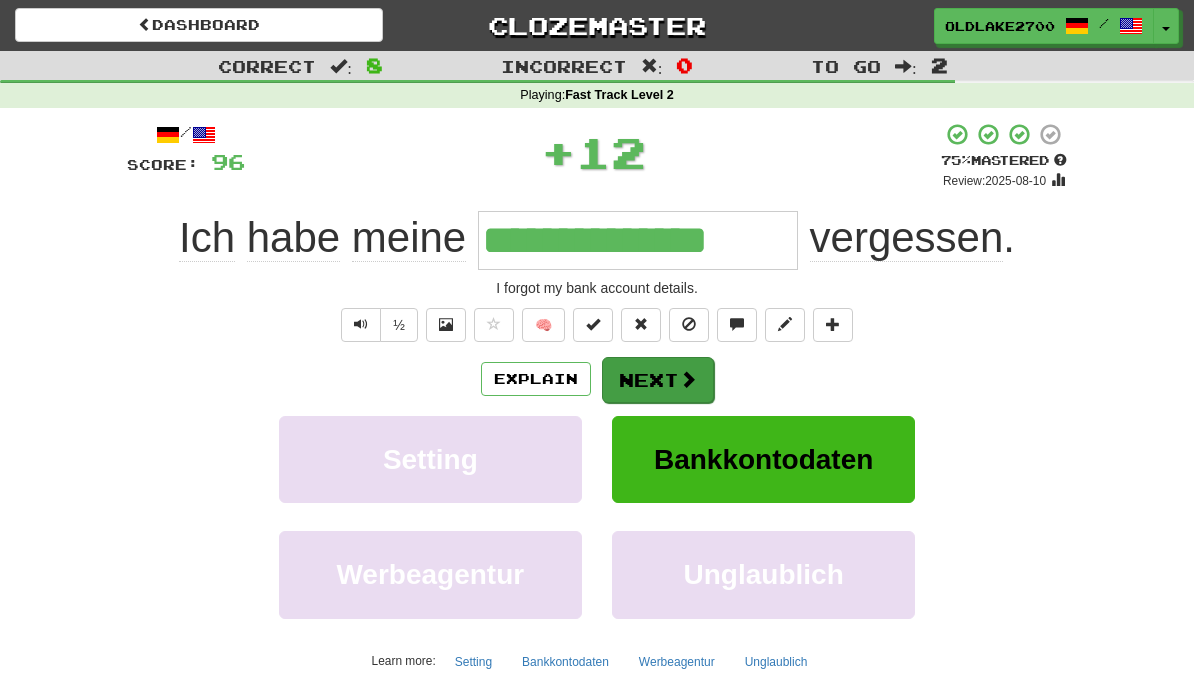 click on "Next" at bounding box center [658, 380] 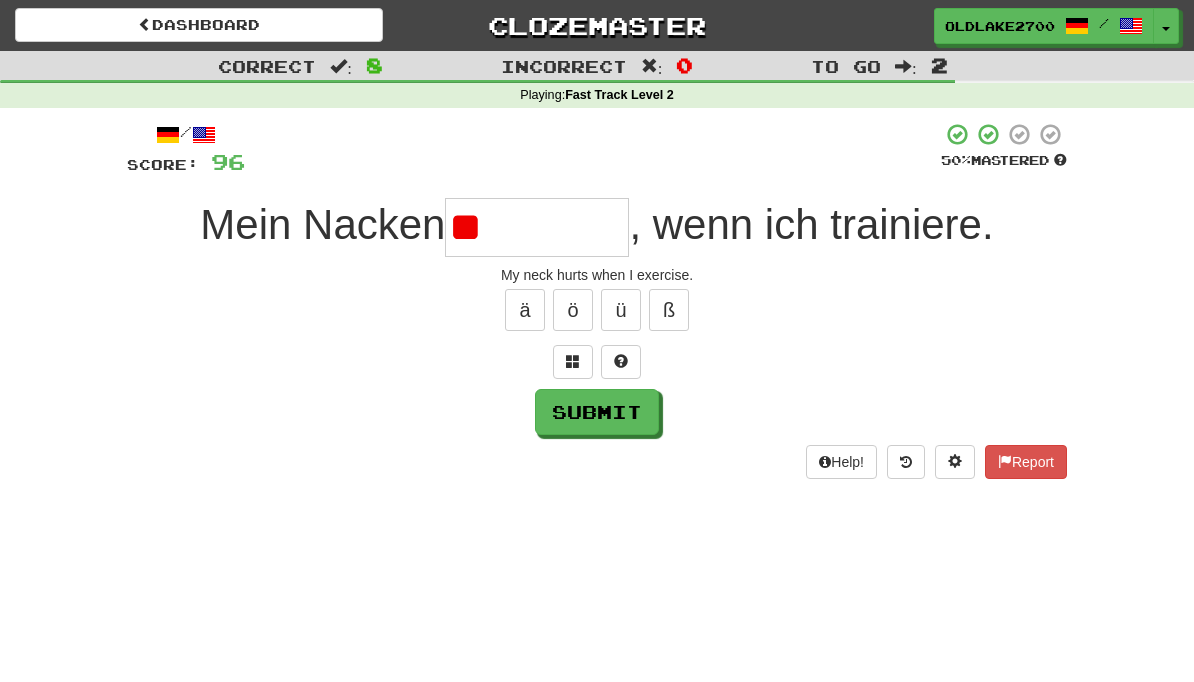 type on "*" 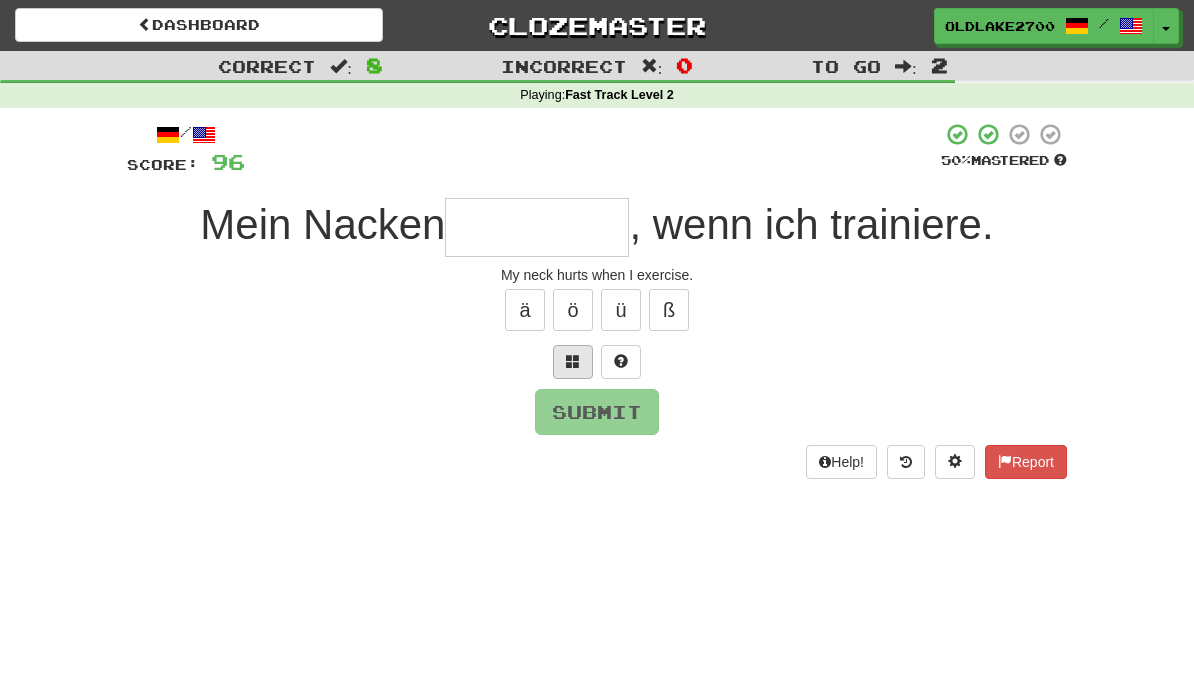 click at bounding box center (573, 362) 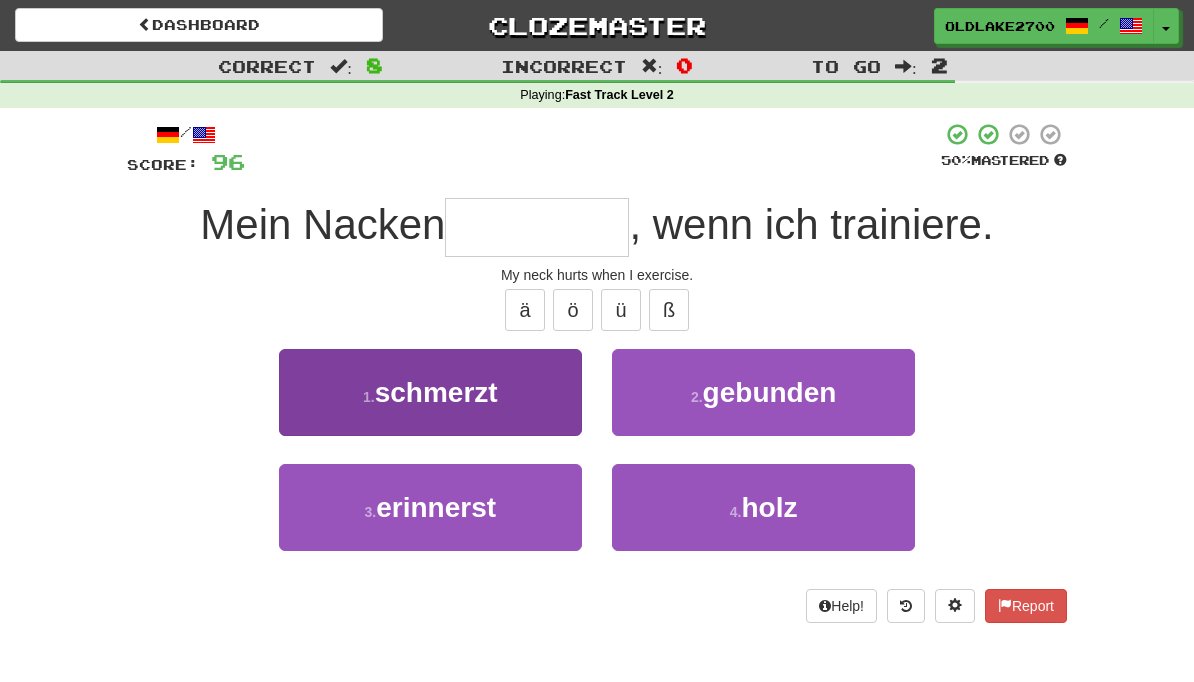 click on "1 .  schmerzt" at bounding box center [430, 392] 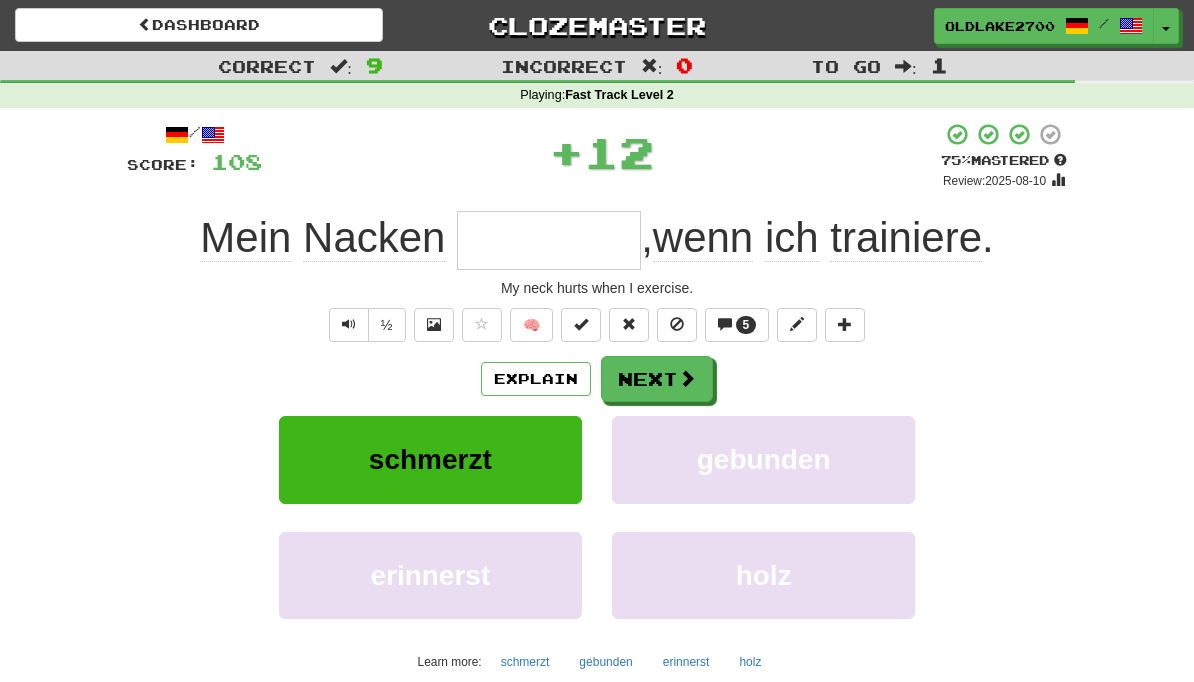 type on "********" 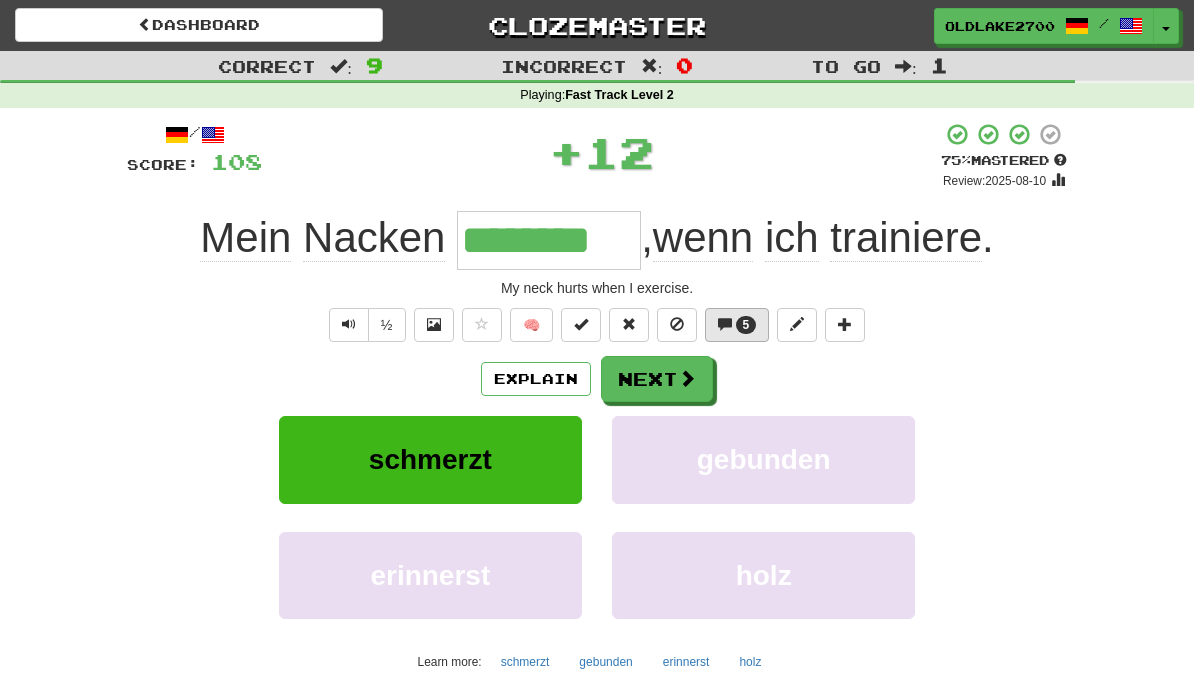 click on "5" at bounding box center [737, 325] 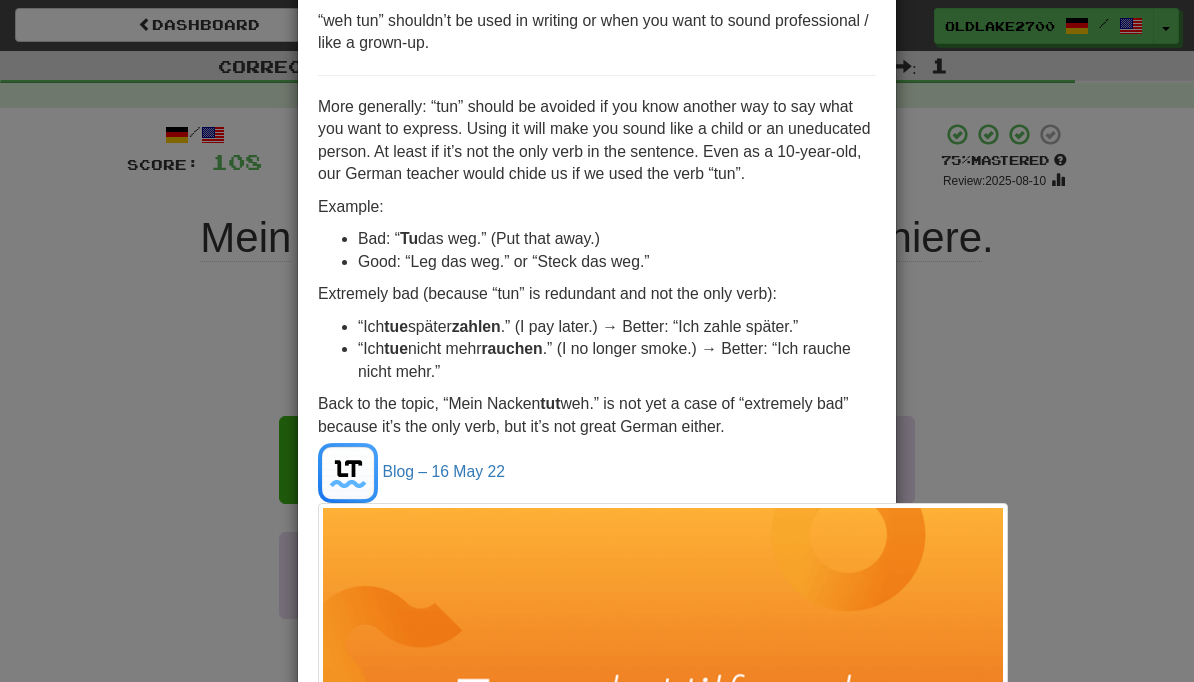 scroll, scrollTop: 469, scrollLeft: 0, axis: vertical 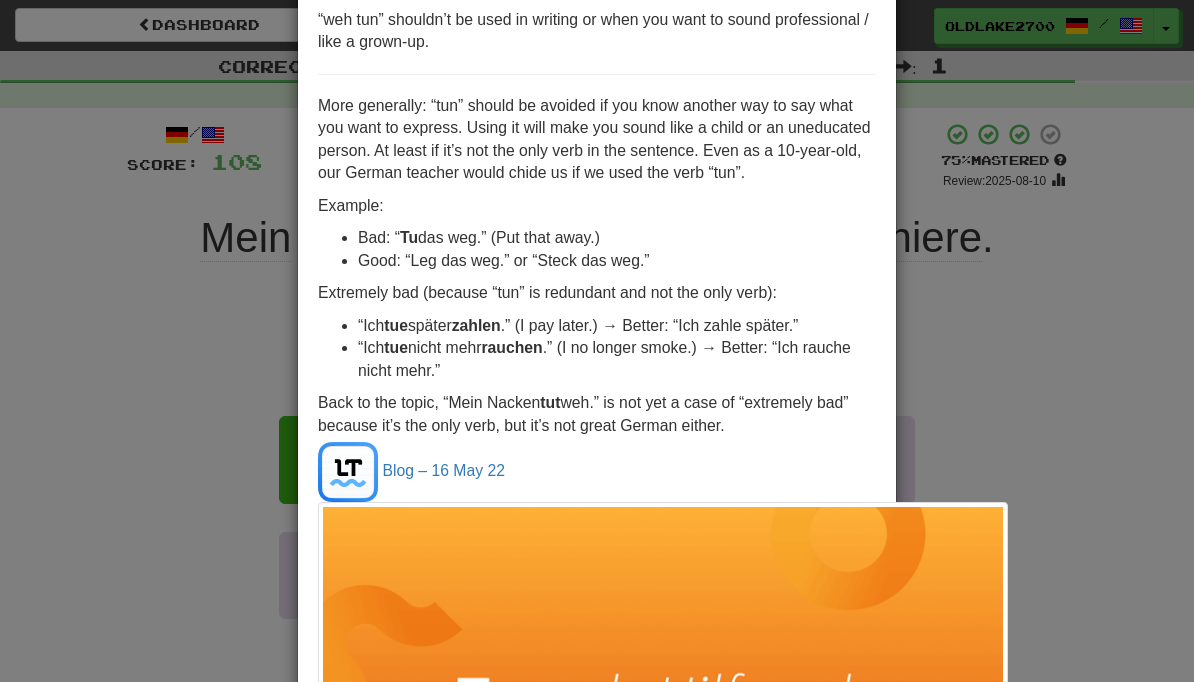 click on "What  @pitti42  said.
“weh tun” shouldn’t be used in writing or when you want to sound professional / like a grown-up.
Example:
Bad: “ Tu  das weg.” (Put that away.)
Good: “Leg das weg.” or “Steck das weg.”
Extremely bad (because “tun” is redundant and not the only verb):
“Ich  tue  später  zahlen .” (I pay later.) → Better: “Ich zahle später.”" at bounding box center (597, 341) 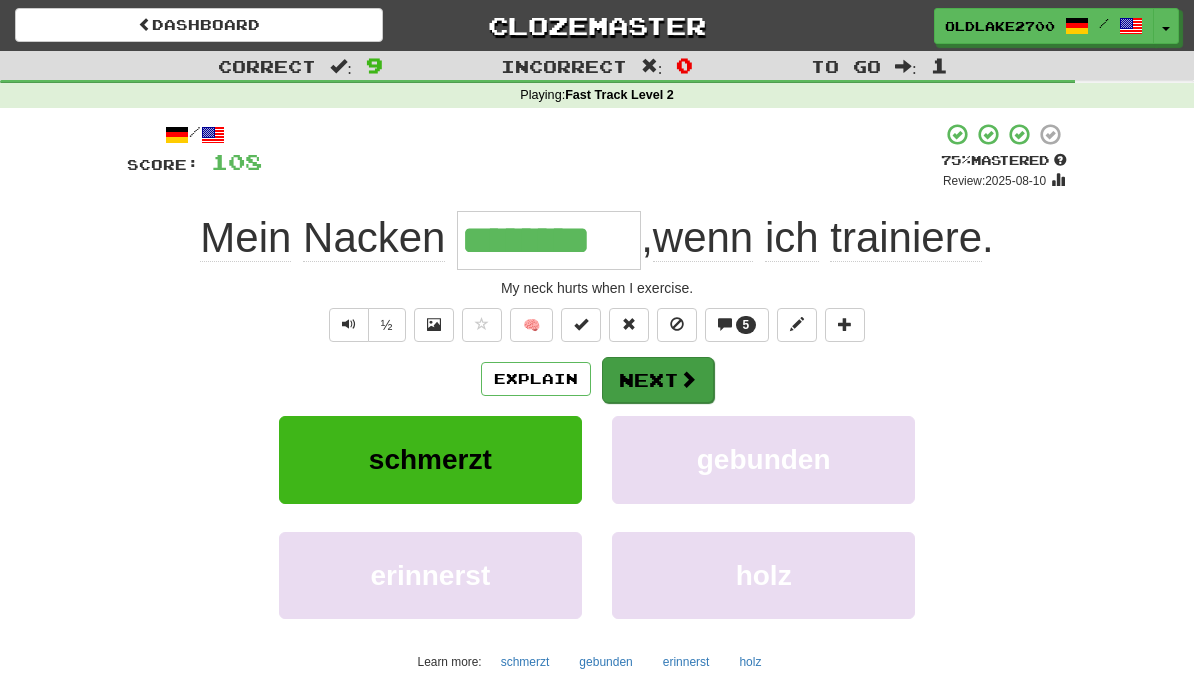 click on "Next" at bounding box center (658, 380) 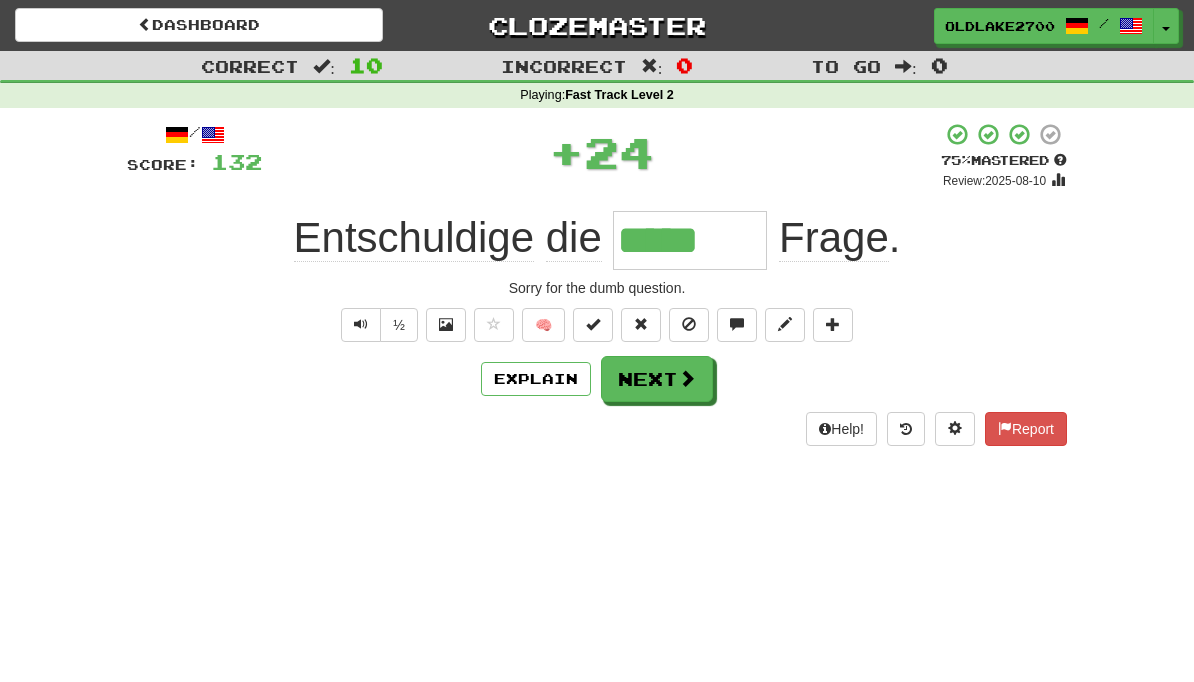 type on "*****" 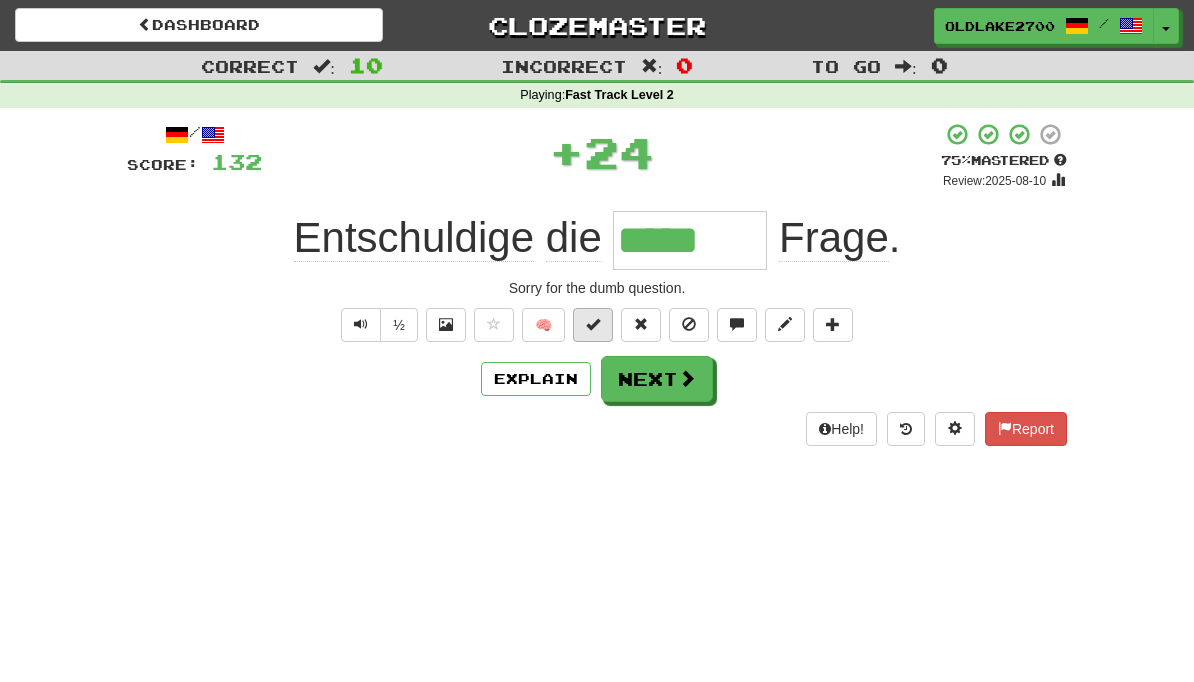 click at bounding box center [593, 325] 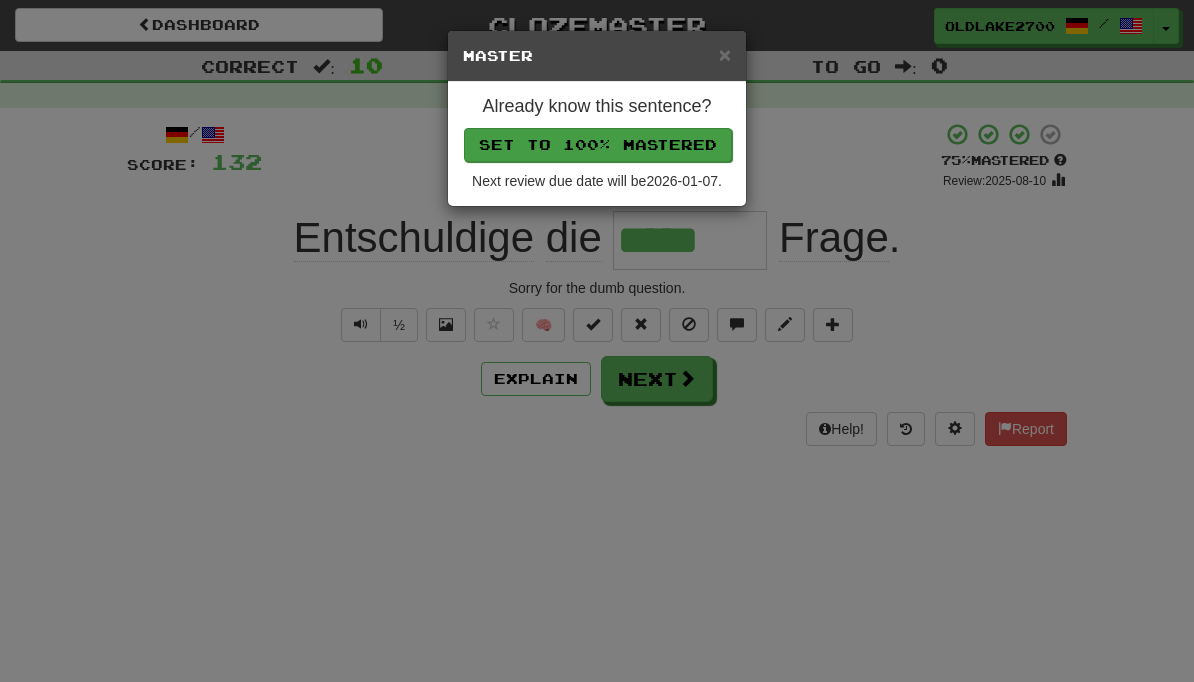 click on "Set to 100% Mastered" at bounding box center [598, 145] 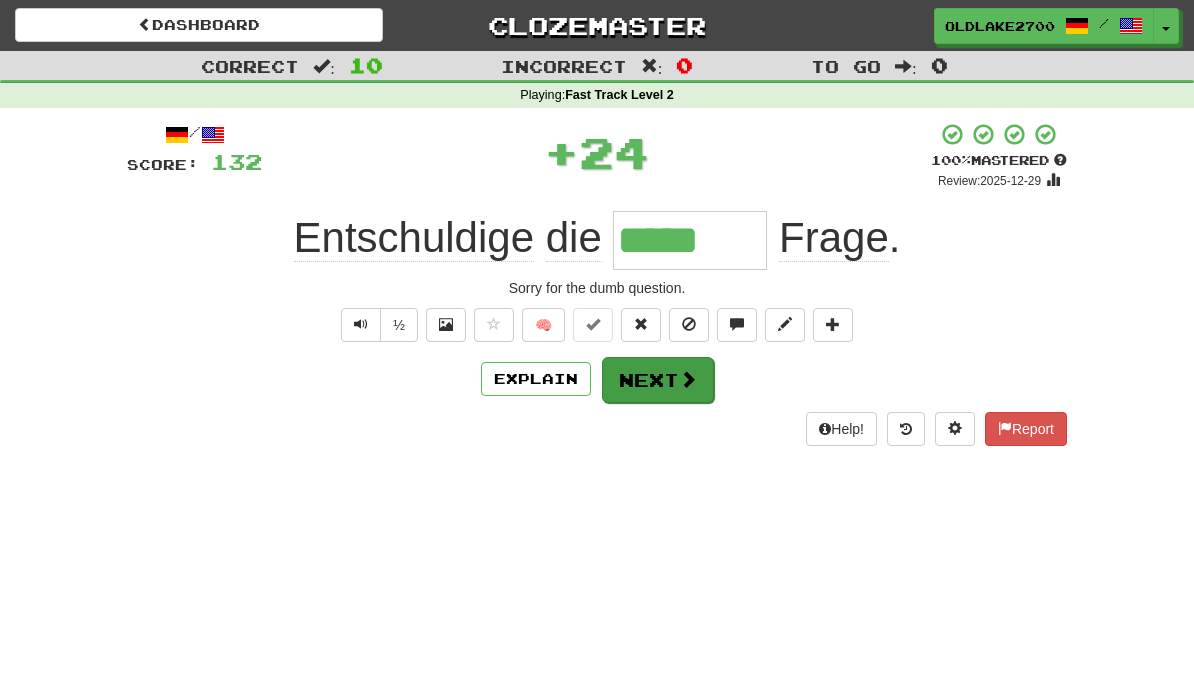 click on "Next" at bounding box center (658, 380) 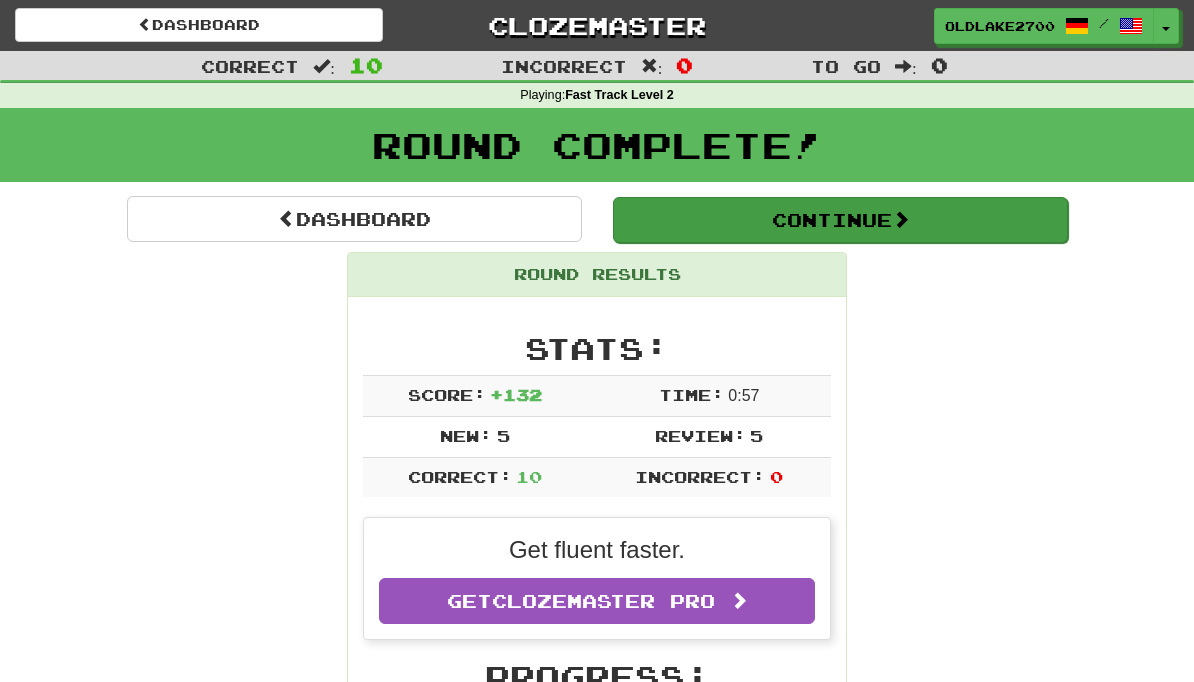 click on "Continue" at bounding box center (840, 220) 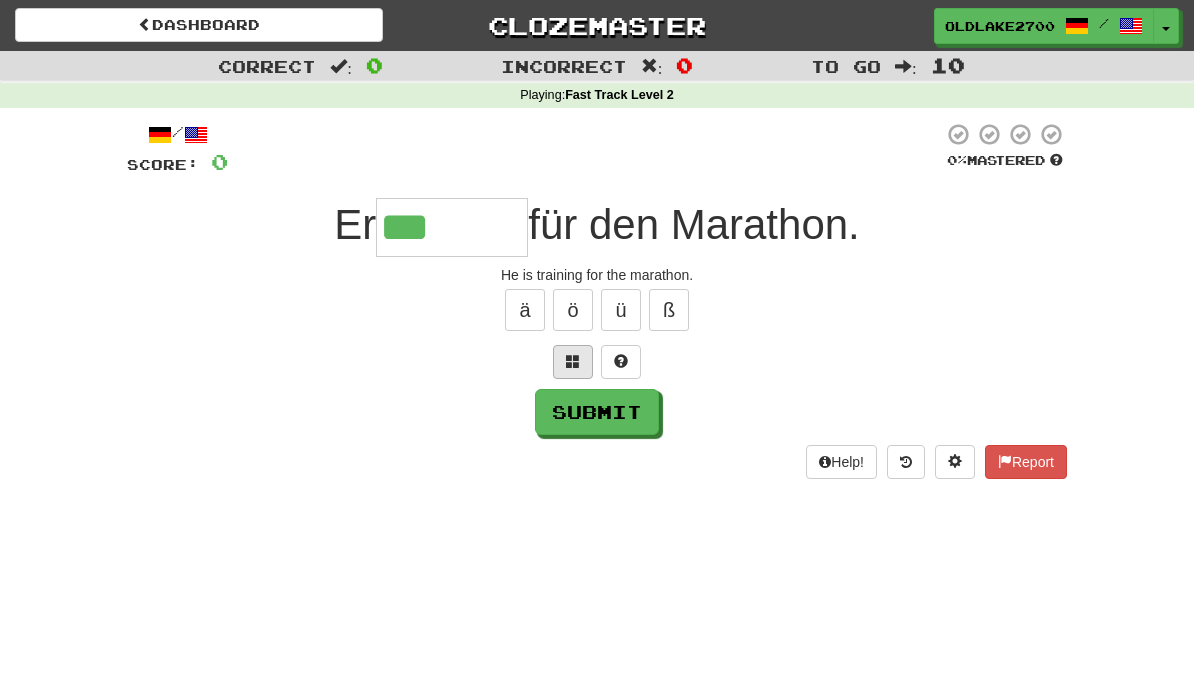 click at bounding box center (573, 362) 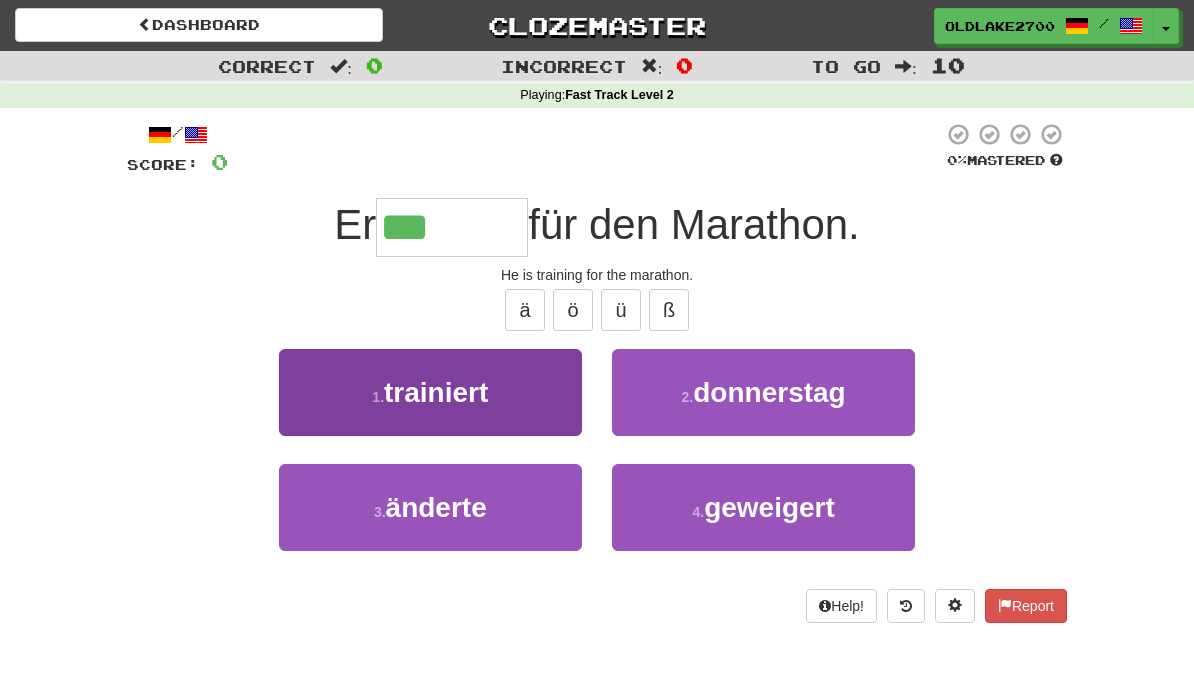 click on "1 .  trainiert" at bounding box center (430, 392) 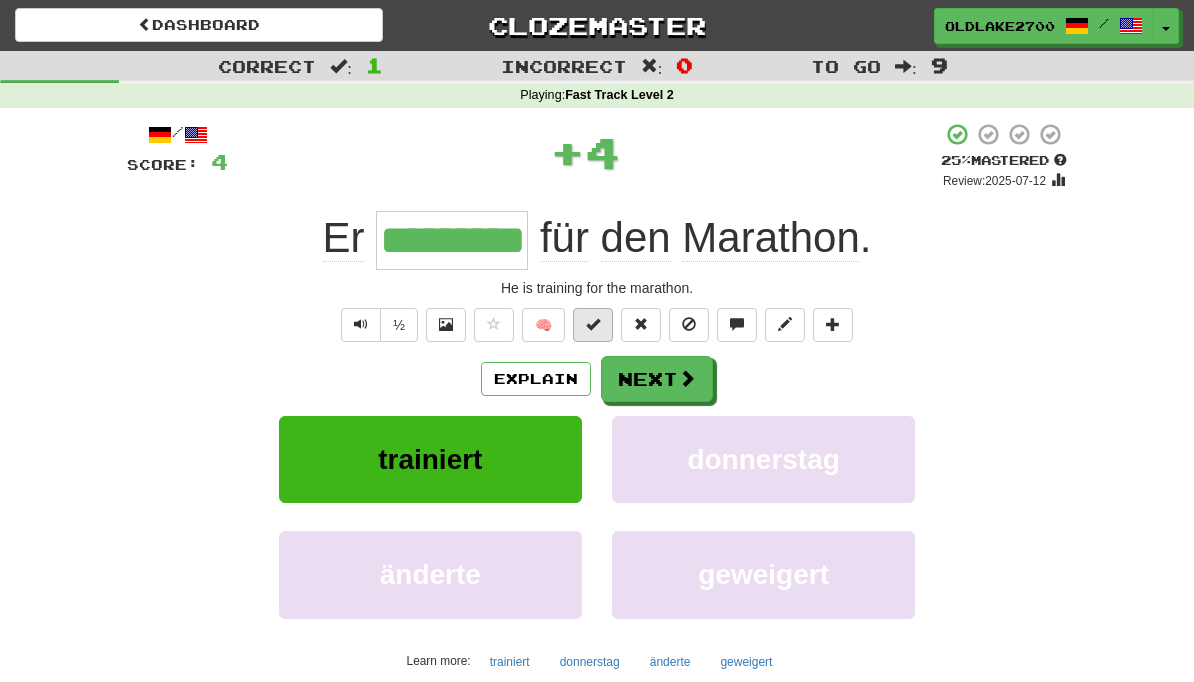 click at bounding box center [593, 325] 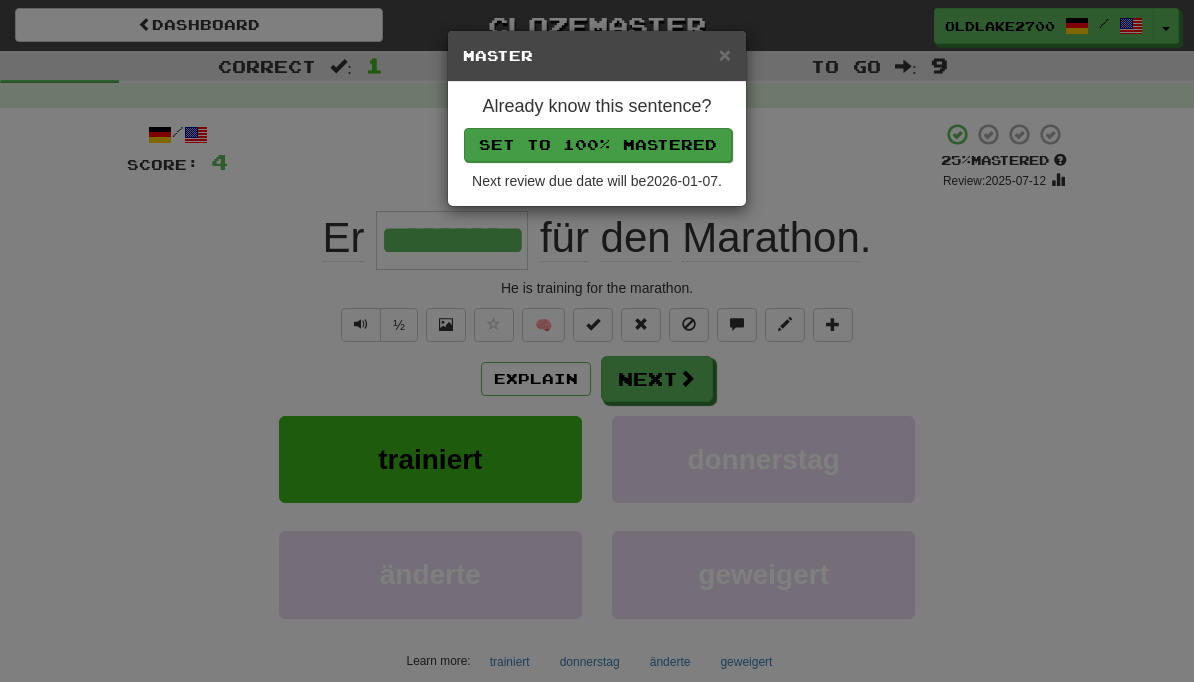 click on "Set to 100% Mastered" at bounding box center [598, 145] 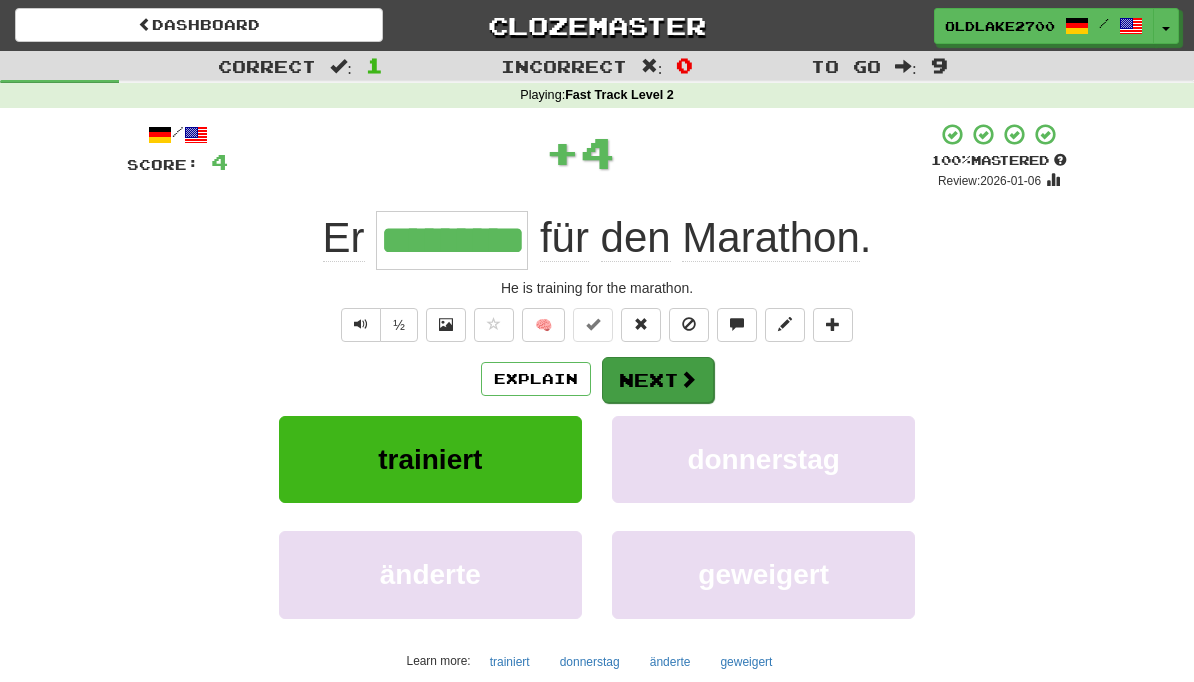 click on "Next" at bounding box center (658, 380) 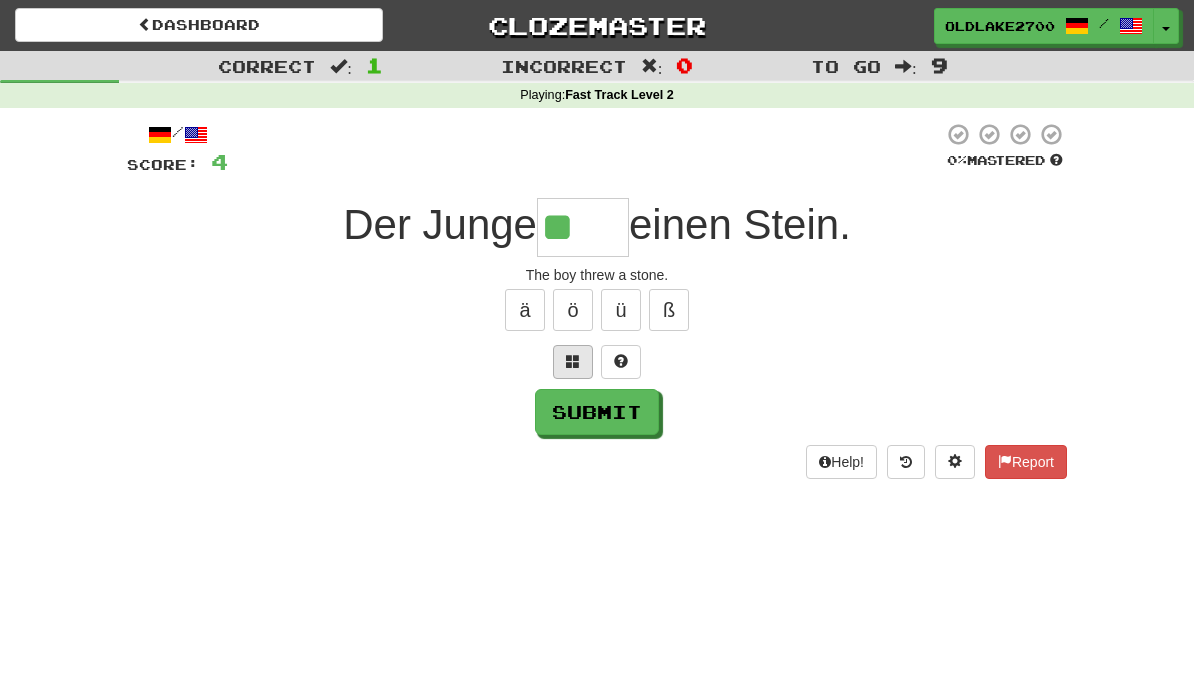 click at bounding box center [573, 362] 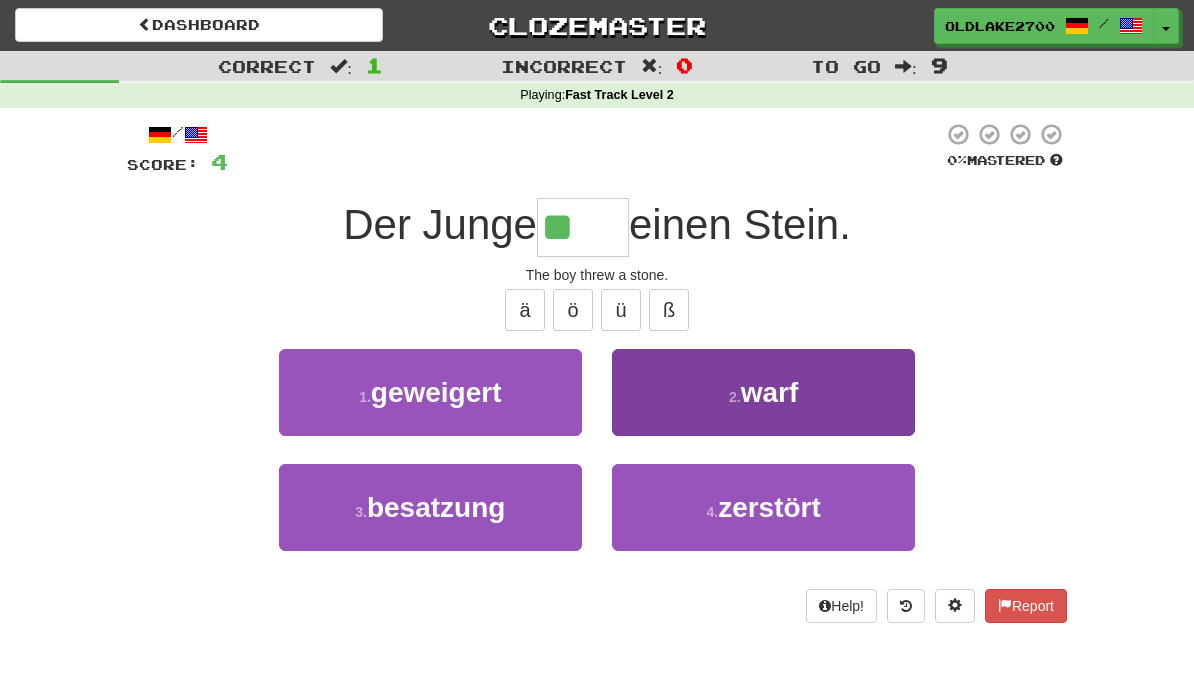 click on "2 .  warf" at bounding box center (763, 392) 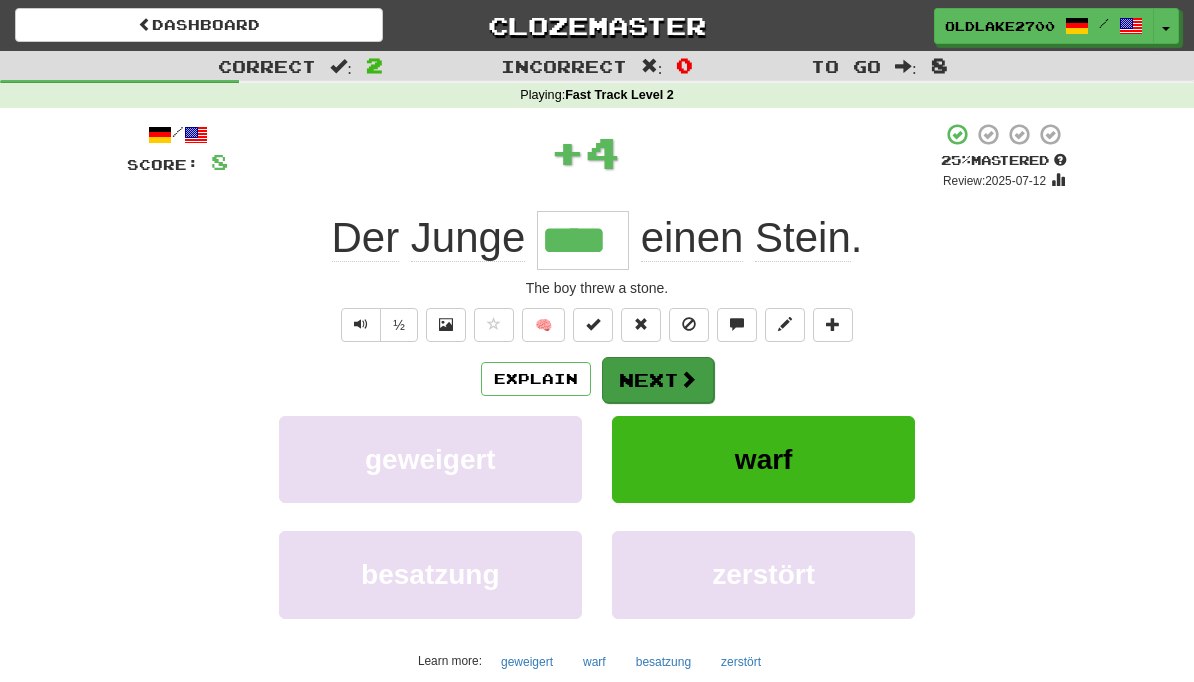 click at bounding box center [688, 379] 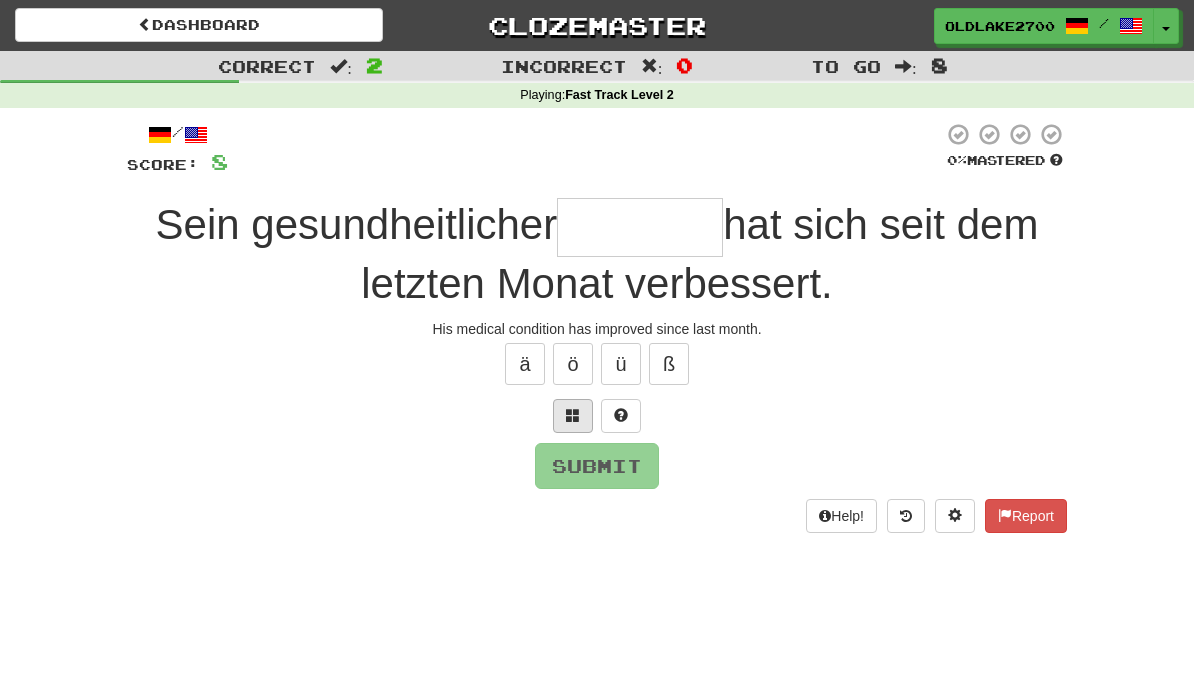 click at bounding box center (573, 415) 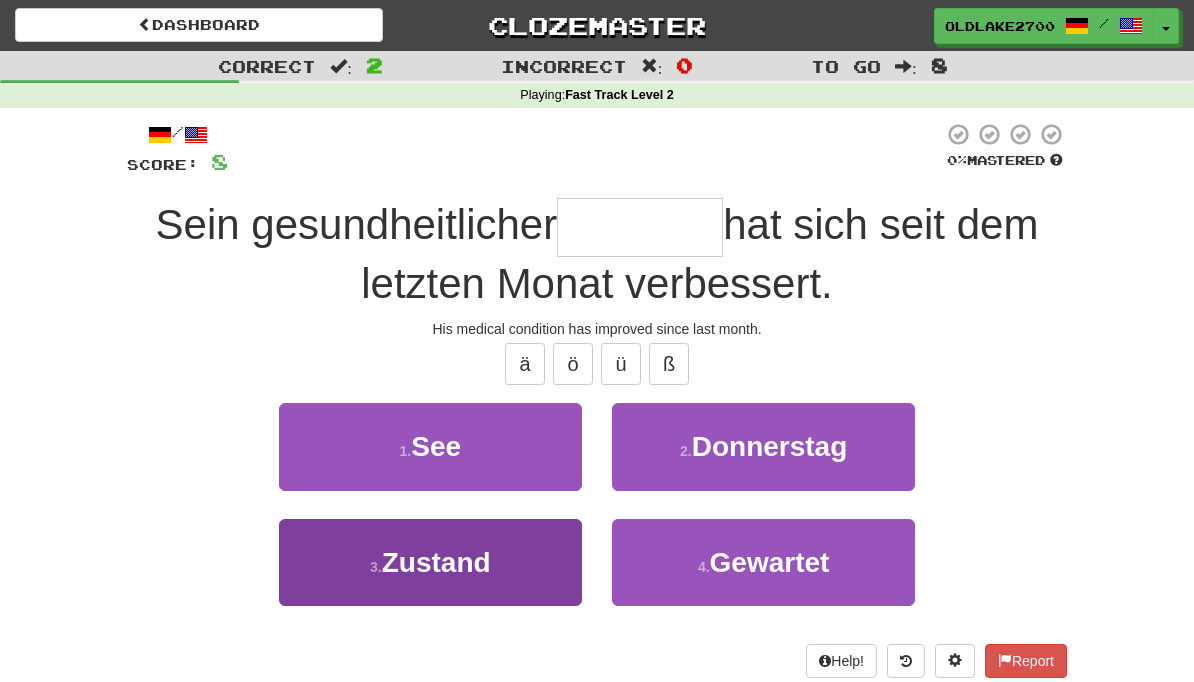 click on "3 .  Zustand" at bounding box center [430, 562] 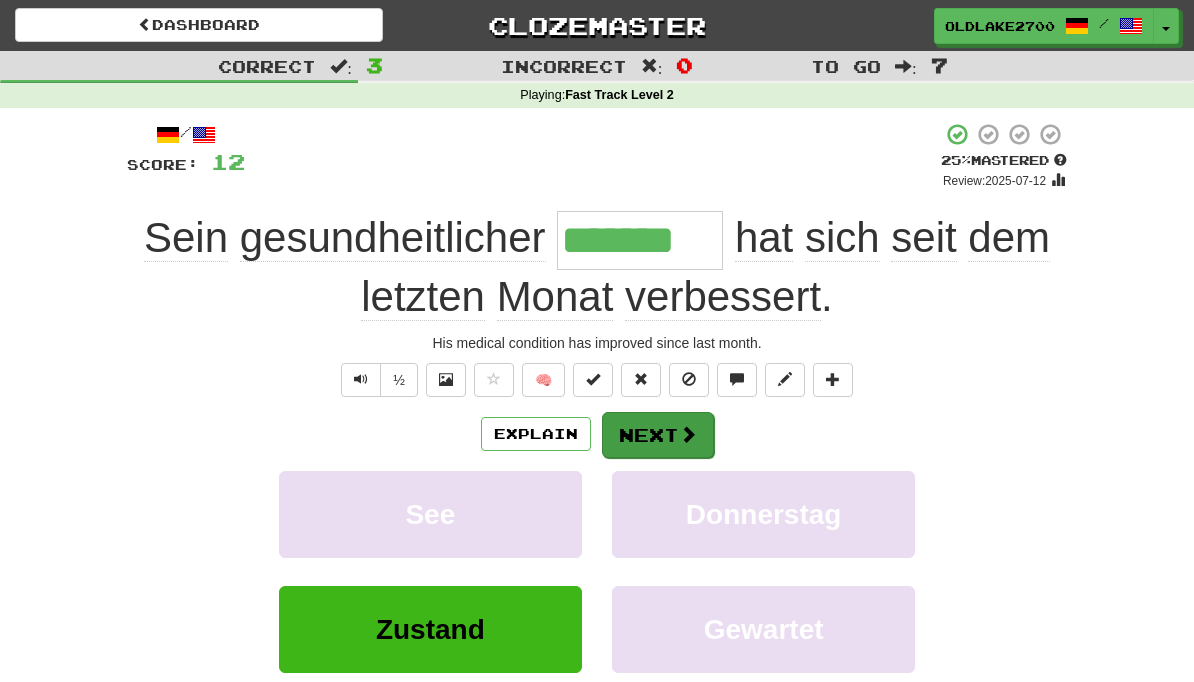 click on "Next" at bounding box center [658, 435] 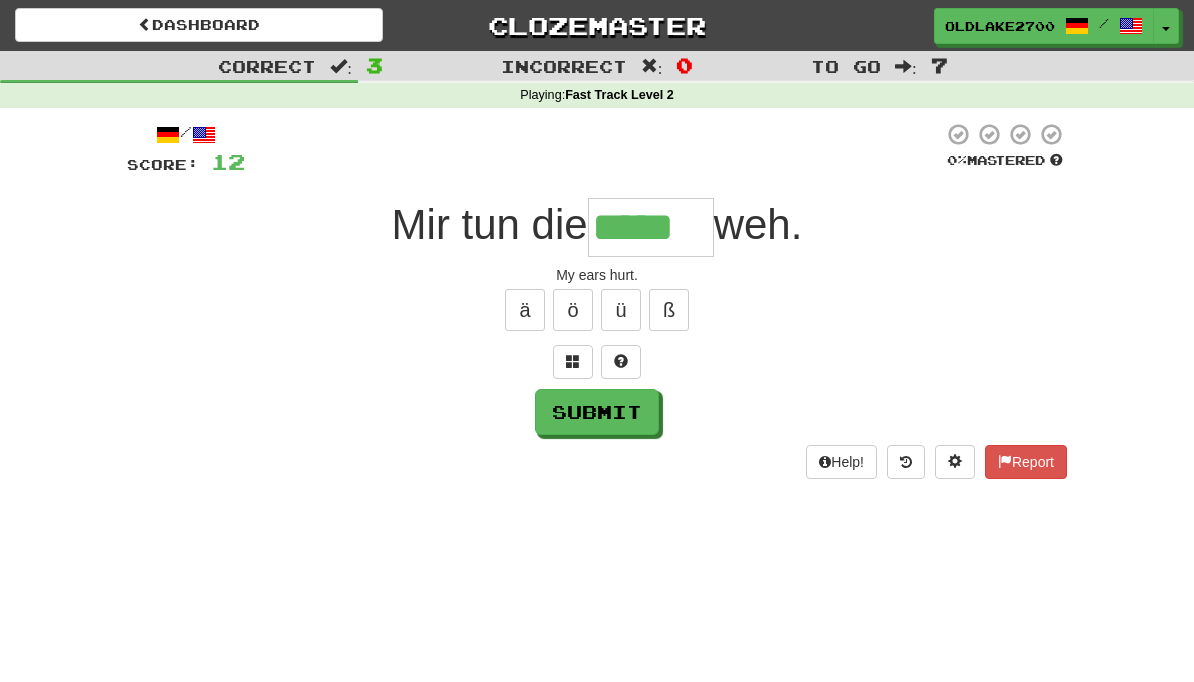 type on "*****" 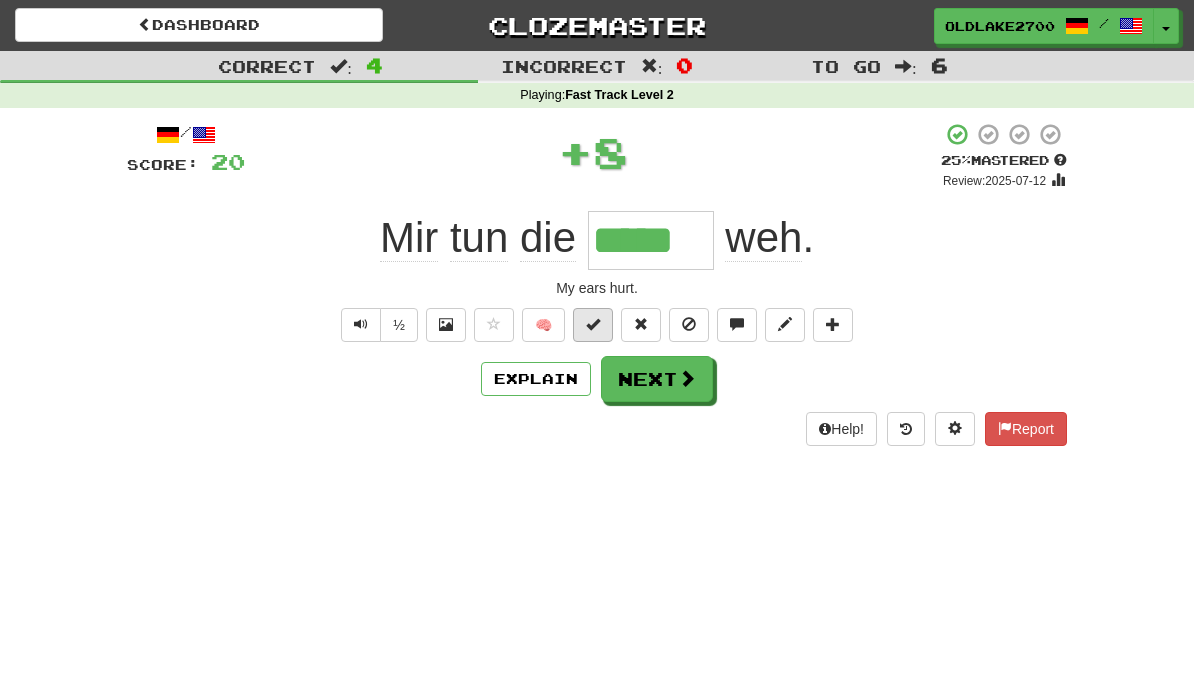 click at bounding box center (593, 324) 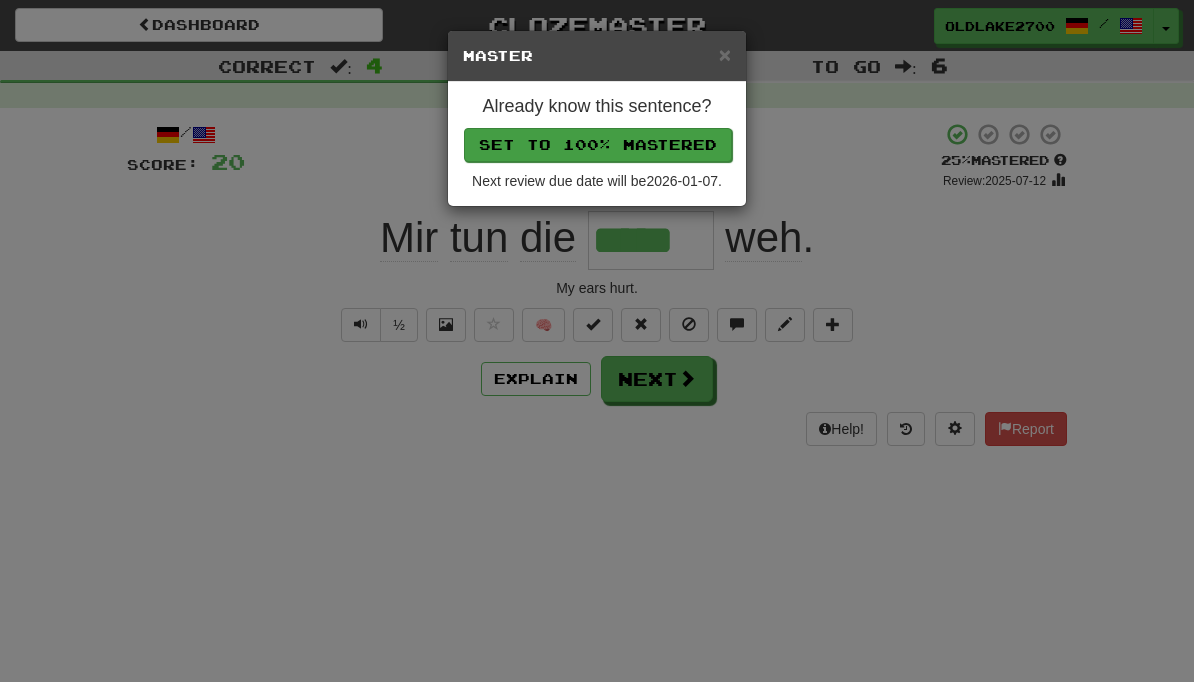 click on "Set to 100% Mastered" at bounding box center (598, 145) 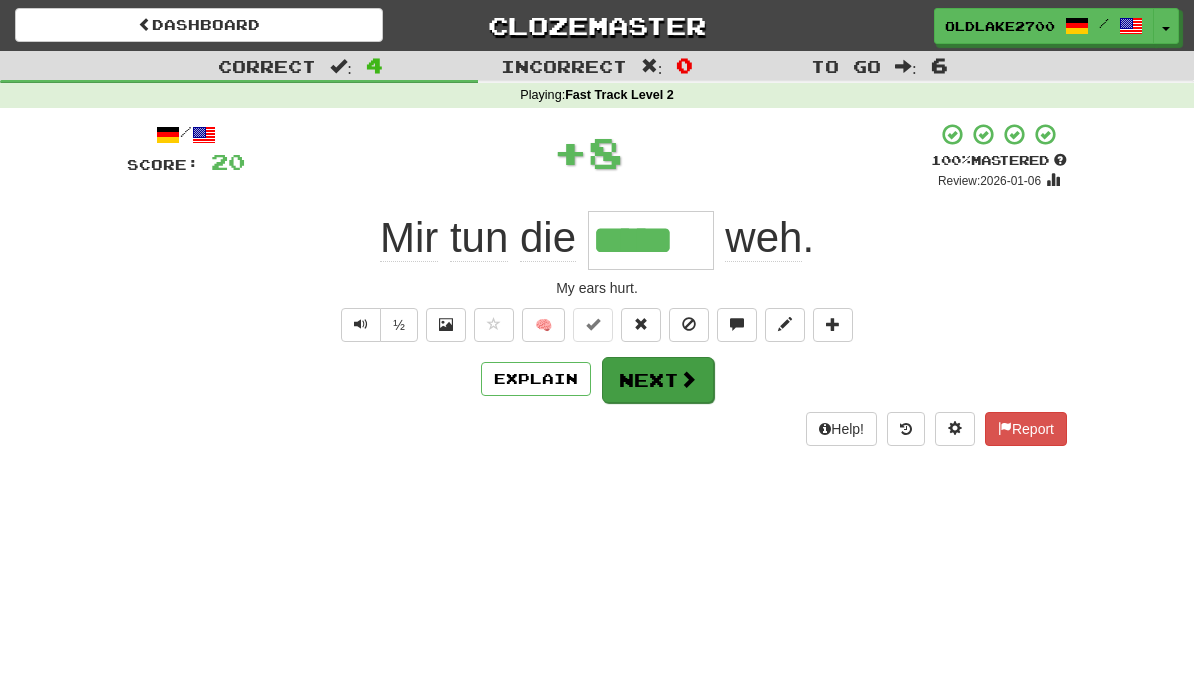 click at bounding box center (688, 379) 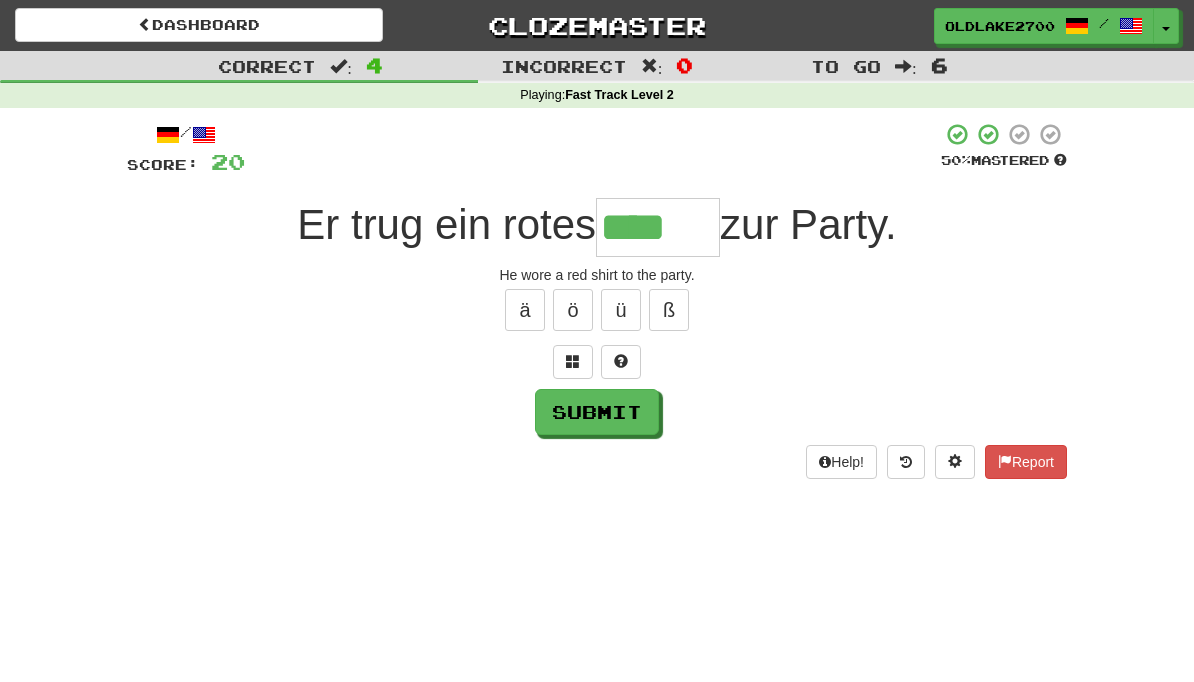 type on "****" 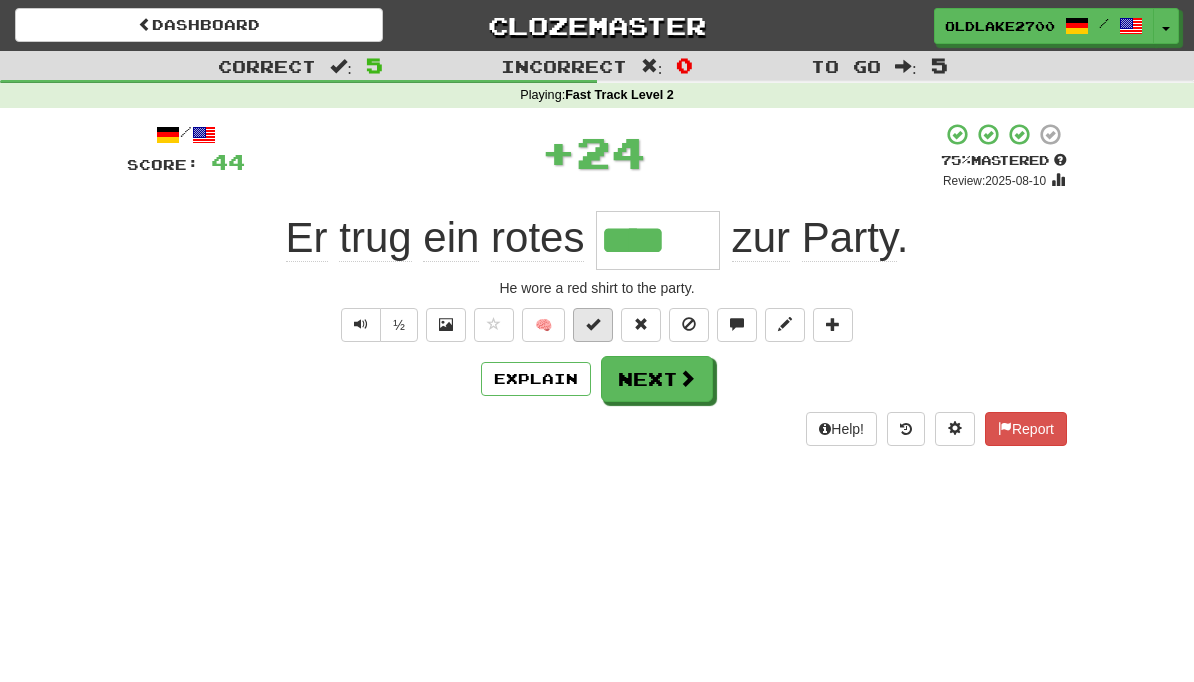 click at bounding box center [593, 325] 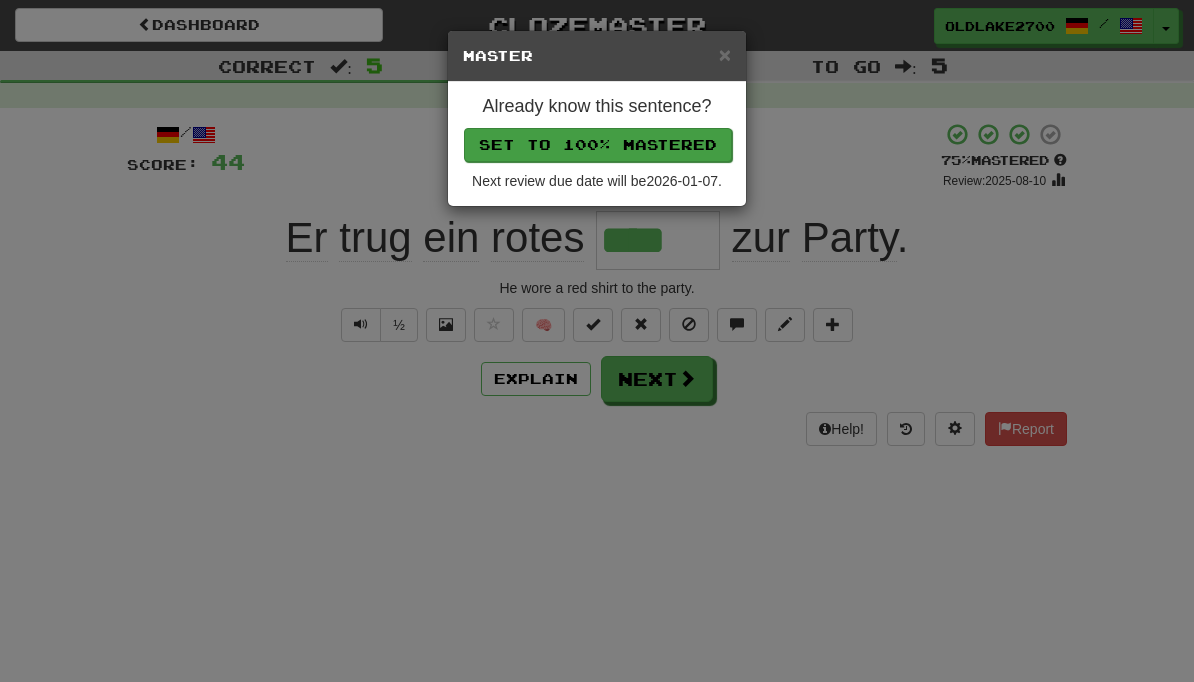 click on "Set to 100% Mastered" at bounding box center [598, 145] 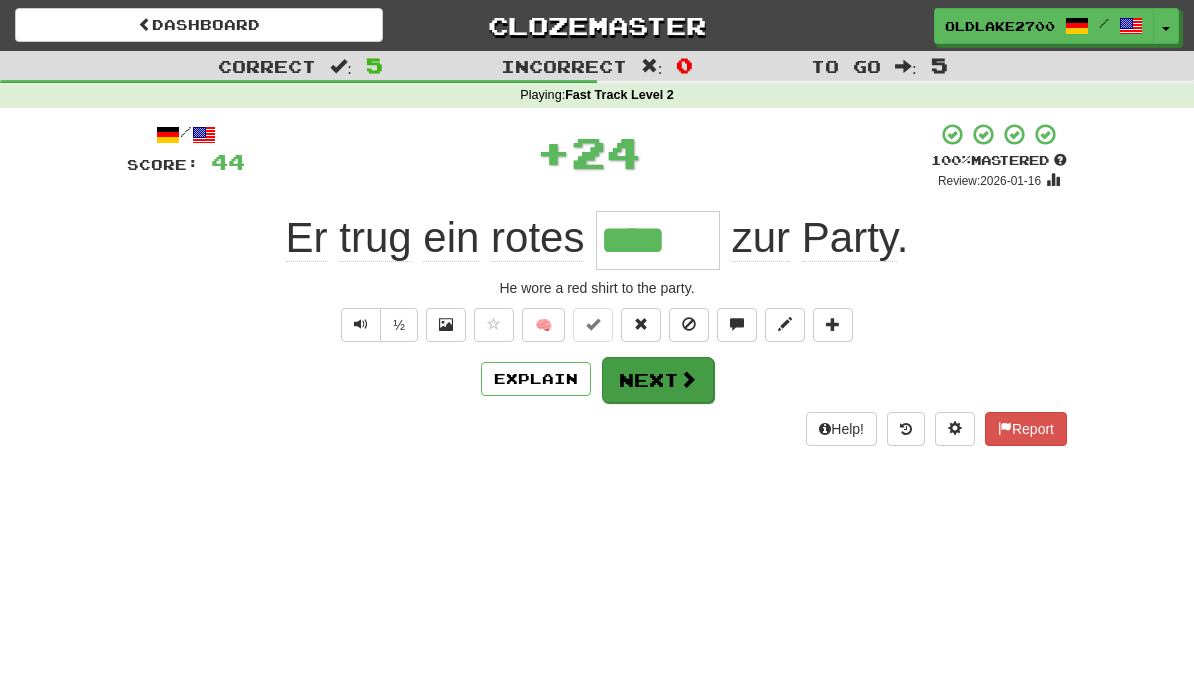 click at bounding box center [688, 379] 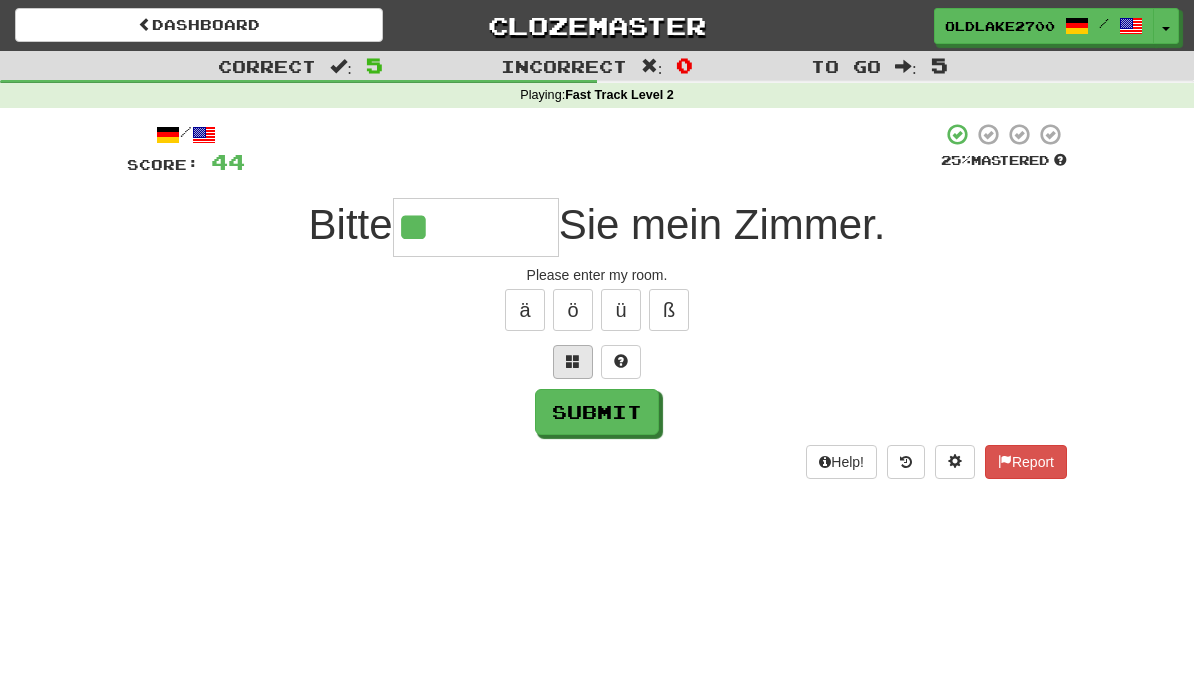 click at bounding box center (573, 362) 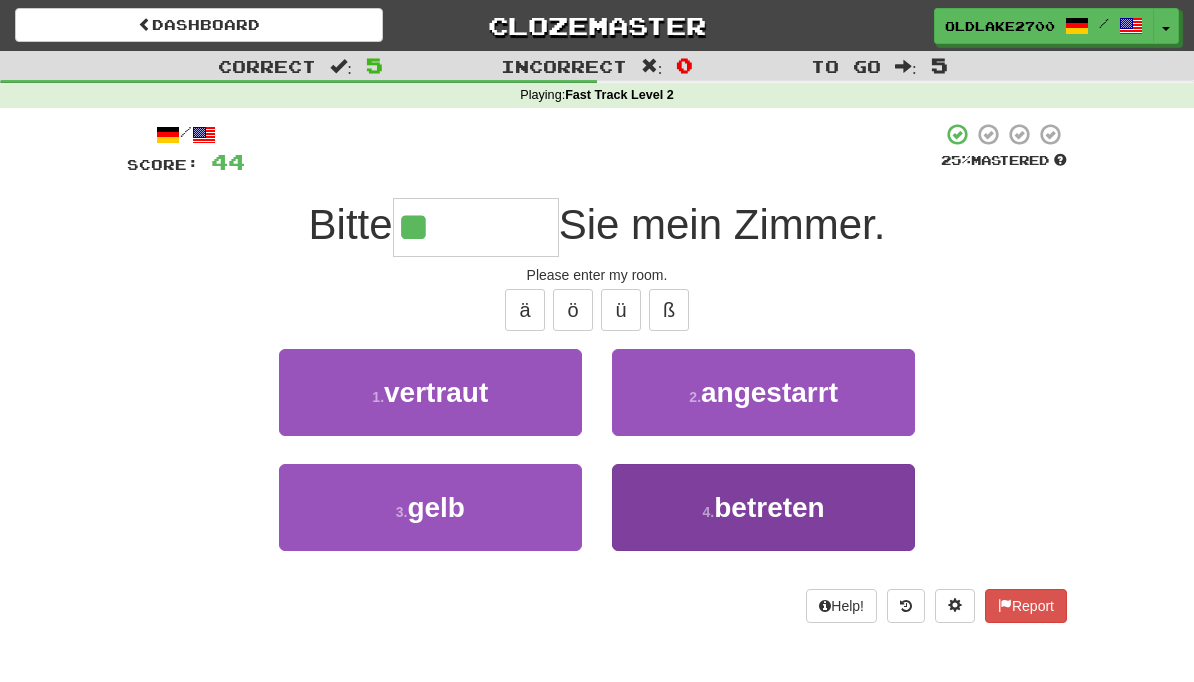 click on "betreten" at bounding box center [769, 507] 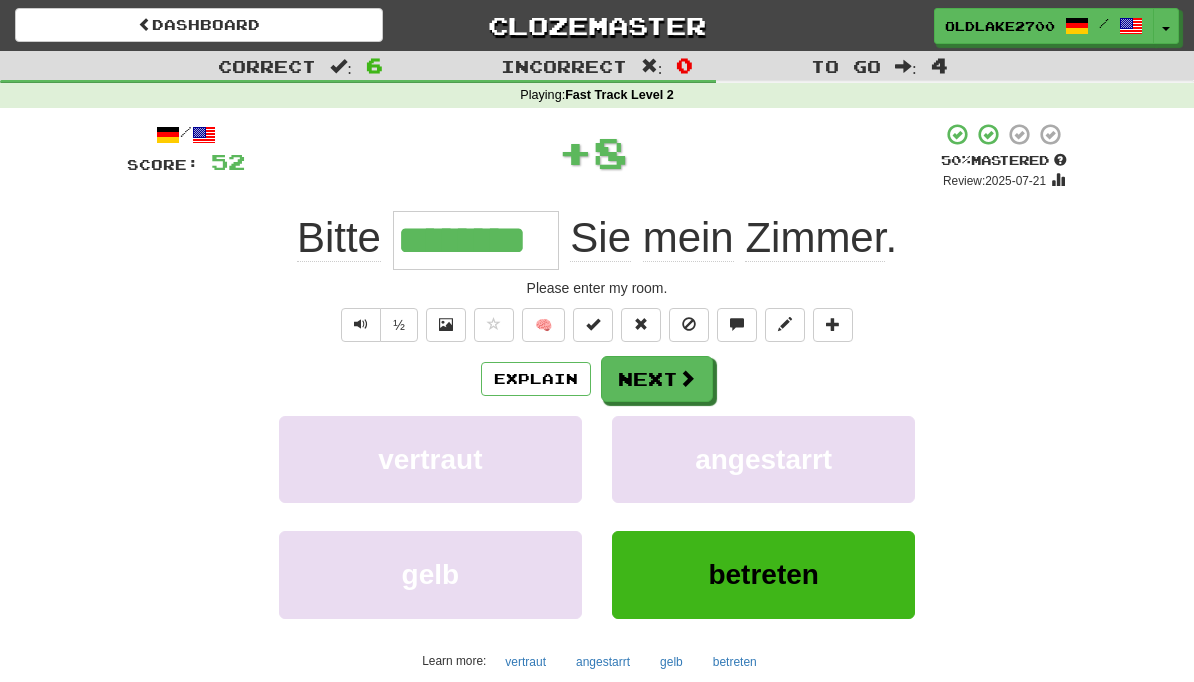 click on "Next" at bounding box center [657, 379] 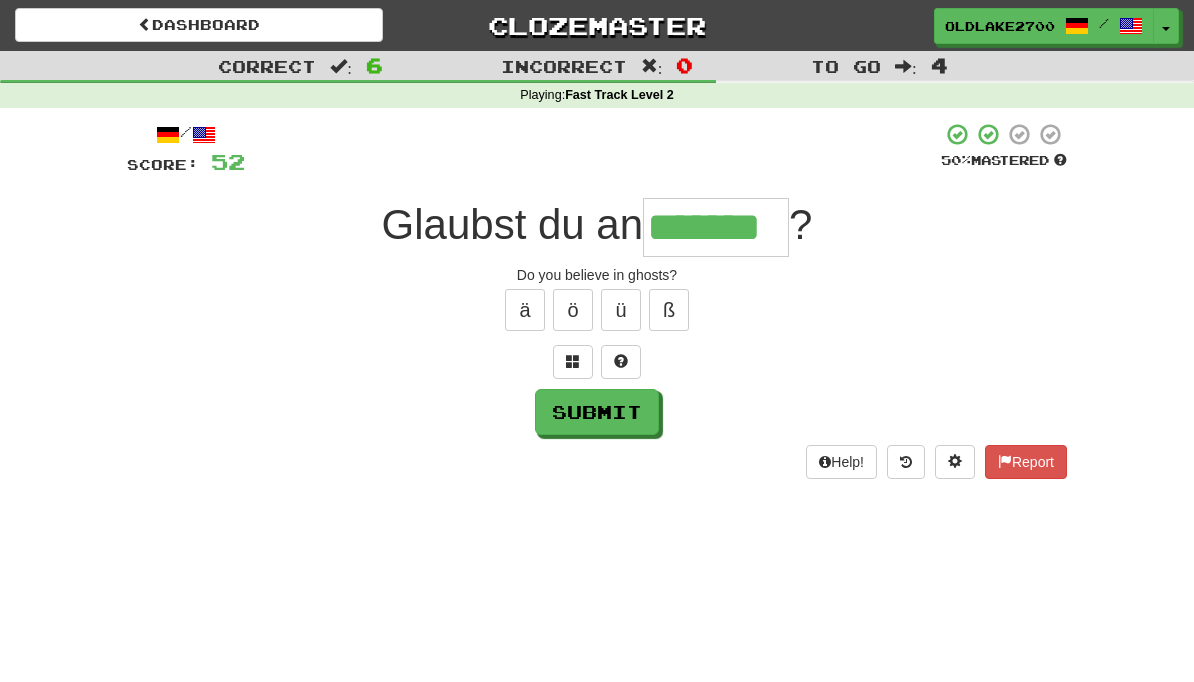 type on "*******" 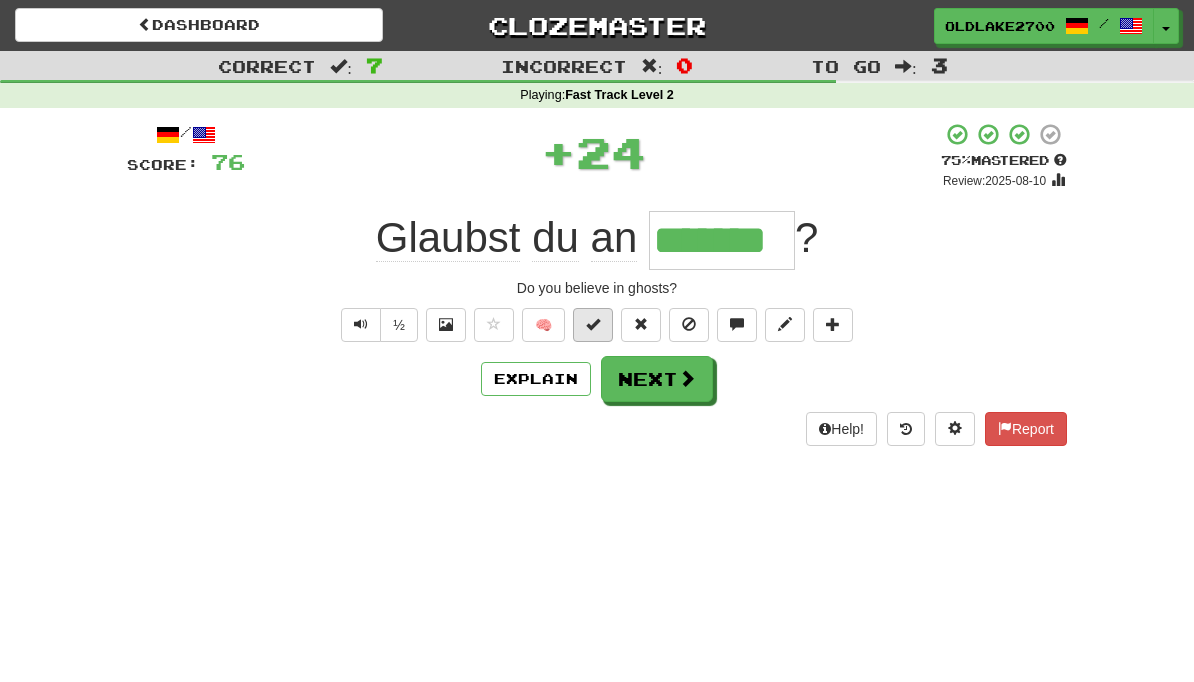 click at bounding box center (593, 325) 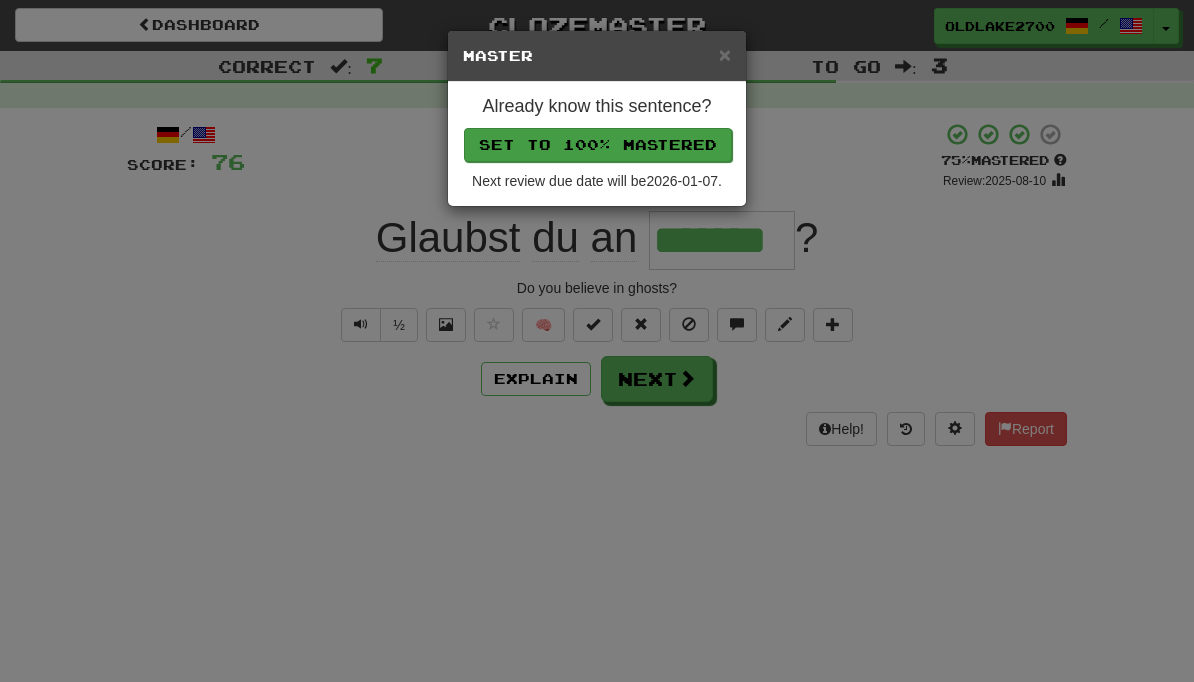 click on "Set to 100% Mastered" at bounding box center [598, 145] 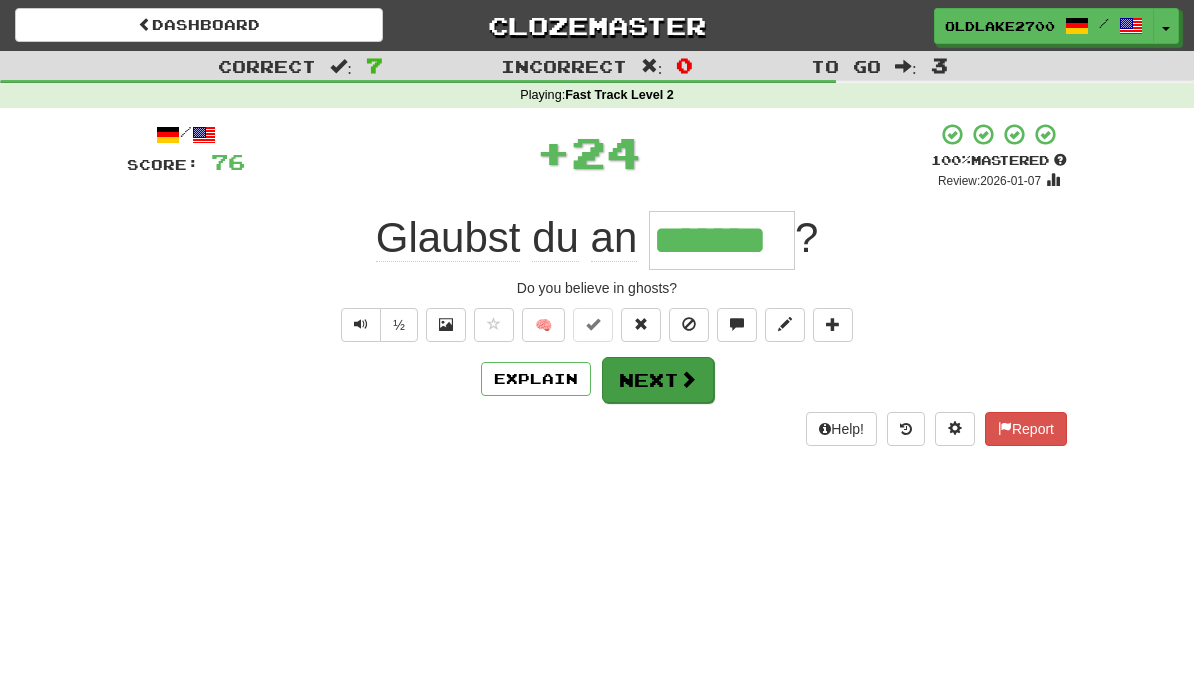 click on "Next" at bounding box center [658, 380] 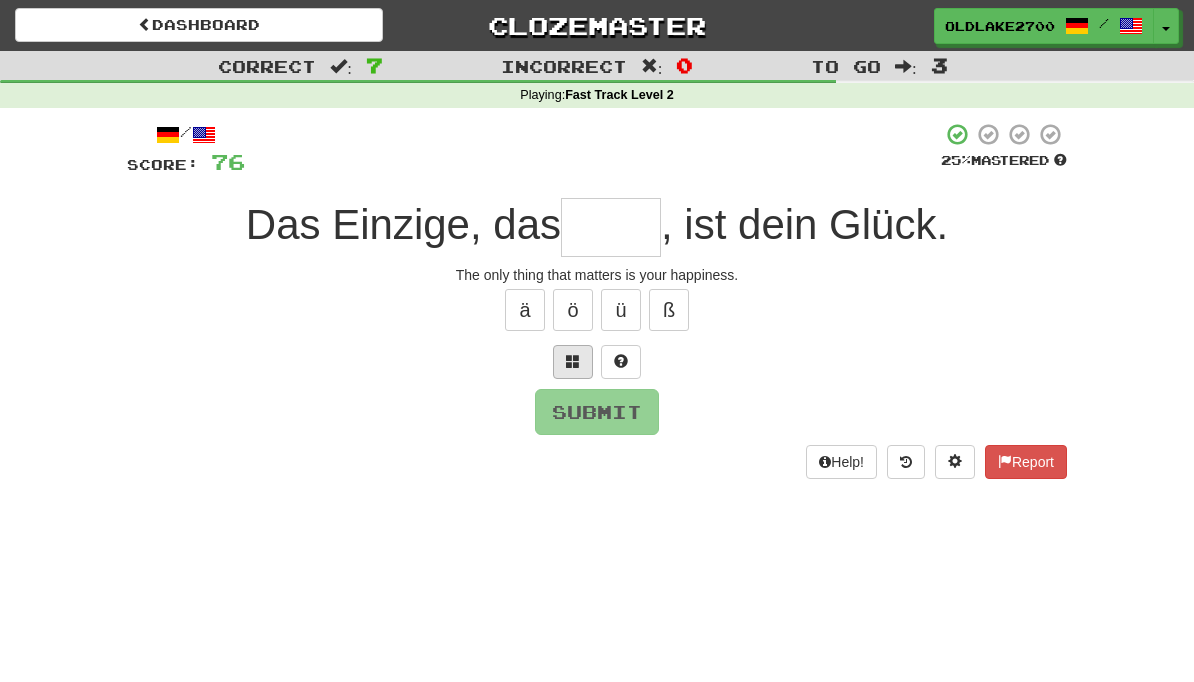 click at bounding box center (573, 361) 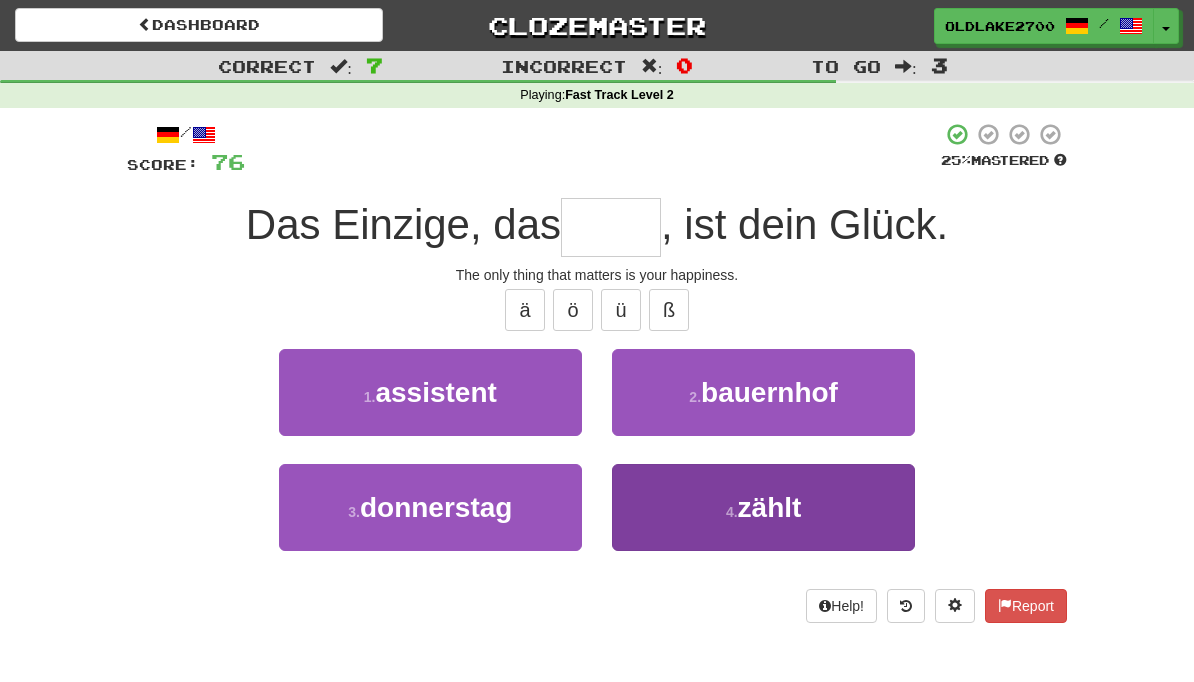 click on "4 .  zählt" at bounding box center (763, 507) 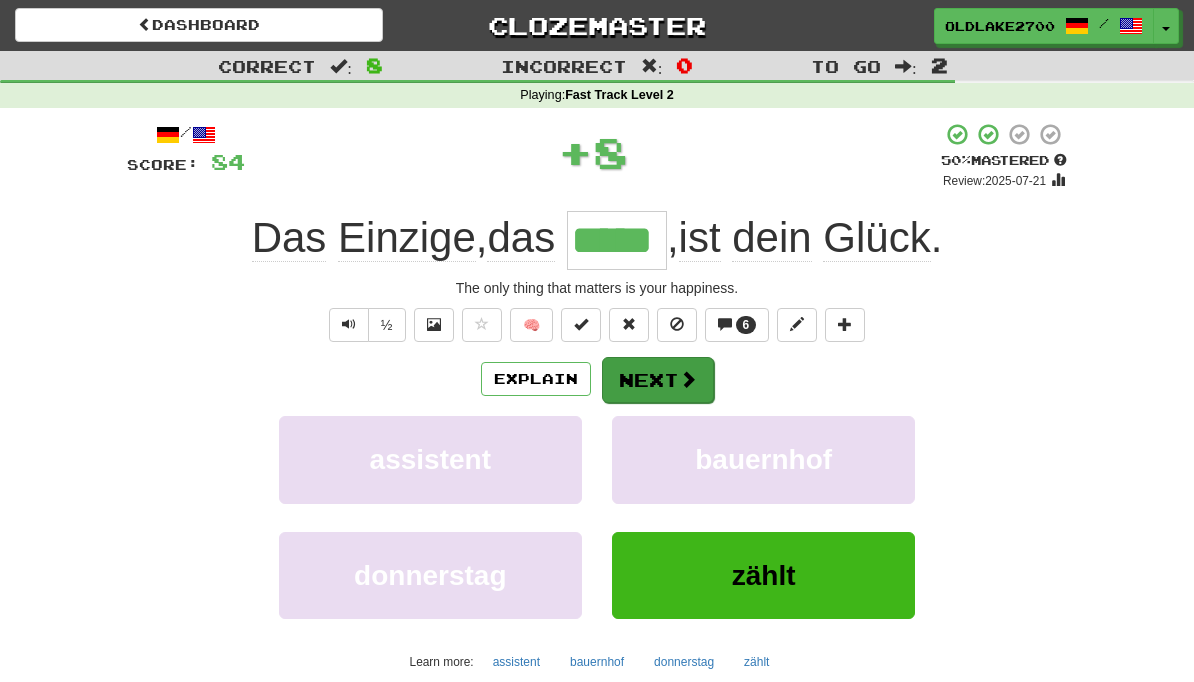 click on "Next" at bounding box center (658, 380) 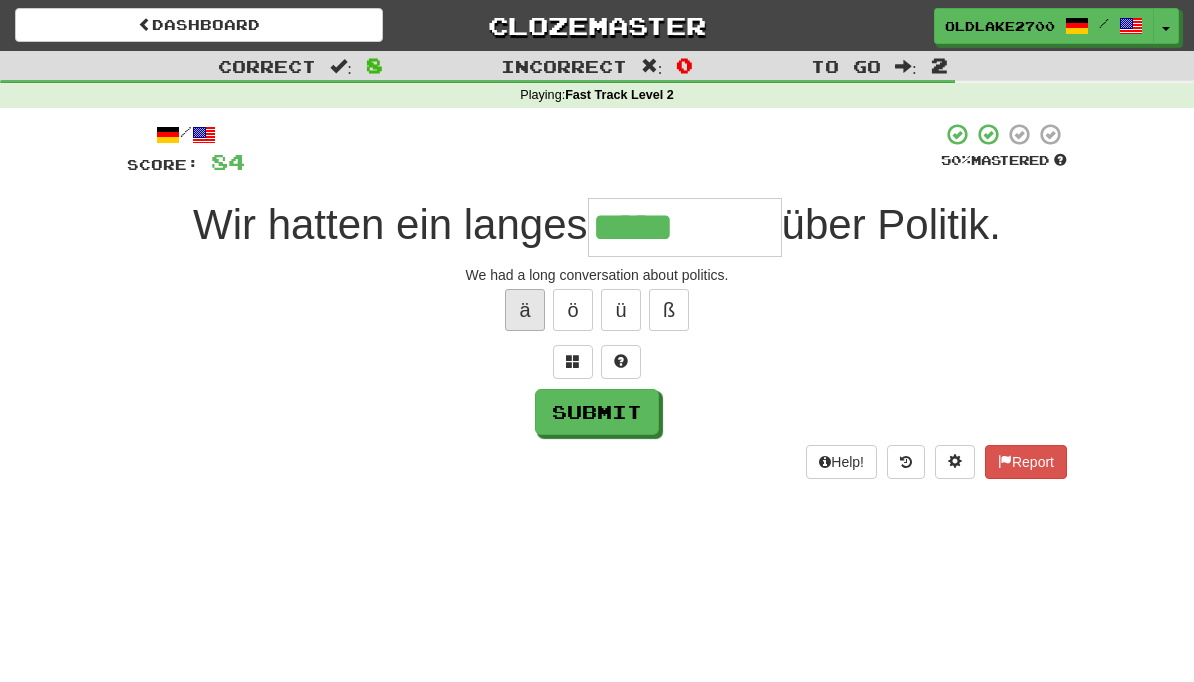 click on "ä" at bounding box center [525, 310] 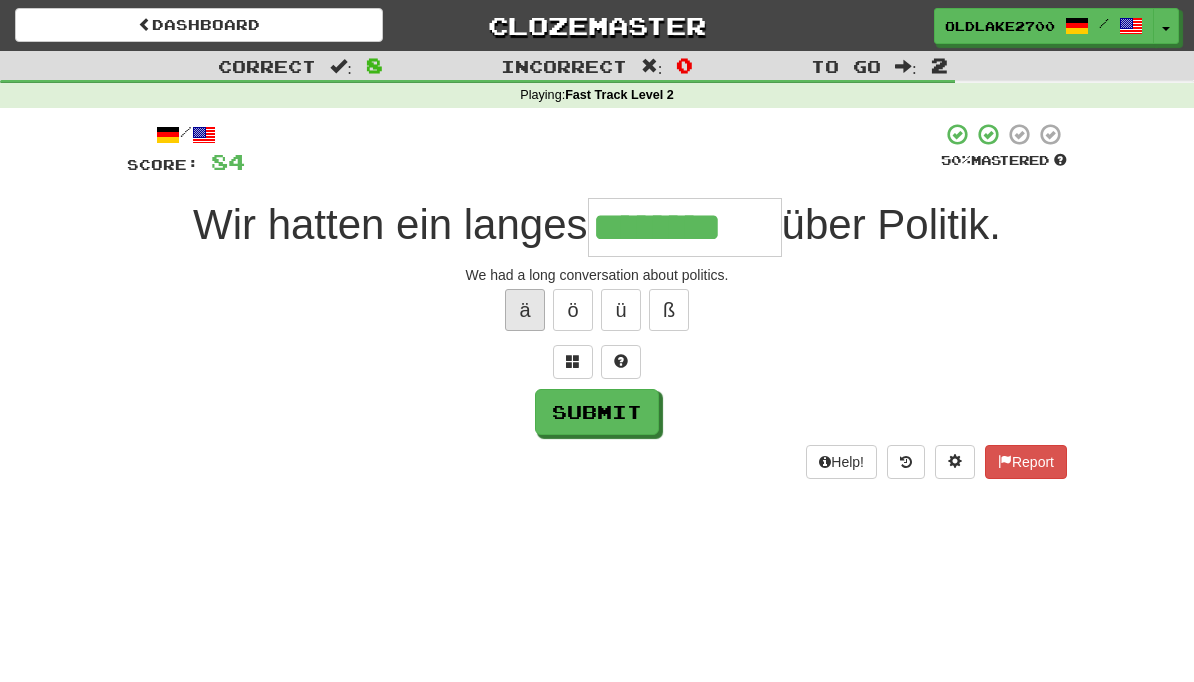 type on "********" 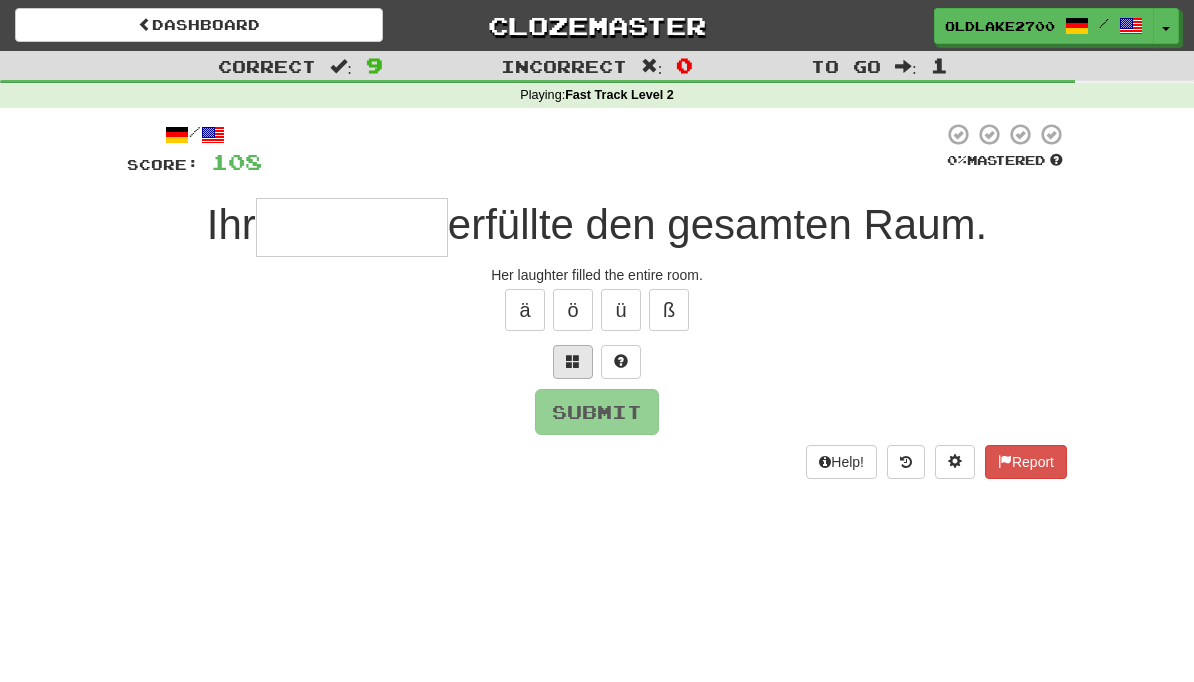 click at bounding box center [573, 361] 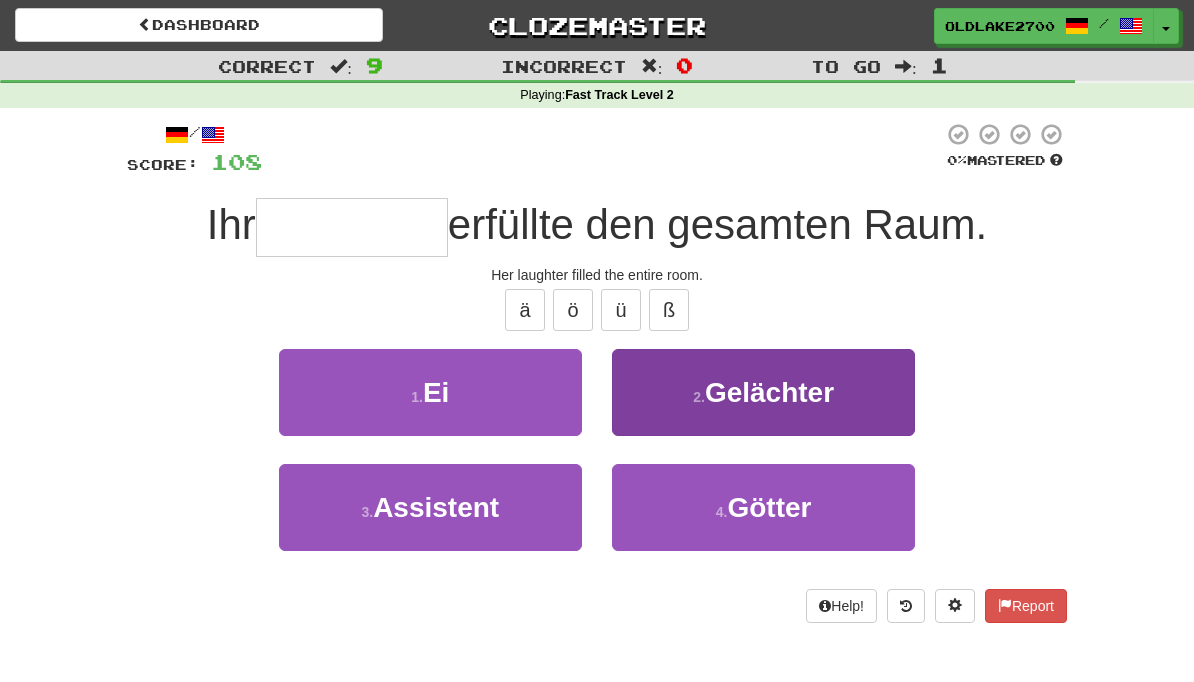 click on "2 .  Gelächter" at bounding box center (763, 392) 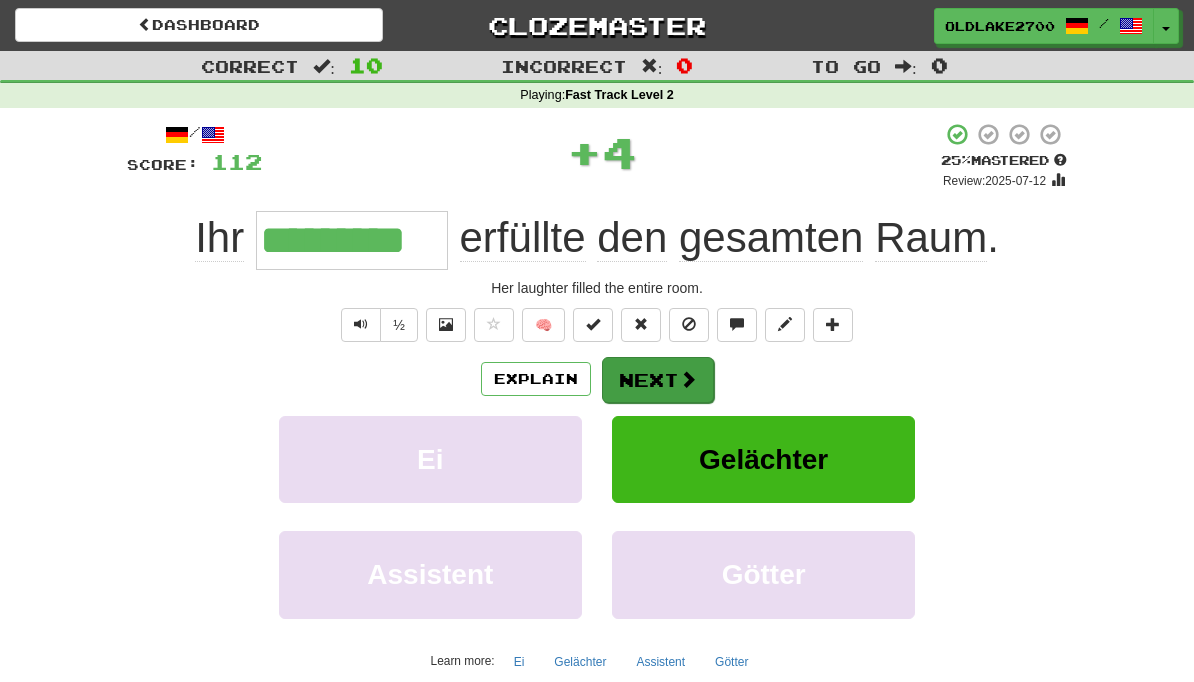 click on "Next" at bounding box center [658, 380] 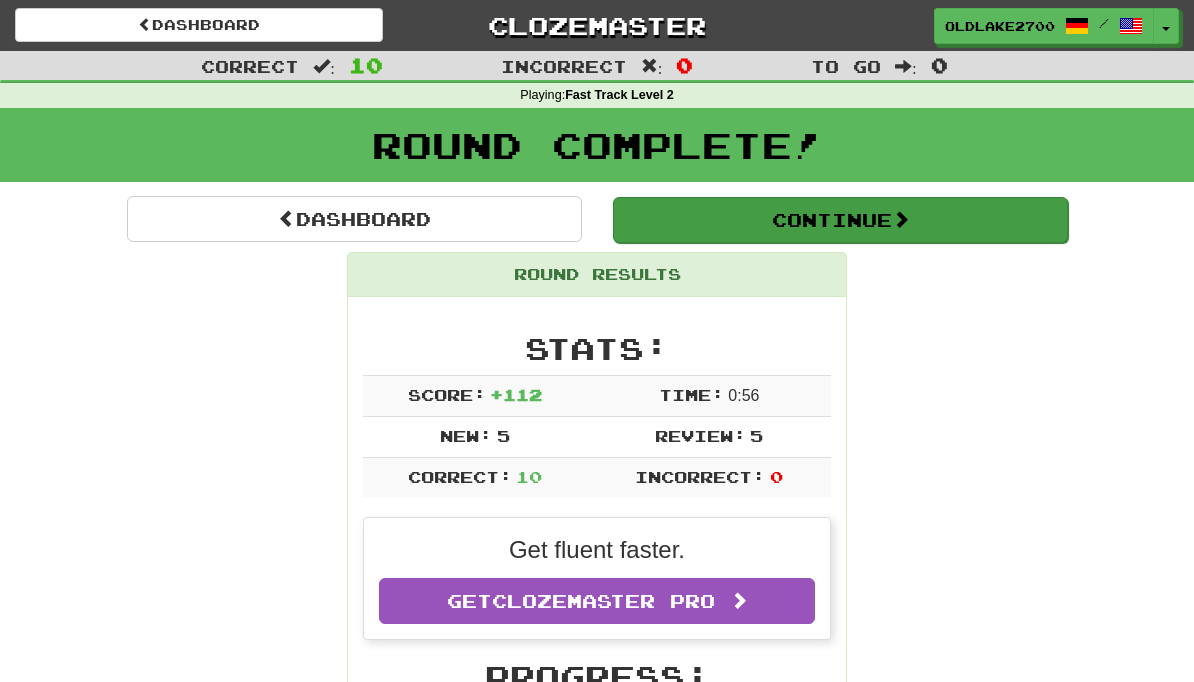 click on "Continue" at bounding box center (840, 220) 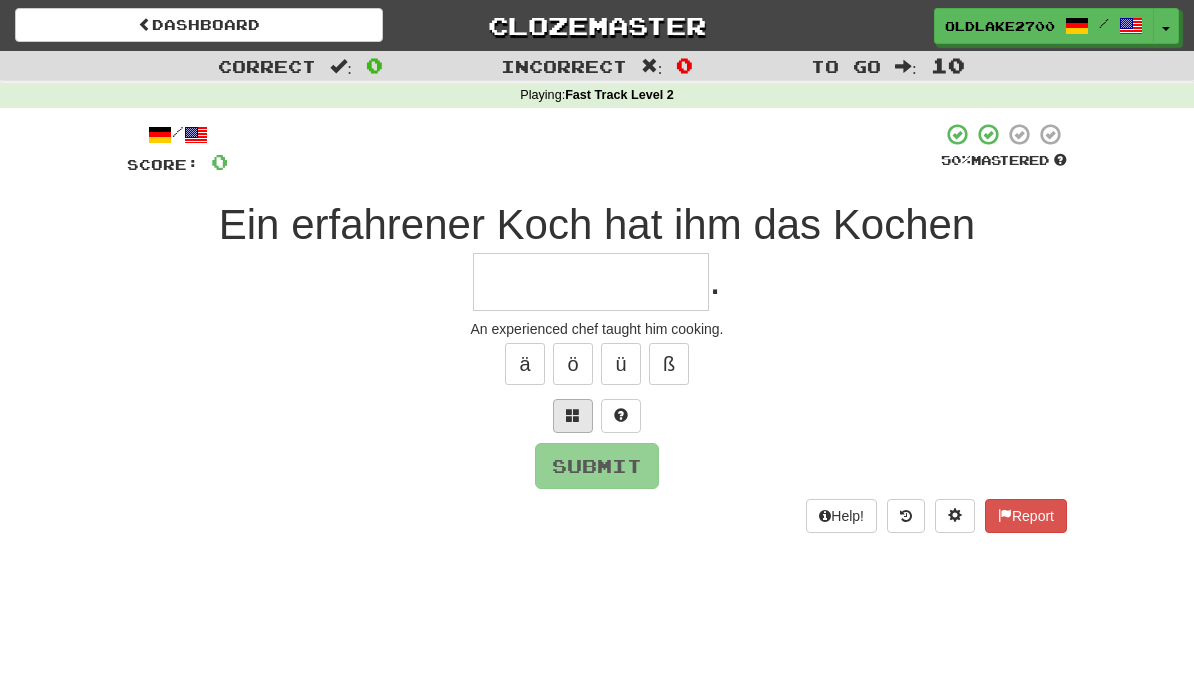 click at bounding box center (573, 416) 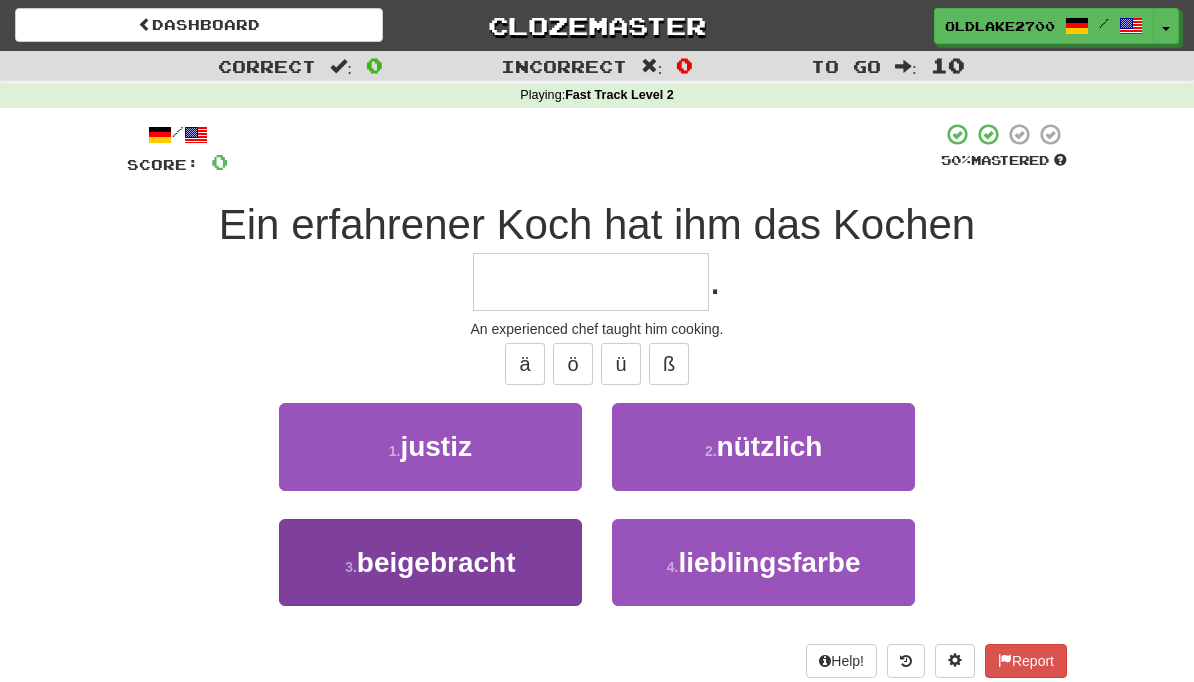 click on "3 .  beigebracht" at bounding box center [430, 562] 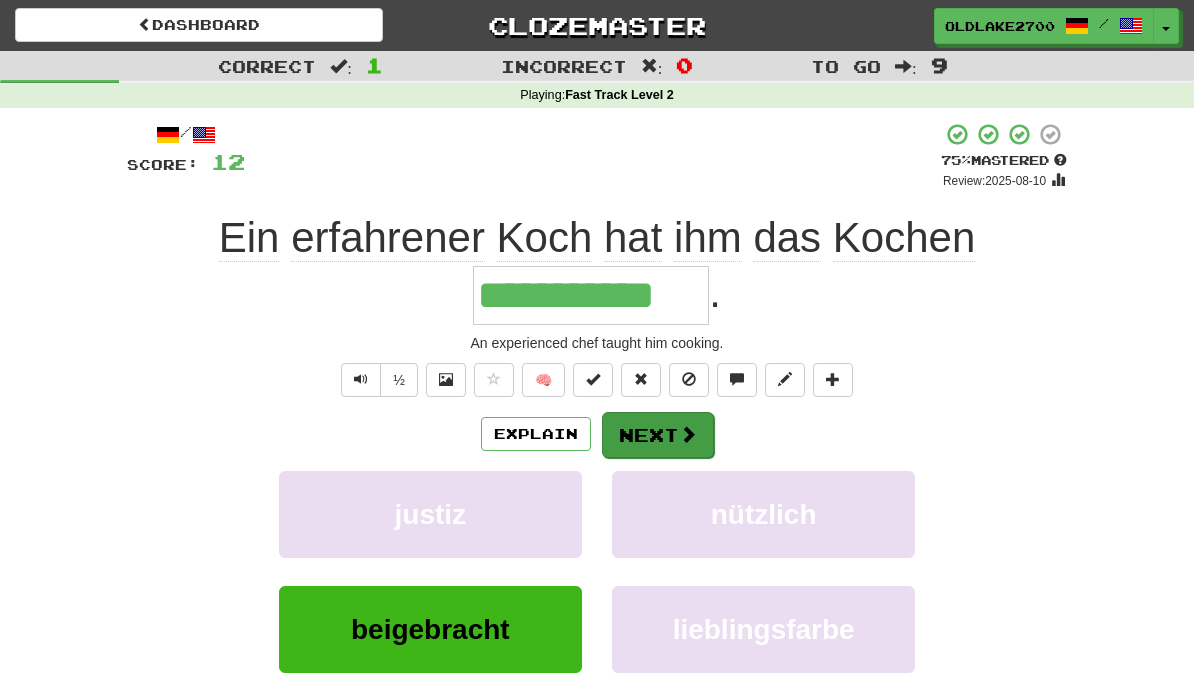 click on "Next" at bounding box center (658, 435) 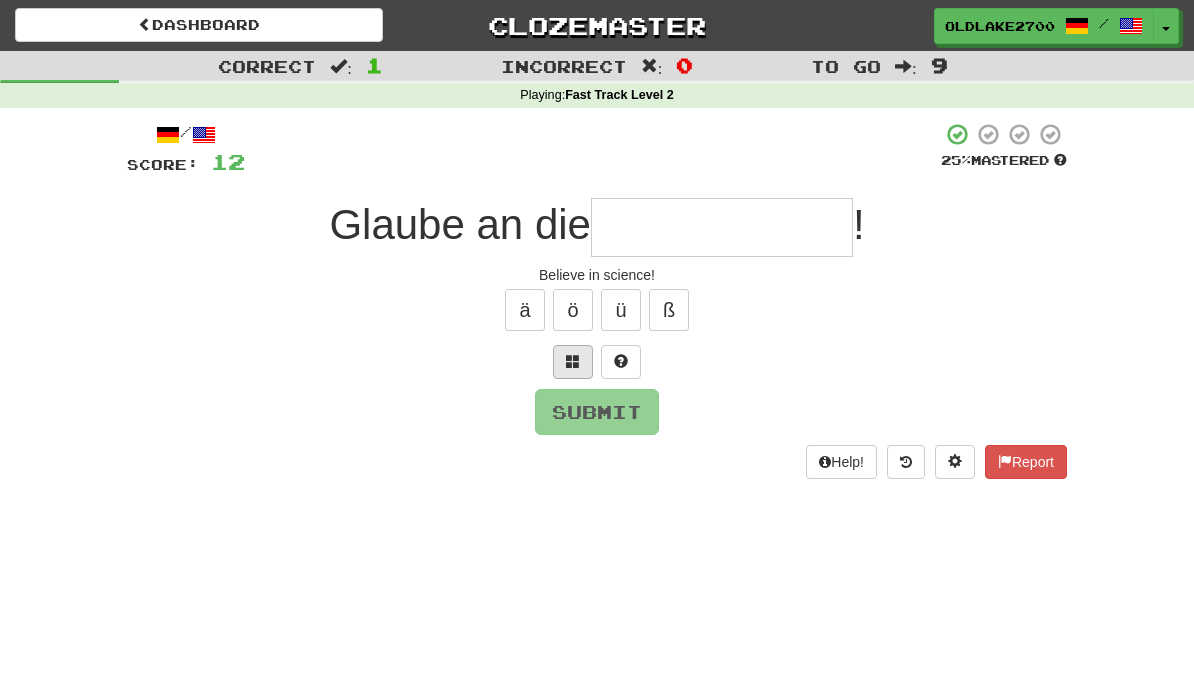 click at bounding box center [573, 362] 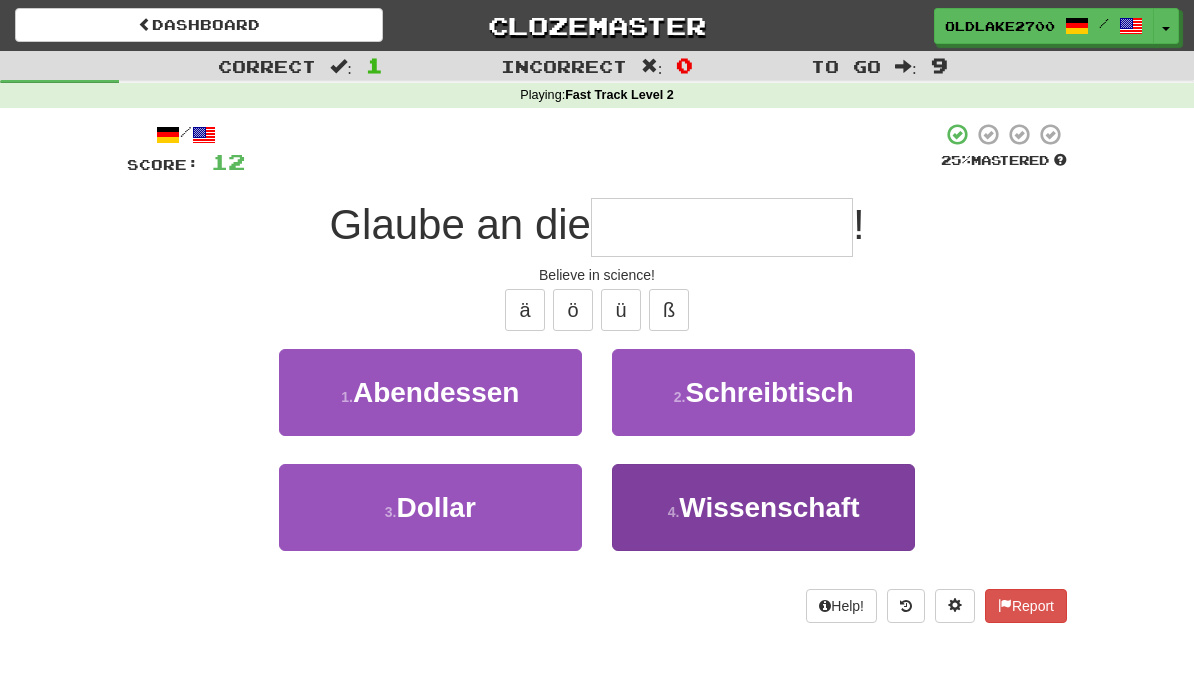 click on "Wissenschaft" at bounding box center (769, 507) 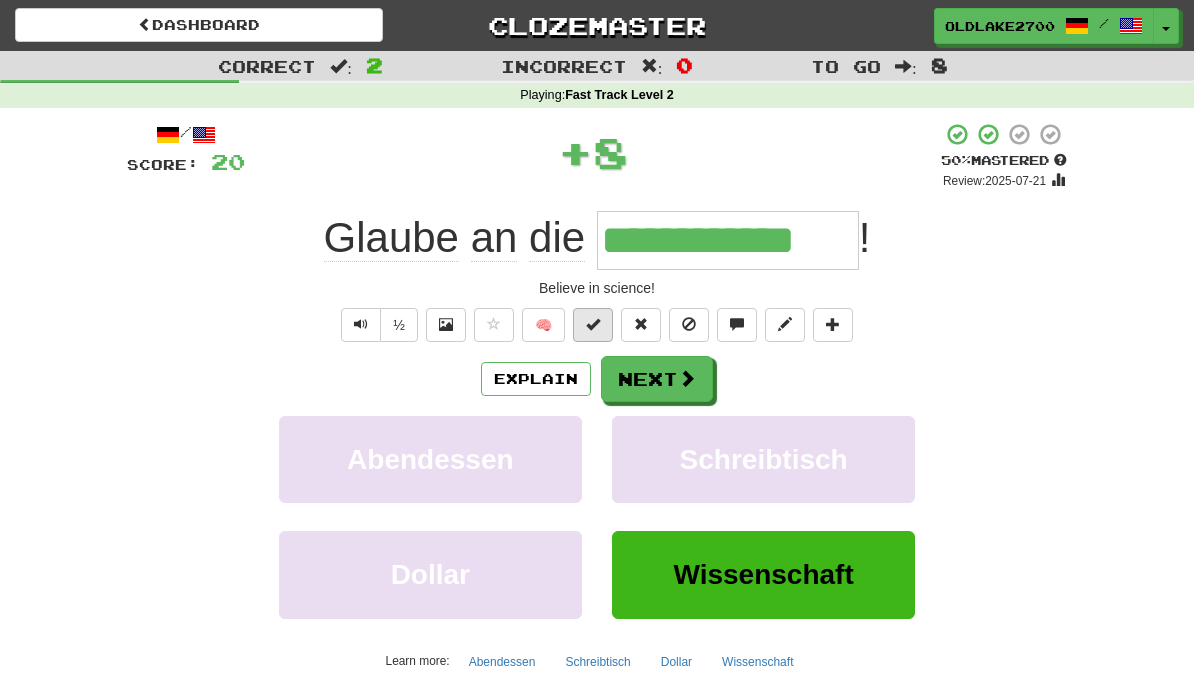 click at bounding box center (593, 325) 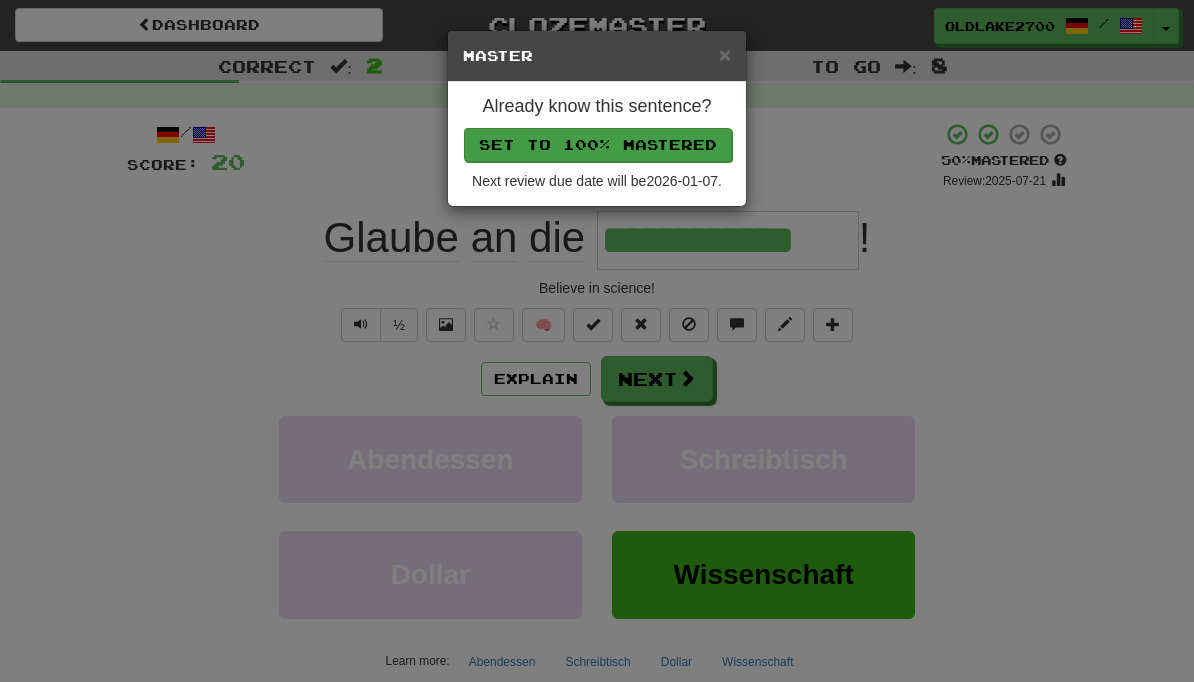 click on "Set to 100% Mastered" at bounding box center (598, 145) 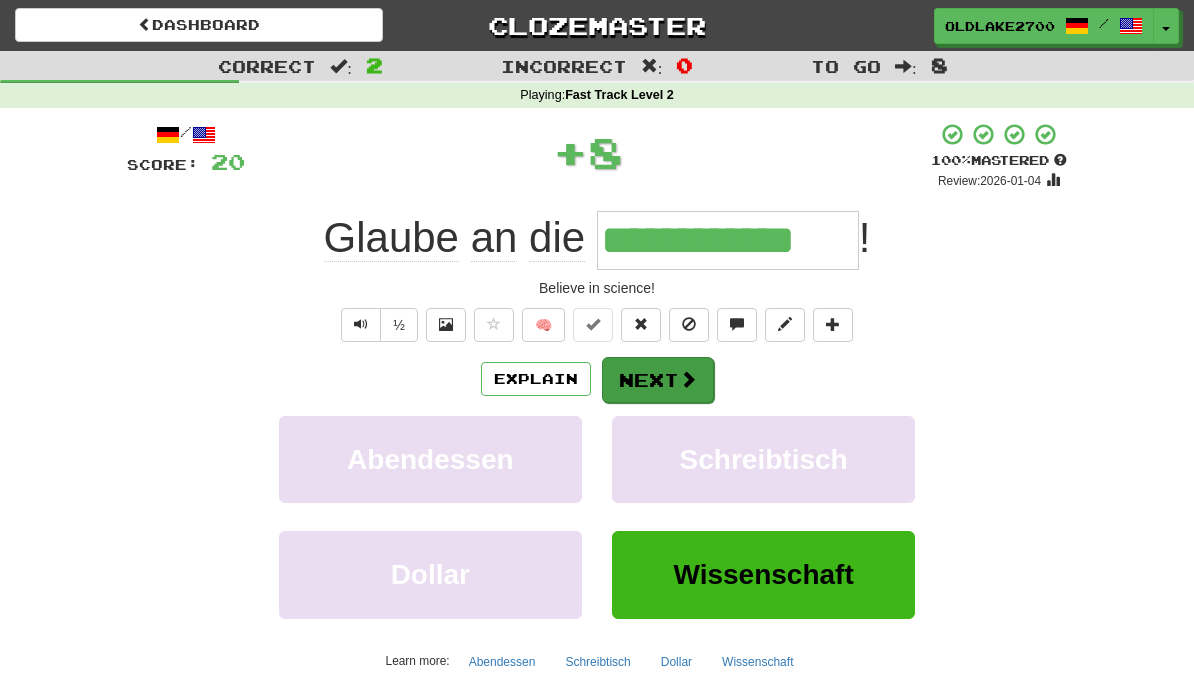 click at bounding box center (688, 379) 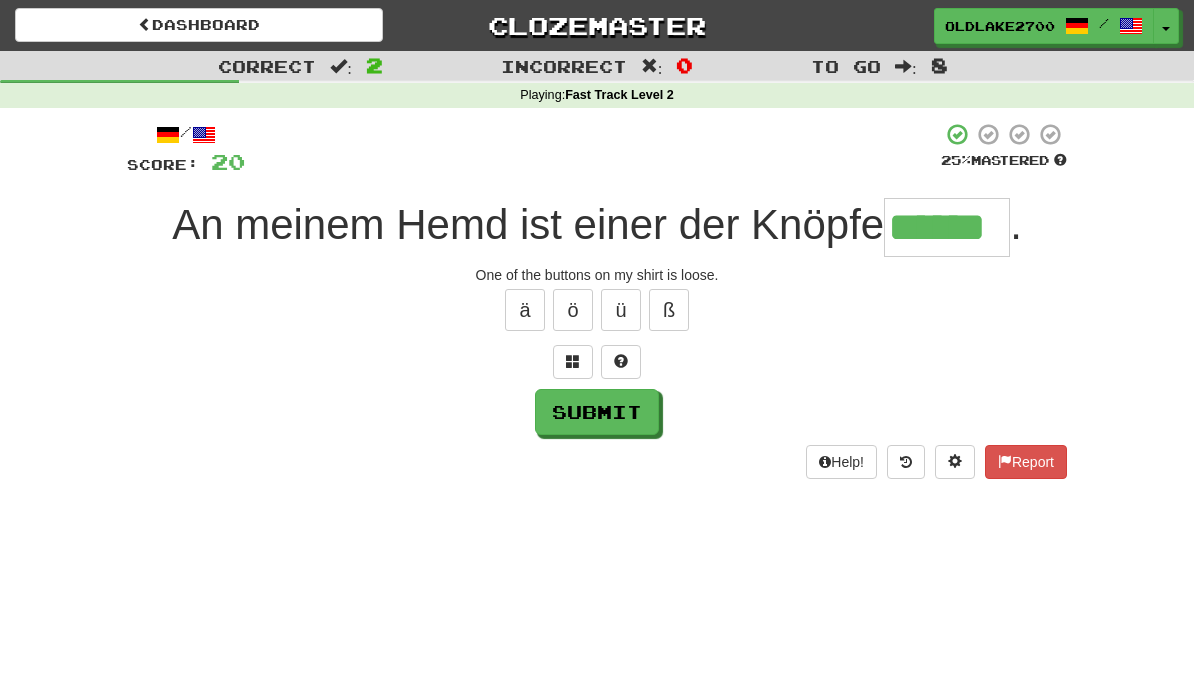 type on "******" 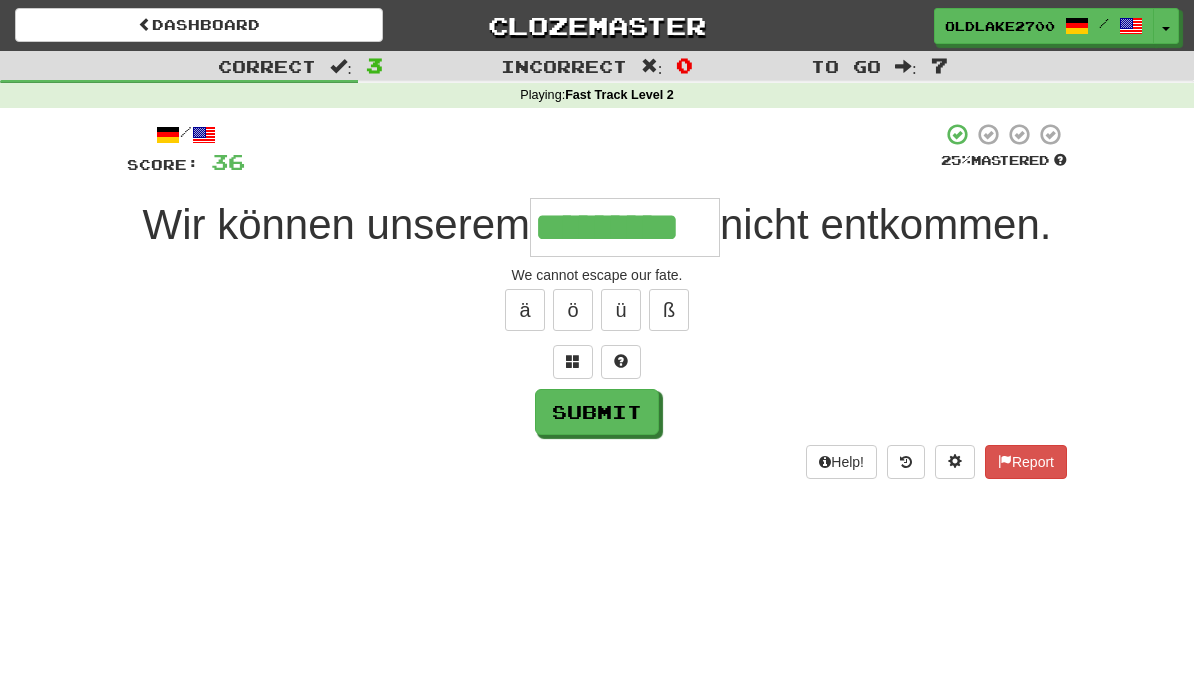 type on "*********" 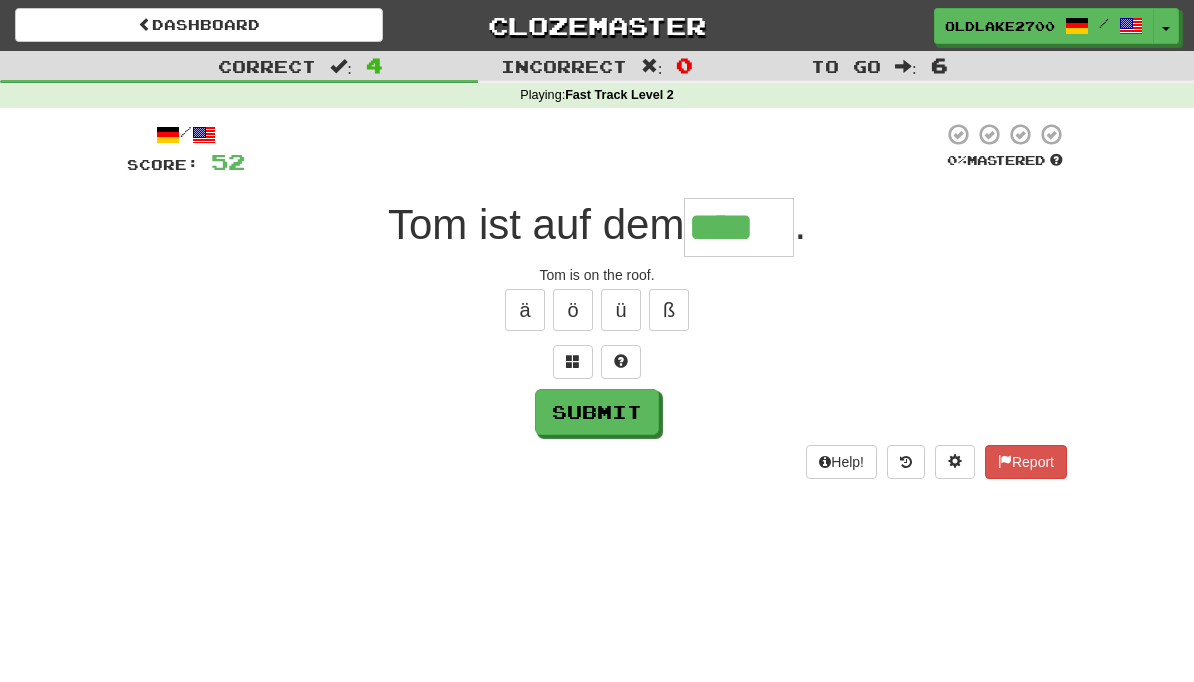 type on "****" 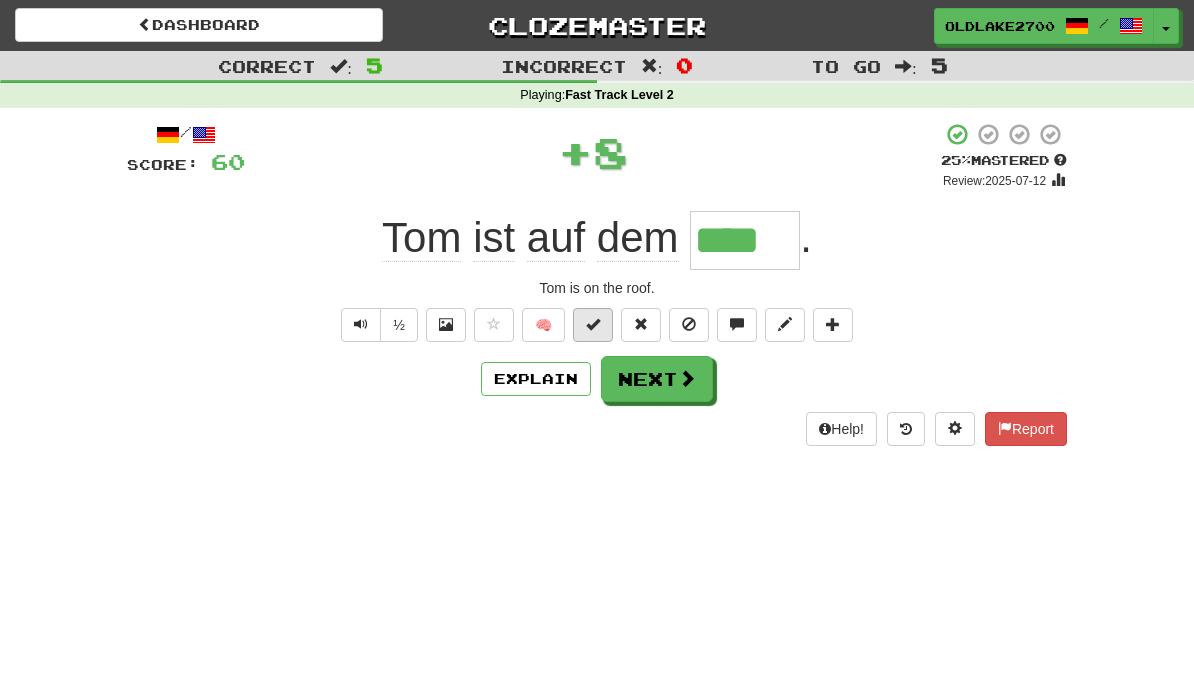 click at bounding box center (593, 325) 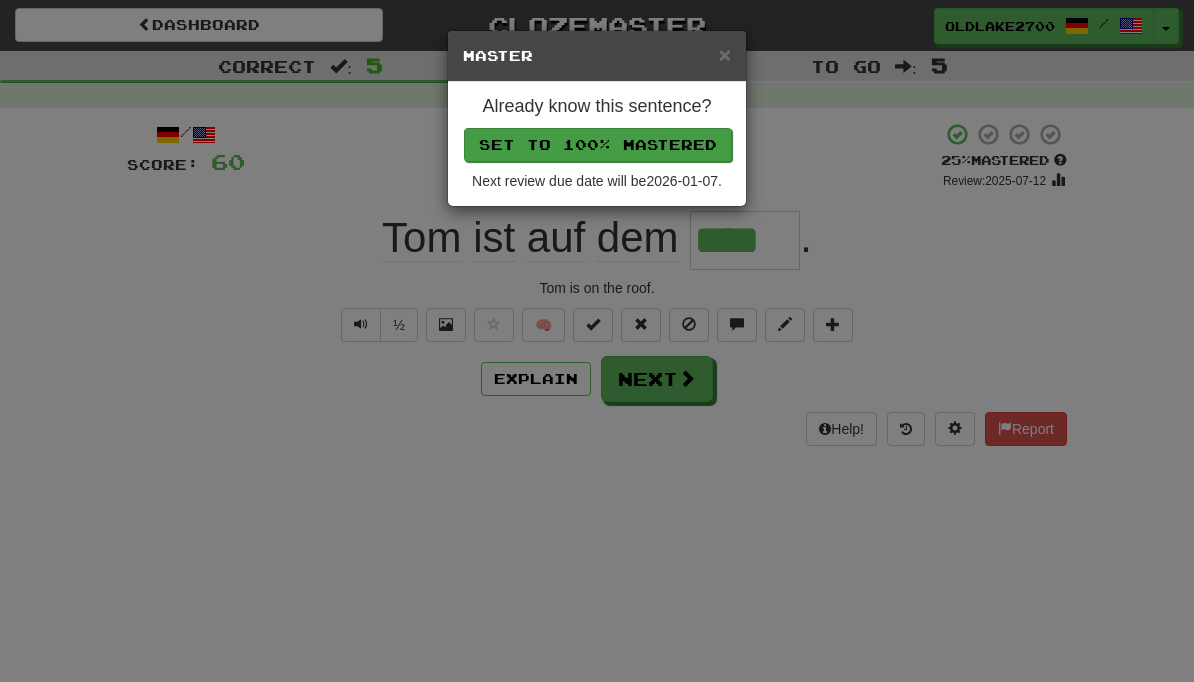 click on "Set to 100% Mastered" at bounding box center [598, 145] 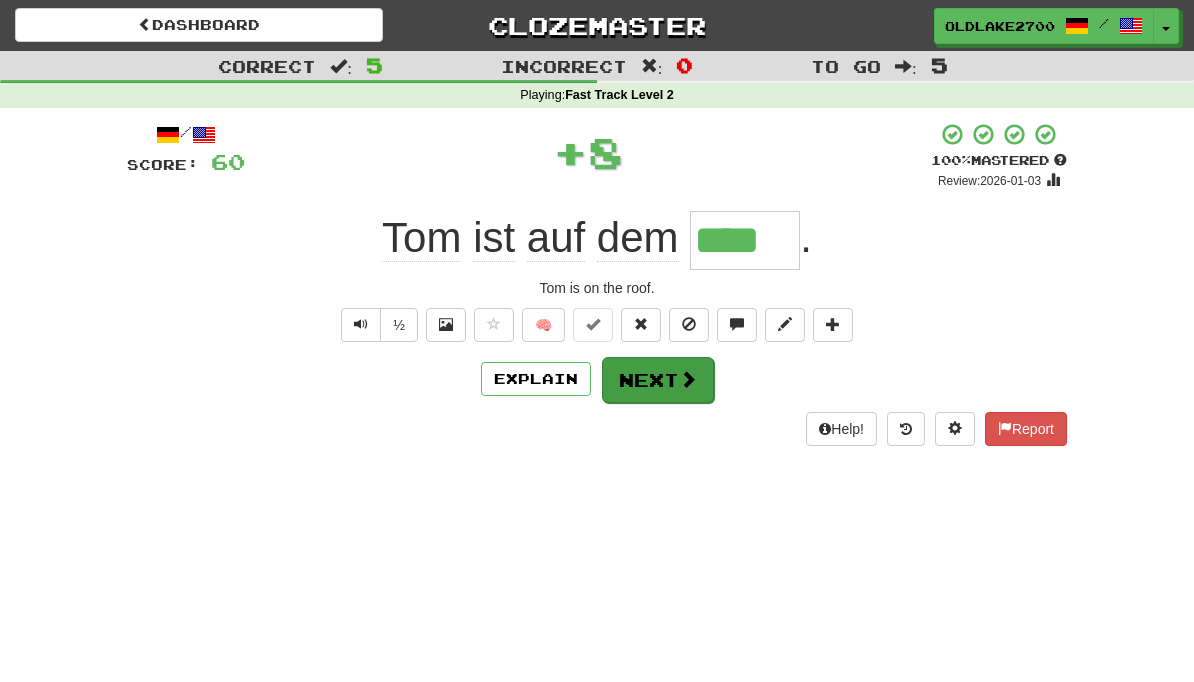 click at bounding box center (688, 379) 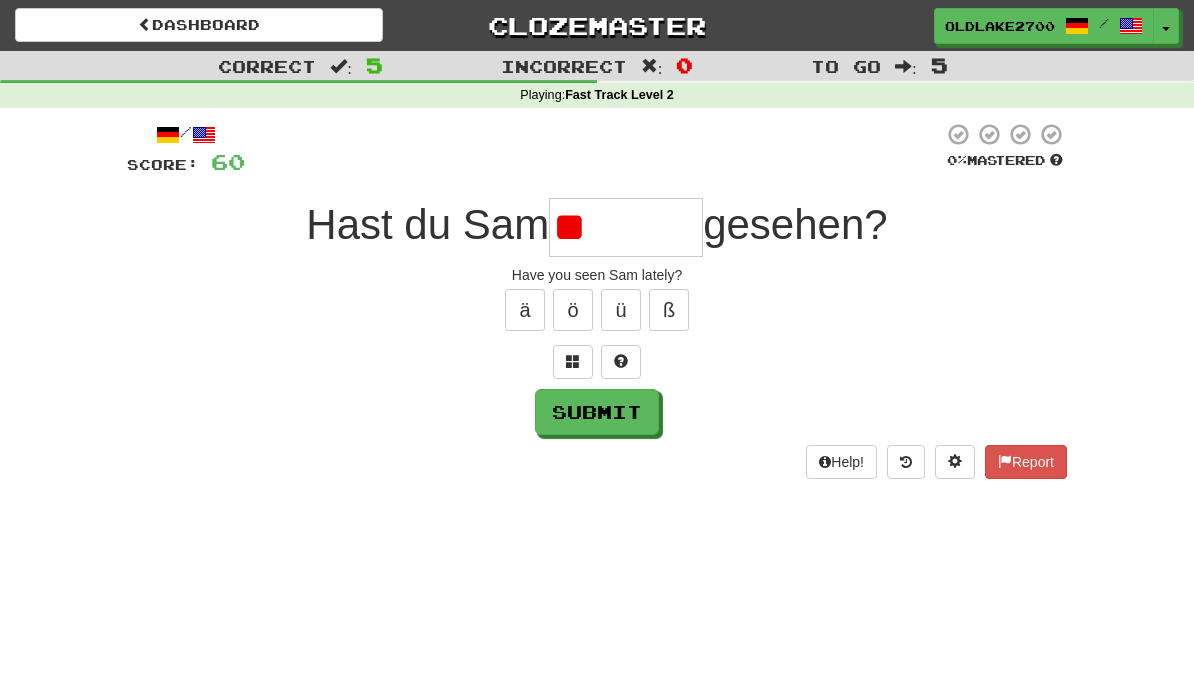 type on "*" 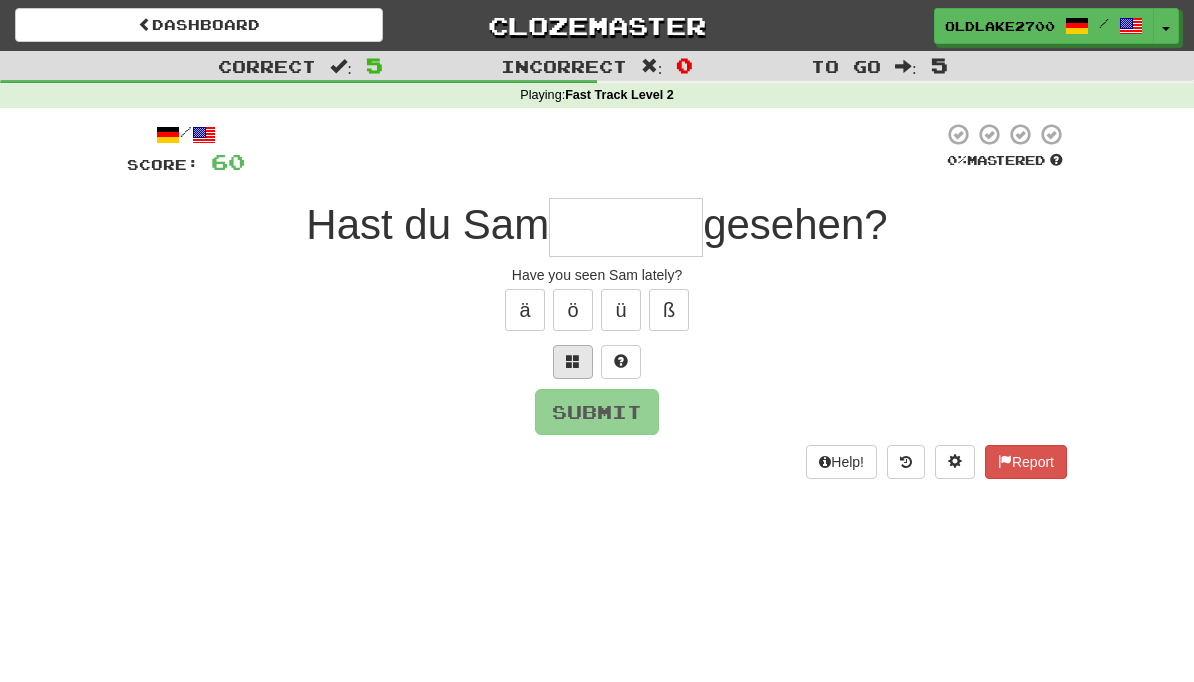 click at bounding box center (573, 362) 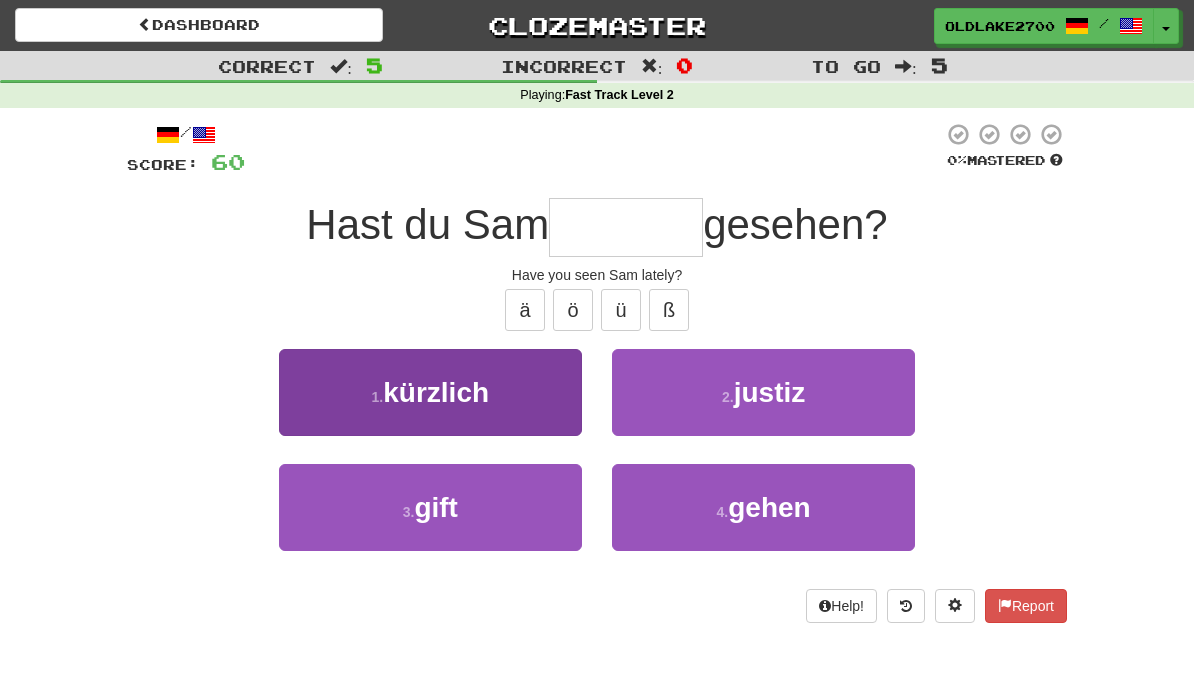 click on "1 .  kürzlich" at bounding box center [430, 392] 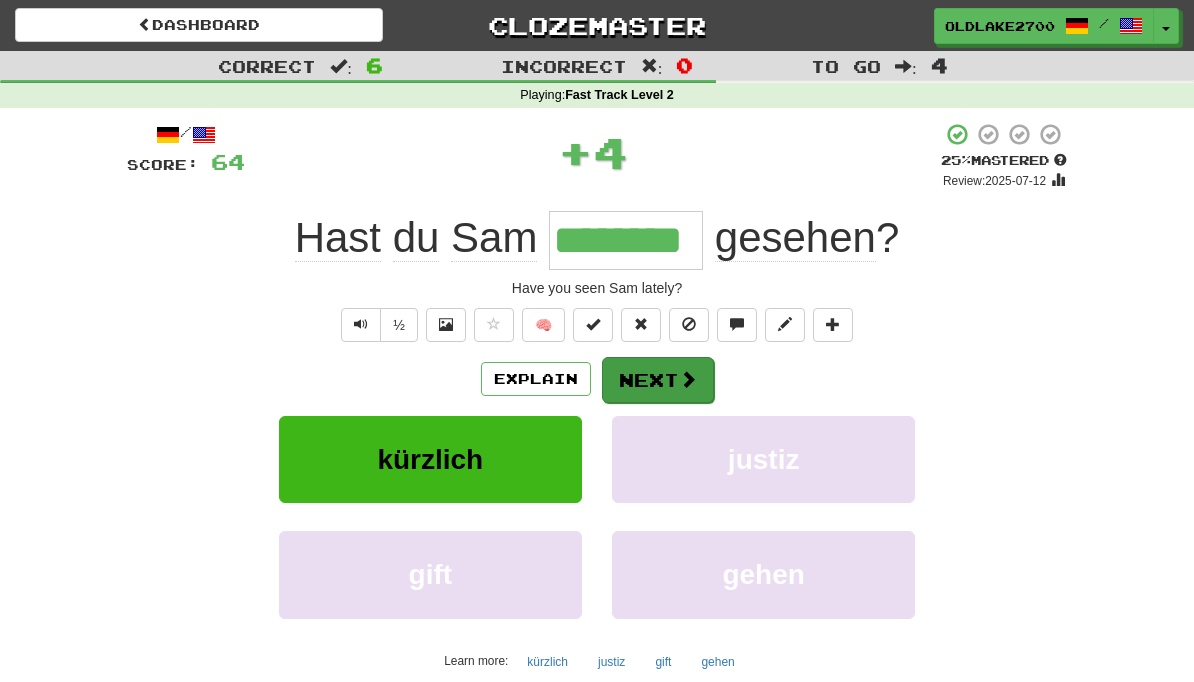 click at bounding box center [688, 379] 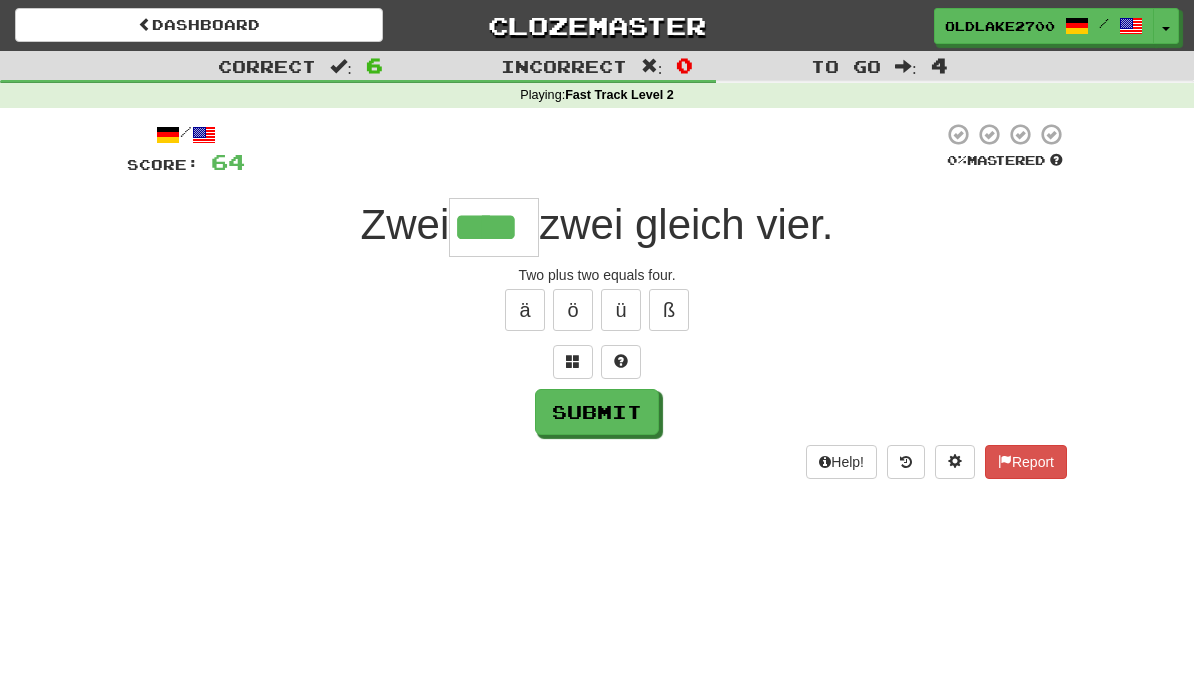 type on "****" 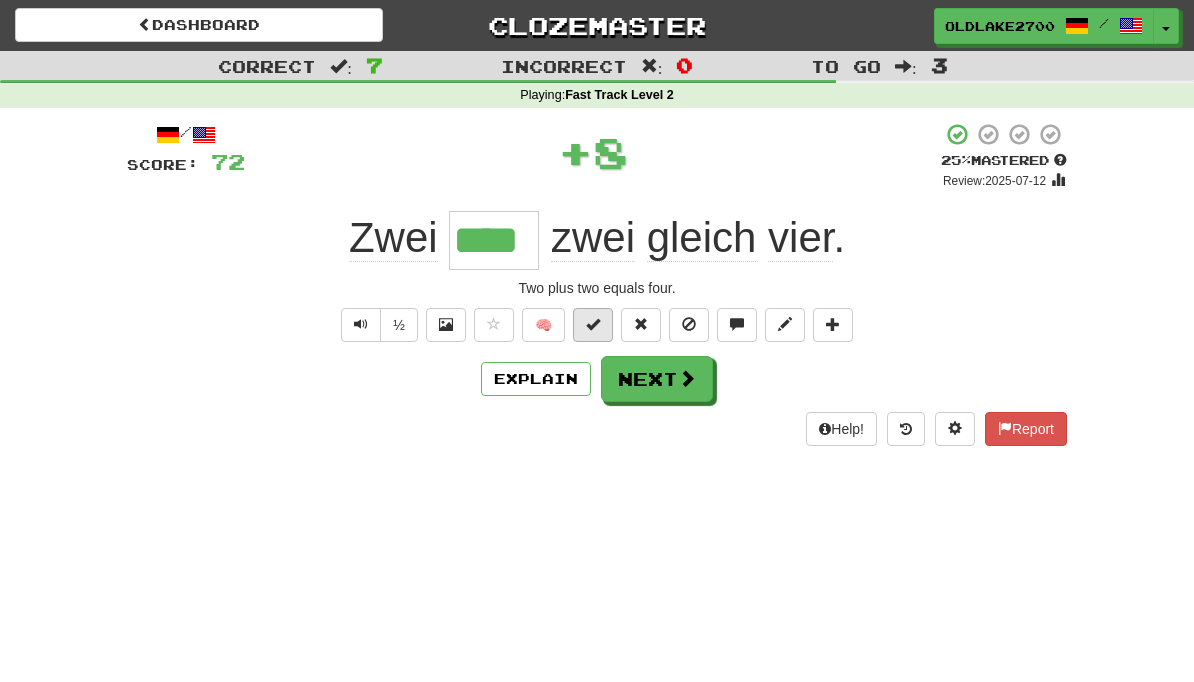 click at bounding box center (593, 325) 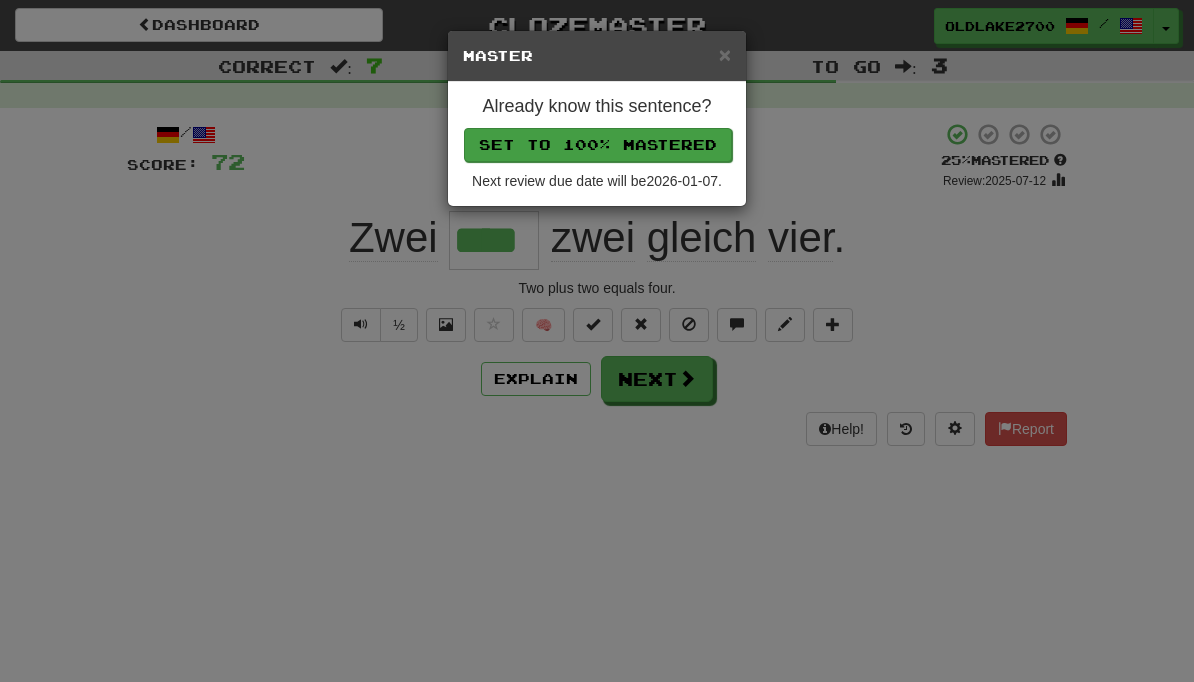 click on "Set to 100% Mastered" at bounding box center [598, 145] 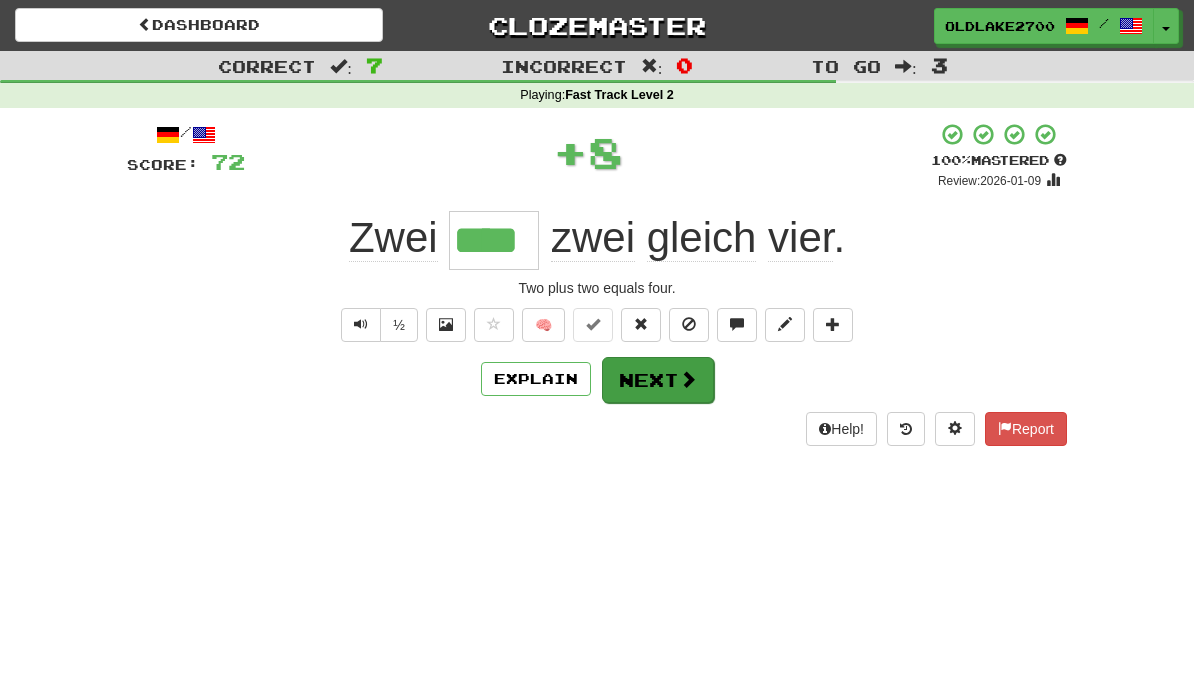 click on "Next" at bounding box center (658, 380) 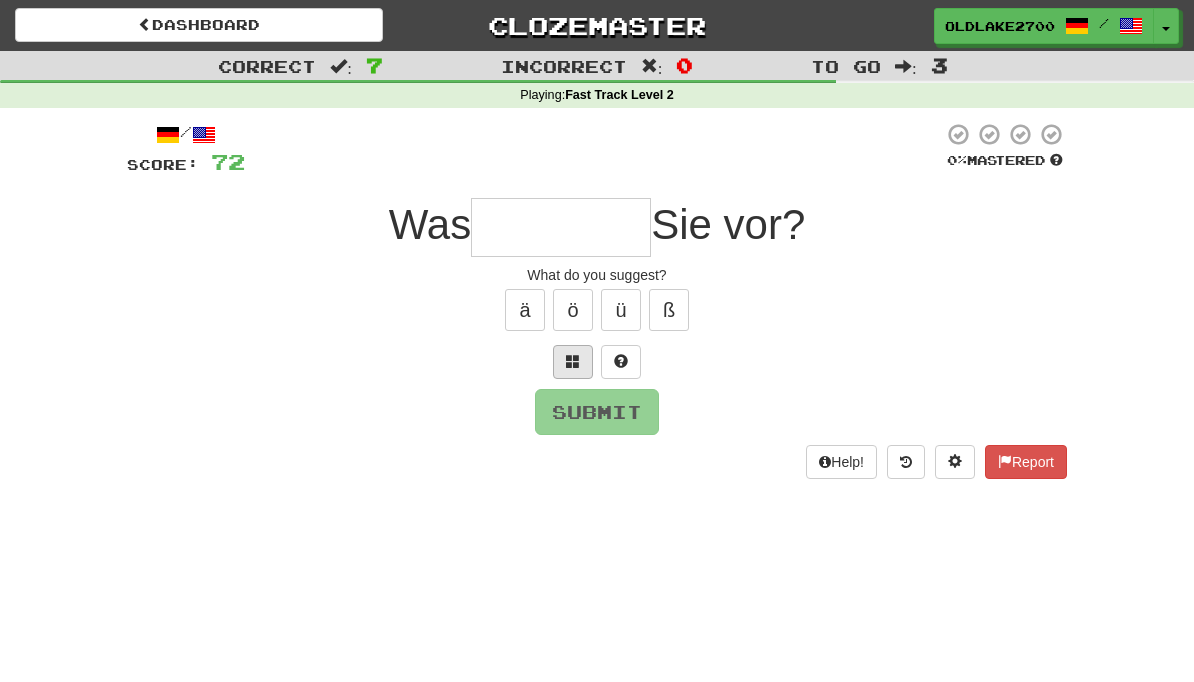 click at bounding box center (573, 361) 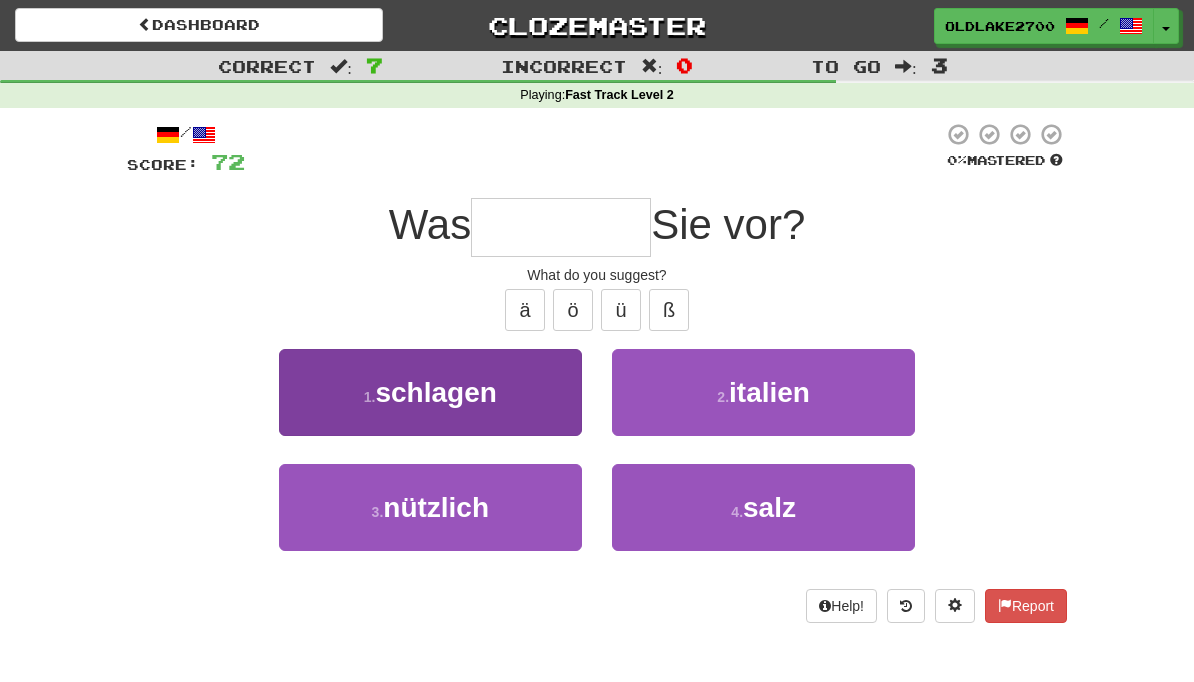 click on "1 .  schlagen" at bounding box center (430, 392) 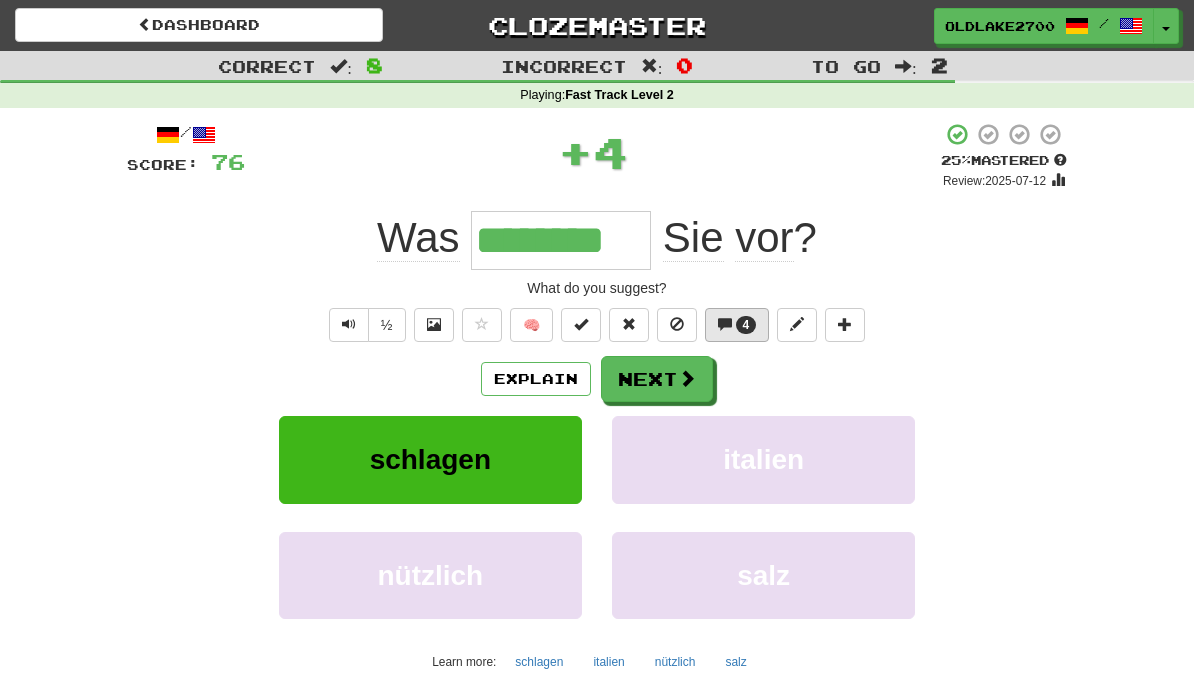 click on "4" at bounding box center (737, 325) 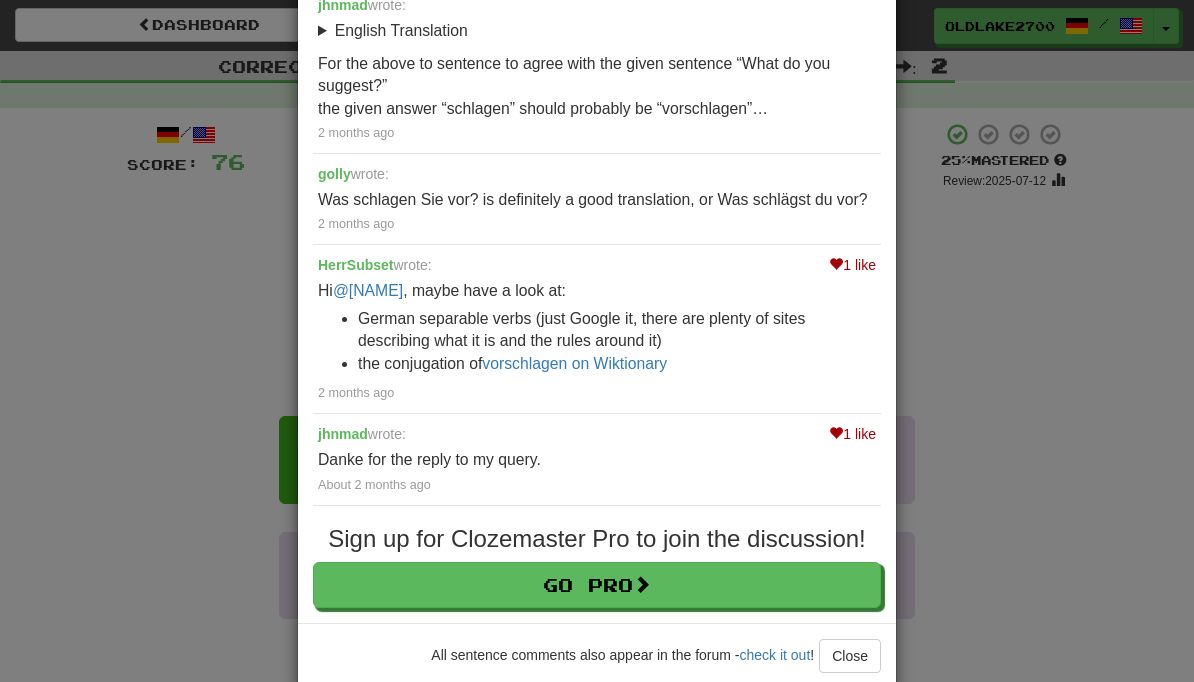 scroll, scrollTop: 166, scrollLeft: 0, axis: vertical 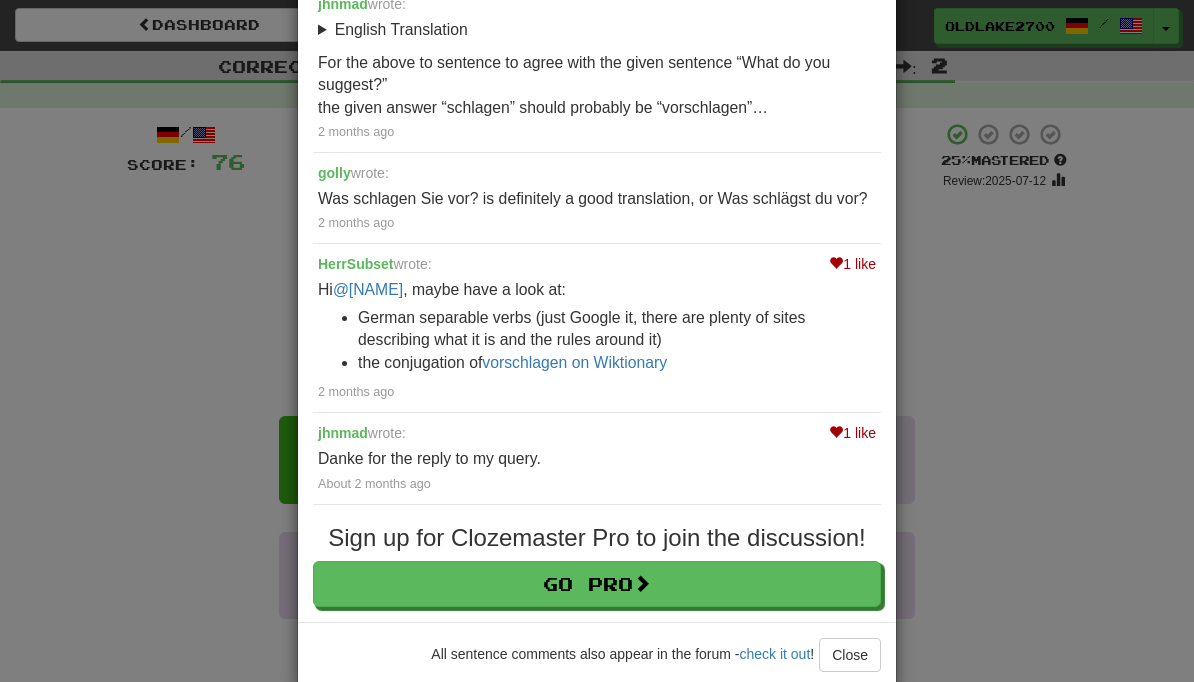click on "× Discussion View in the forum  Was  schlagen  Sie vor?
jhnmad
wrote:
English Translation
What do you suggest?
For the above to sentence to agree  with the given sentence “What do you suggest?”
the given answer “schlagen” should probably be “vorschlagen”…
2 months ago
golly
wrote:
Was schlagen Sie vor? is definitely a good translation, or Was schlägst du vor?
2 months ago
1
like
HerrSubset
wrote:
Hi  @[NAME] , maybe have a look at:
German separable verbs (just Google it, there are plenty of sites describing what it is and the rules around it)
the conjugation of  vorschlagen on Wiktionary
2 months ago
1
like
jhnmad
wrote:
Danke for the reply to my query.
About 2 months ago
Sign up for Clozemaster Pro to join the discussion! Go Pro  All sentence comments also appear in the forum -  check it out ! Close Loading" at bounding box center (597, 341) 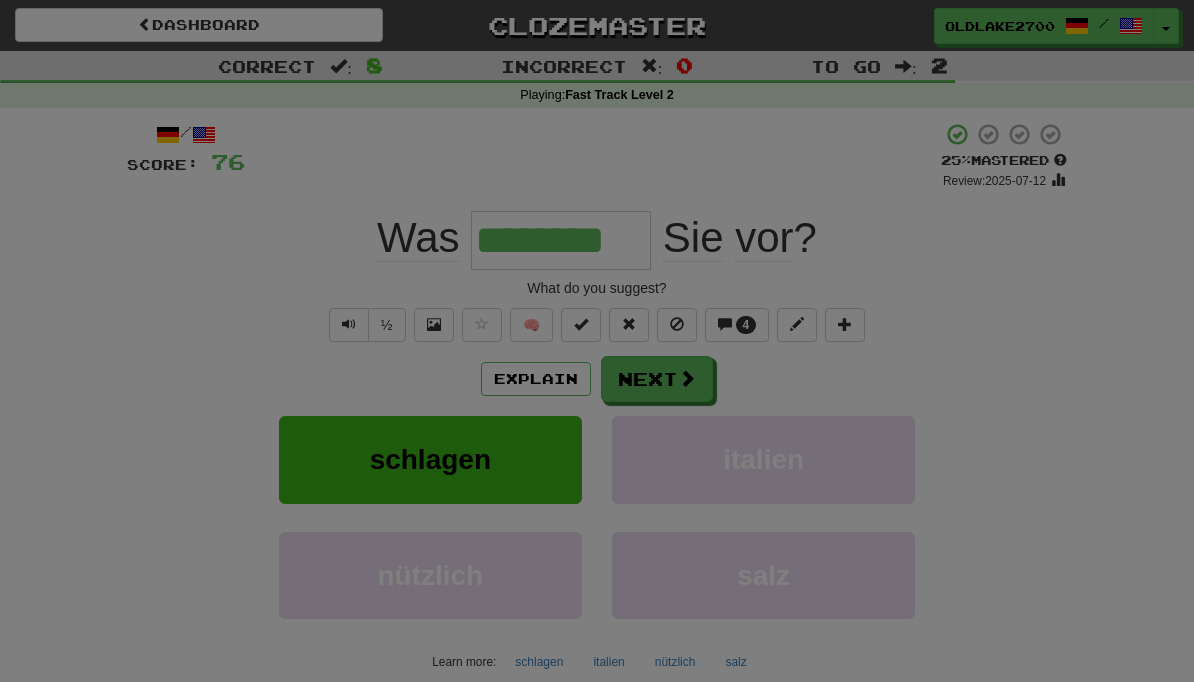 click on "× Discussion View in the forum  Was  schlagen  Sie vor?
jhnmad
wrote:
English Translation
What do you suggest?
For the above to sentence to agree  with the given sentence “What do you suggest?”
the given answer “schlagen” should probably be “vorschlagen”…
2 months ago
golly
wrote:
Was schlagen Sie vor? is definitely a good translation, or Was schlägst du vor?
2 months ago
1
like
HerrSubset
wrote:
Hi  @[NAME] , maybe have a look at:
German separable verbs (just Google it, there are plenty of sites describing what it is and the rules around it)
the conjugation of  vorschlagen on Wiktionary
2 months ago
1
like
jhnmad
wrote:
Danke for the reply to my query.
About 2 months ago
Sign up for Clozemaster Pro to join the discussion! Go Pro  All sentence comments also appear in the forum -  check it out ! Close Loading ." at bounding box center (597, 341) 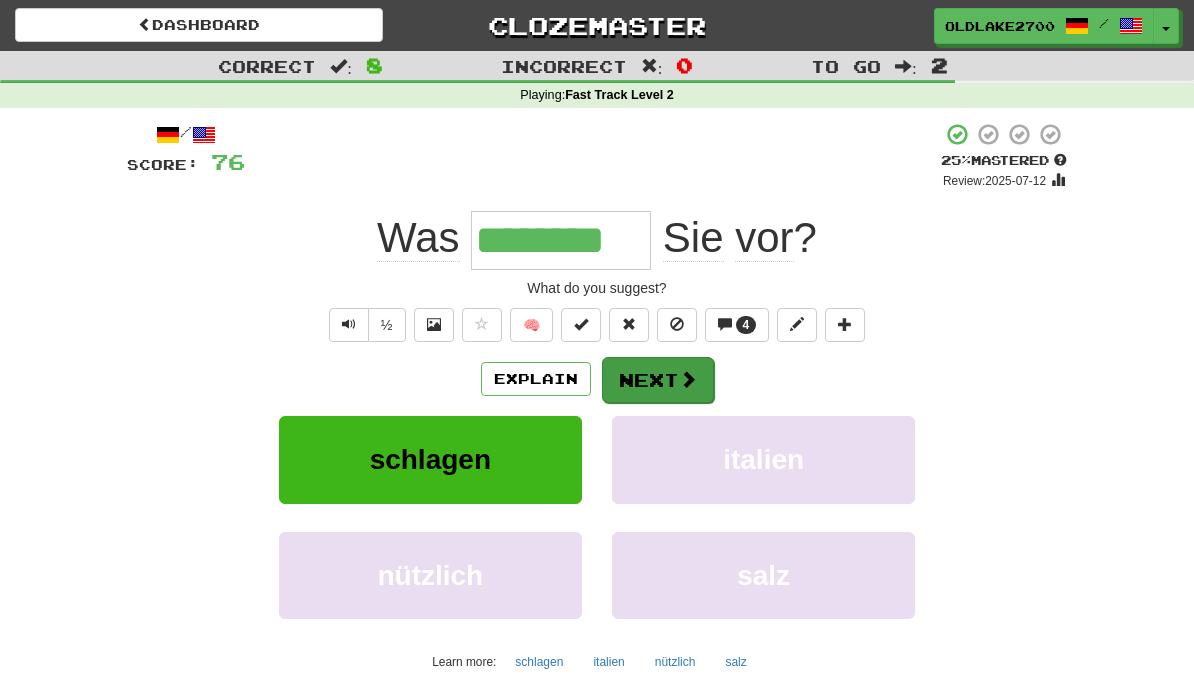 click on "Next" at bounding box center (658, 380) 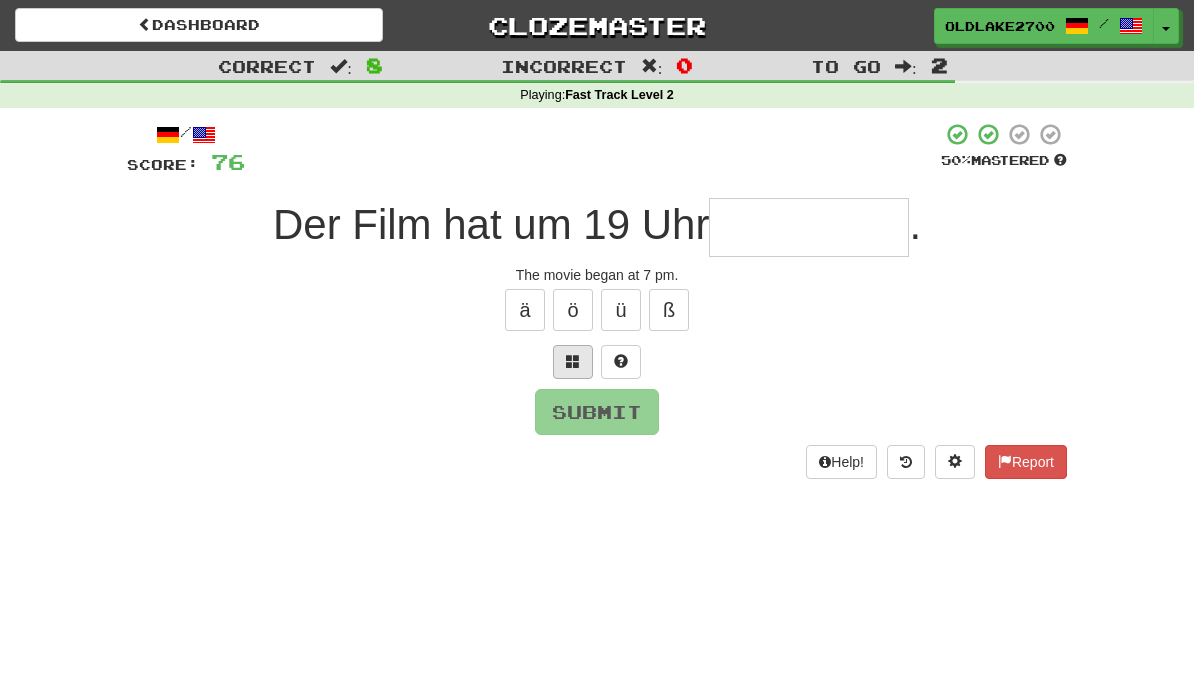 click at bounding box center [573, 362] 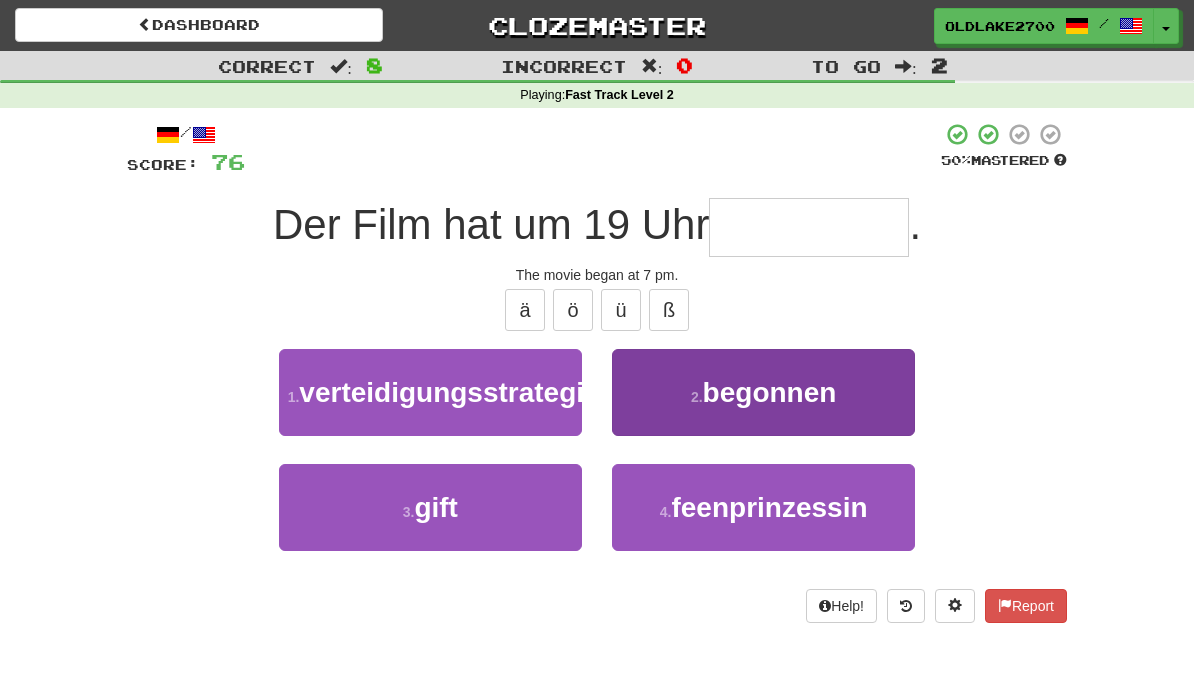 click on "2 .  begonnen" at bounding box center (763, 392) 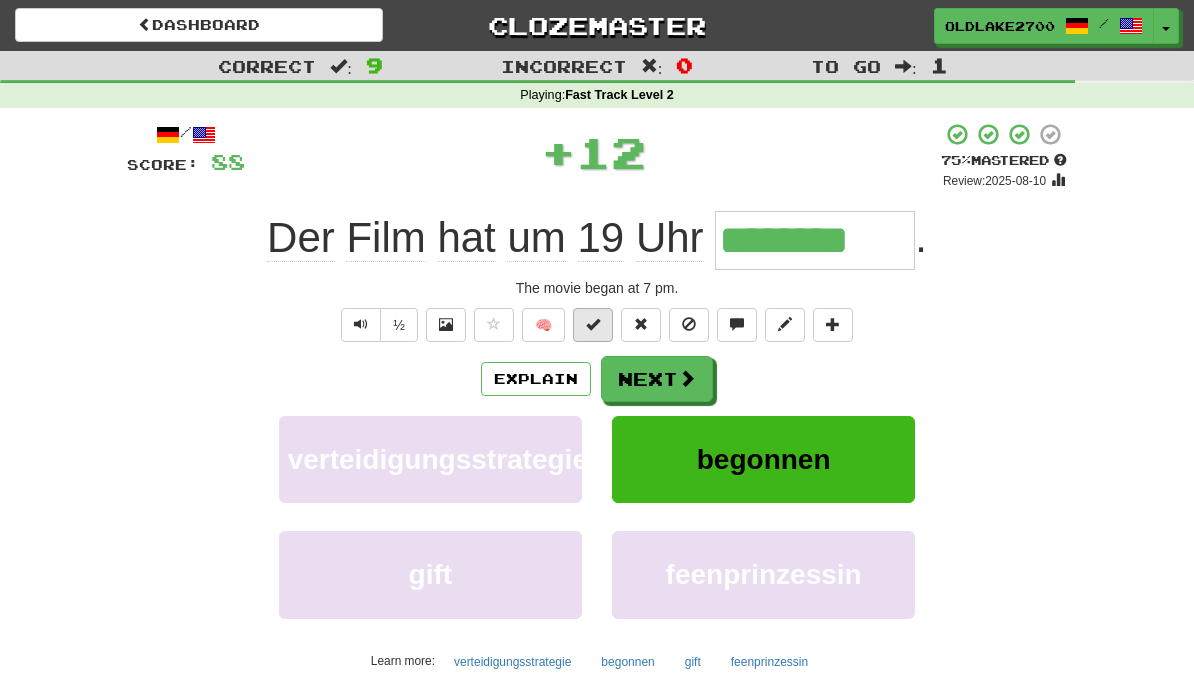 click at bounding box center [593, 325] 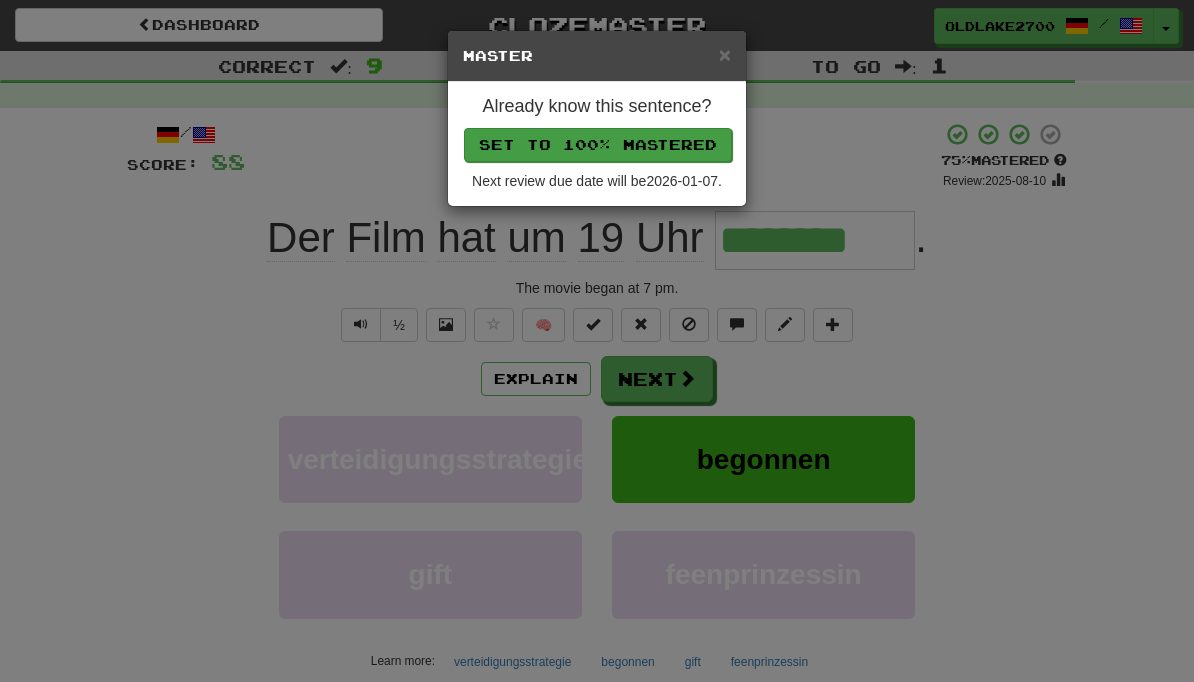 click on "Set to 100% Mastered" at bounding box center (598, 145) 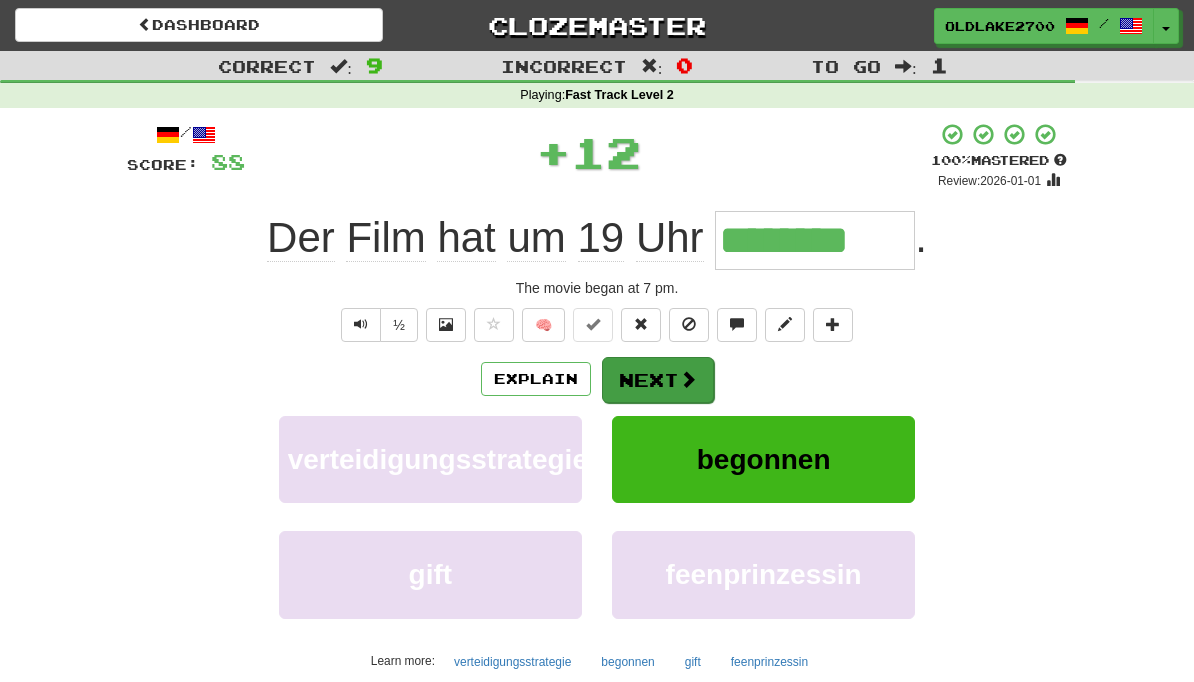 click on "Next" at bounding box center (658, 380) 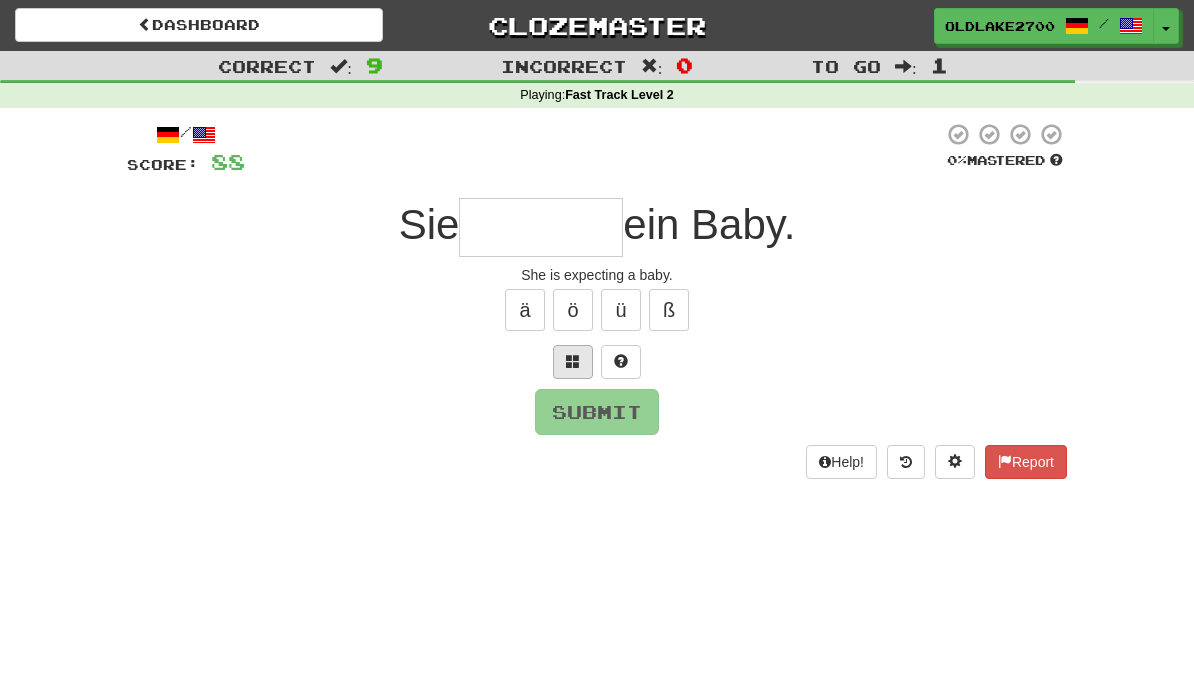 click at bounding box center [573, 362] 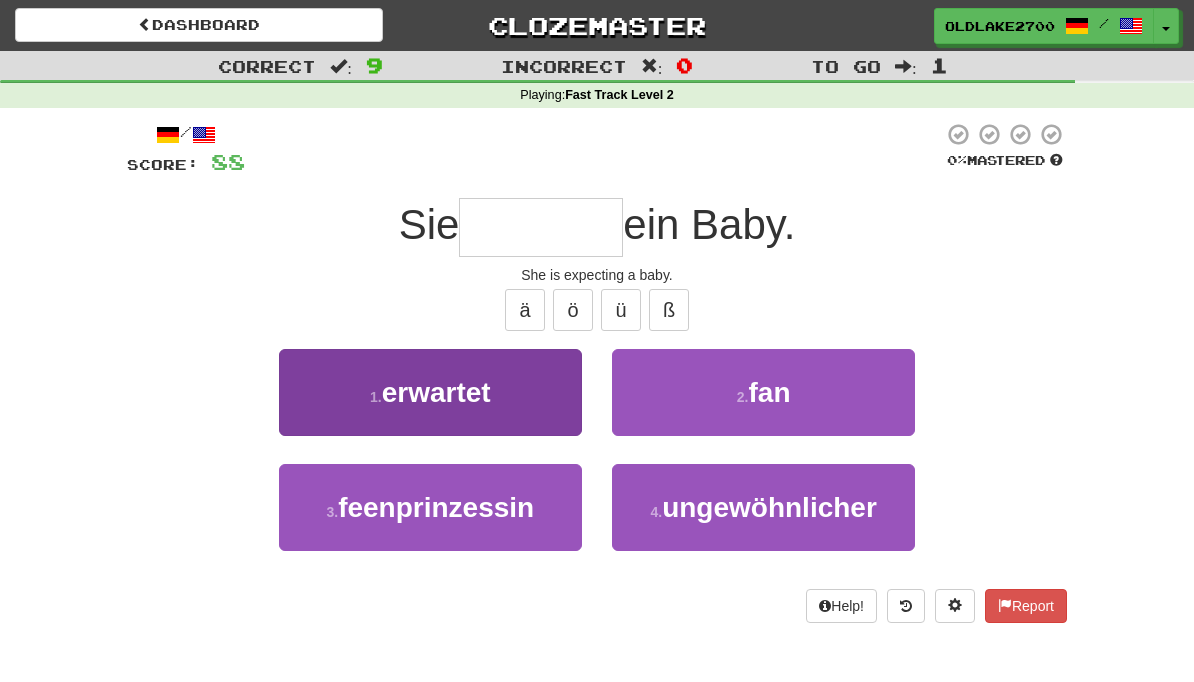 click on "1 .  erwartet" at bounding box center (430, 392) 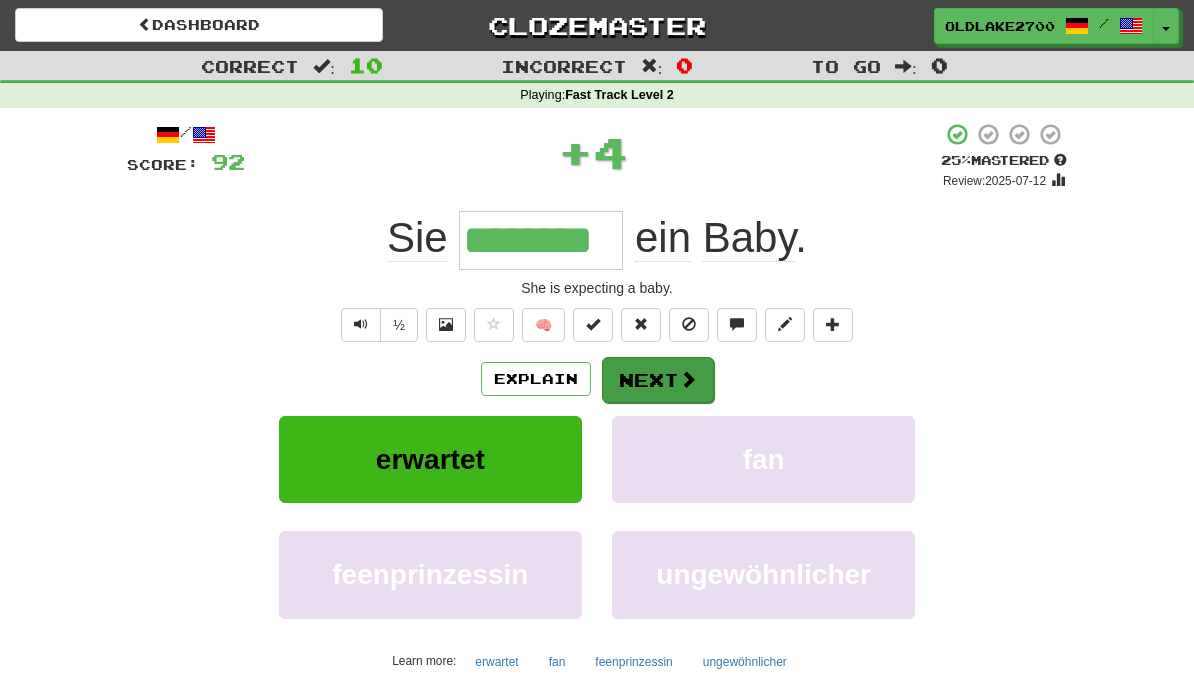 click at bounding box center (688, 379) 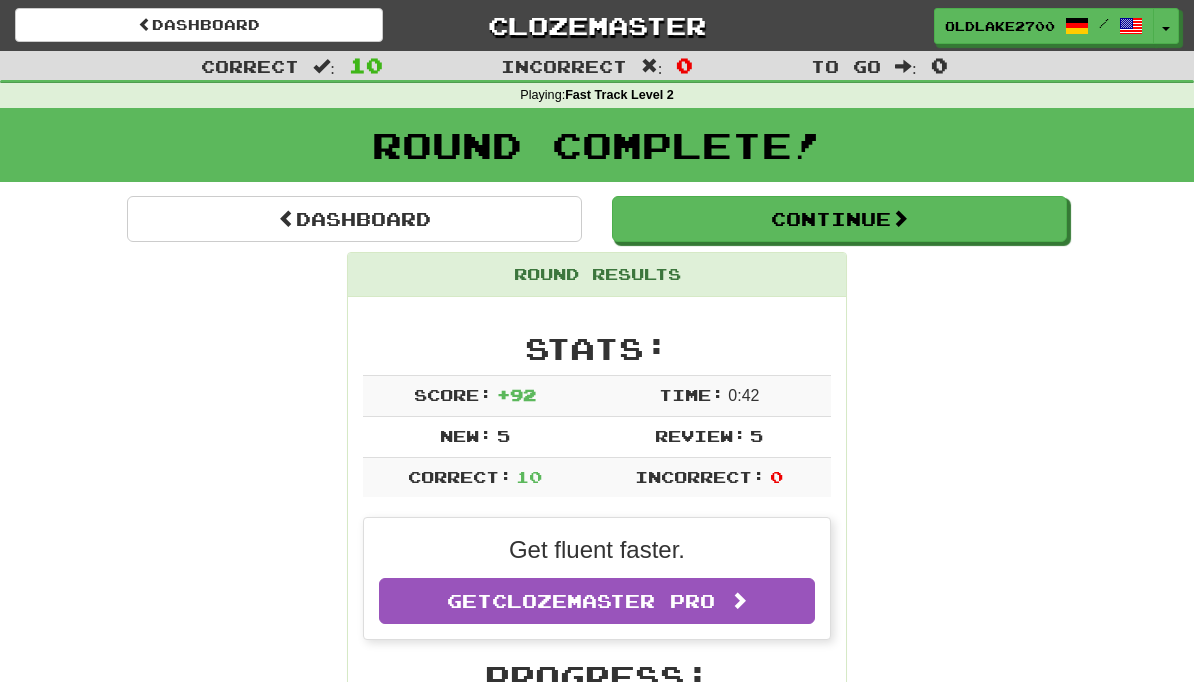 click on "Round Results Stats: Score:   + 92 Time:   0 : 42 New:   5 Review:   5 Correct:   10 Incorrect:   0 Get fluent faster. Get  Clozemaster Pro   Progress: Fast Track Level 2 Playing:  206  /  1,000 + 5 20.1% 20.6% Mastered:  128  /  1,000 + 4 12.4% 12.8% Ready for Review:  5  /  Level:  44 268  points to level  45  - keep going! Ranked:  482 nd  this week ( 4  points to  481 st ) Sentences:  Report Ein erfahrener Koch hat ihm das Kochen  beigebracht . An experienced chef taught him cooking.  Report Glaube an die  Wissenschaft ! Believe in science!  Report An meinem Hemd ist einer der Knöpfe  locker . One of the buttons on my shirt is loose.  Report Wir können unserem  Schicksal  nicht entkommen. We cannot escape our fate.  Report Tom ist auf dem  Dach . Tom is on the roof.  Report Hast du Sam  kürzlich  gesehen? Have you seen Sam lately?  Report Zwei  plus  zwei gleich vier. Two plus two equals four. 4  Report Was  schlagen  Sie vor? What do you suggest?  Report Der Film hat um 19 Uhr  begonnen .  Report Sie" at bounding box center (597, 1220) 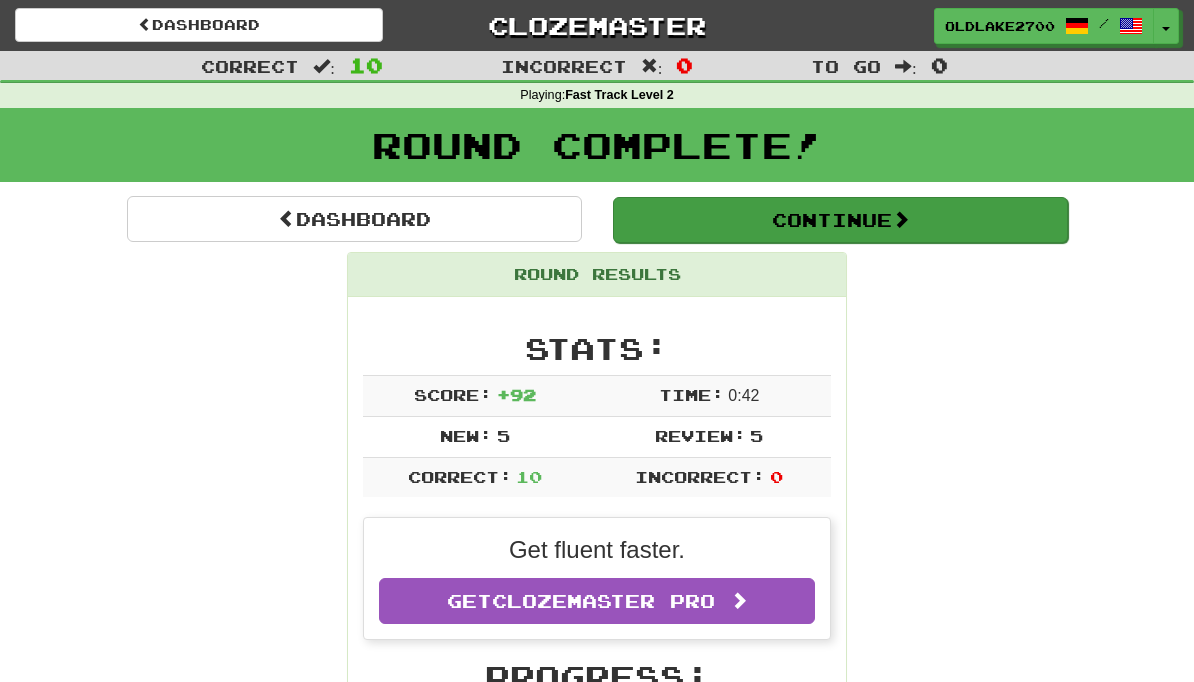 click on "Continue" at bounding box center (840, 220) 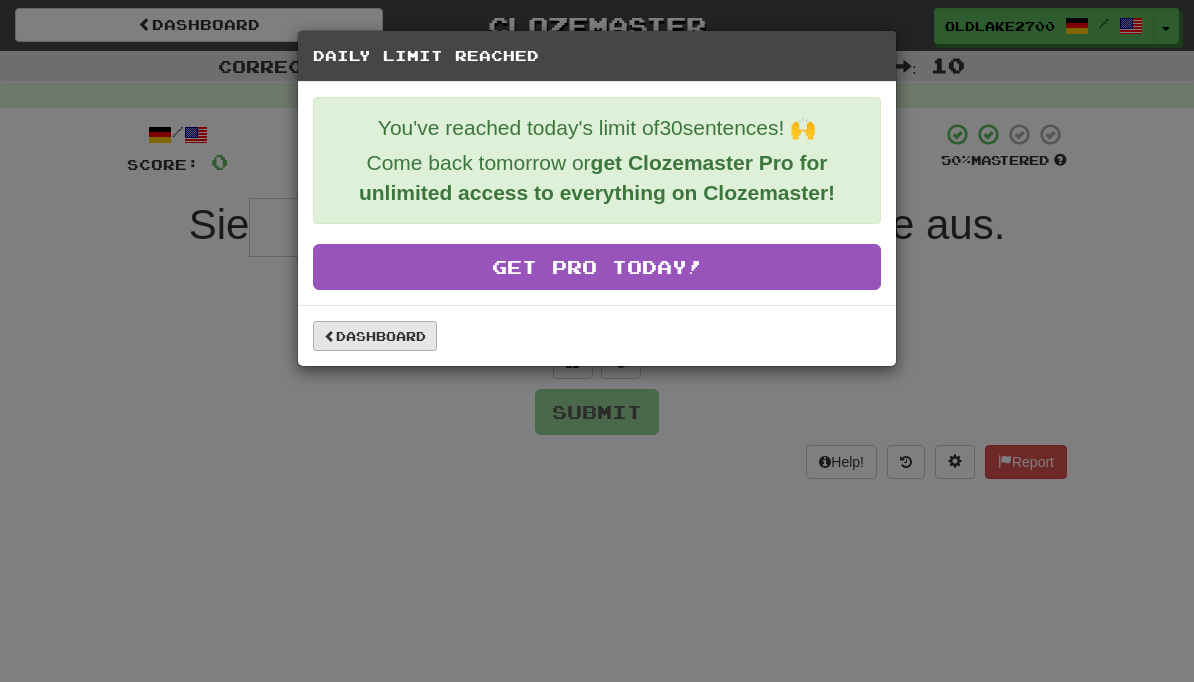 click on "Dashboard" at bounding box center [375, 336] 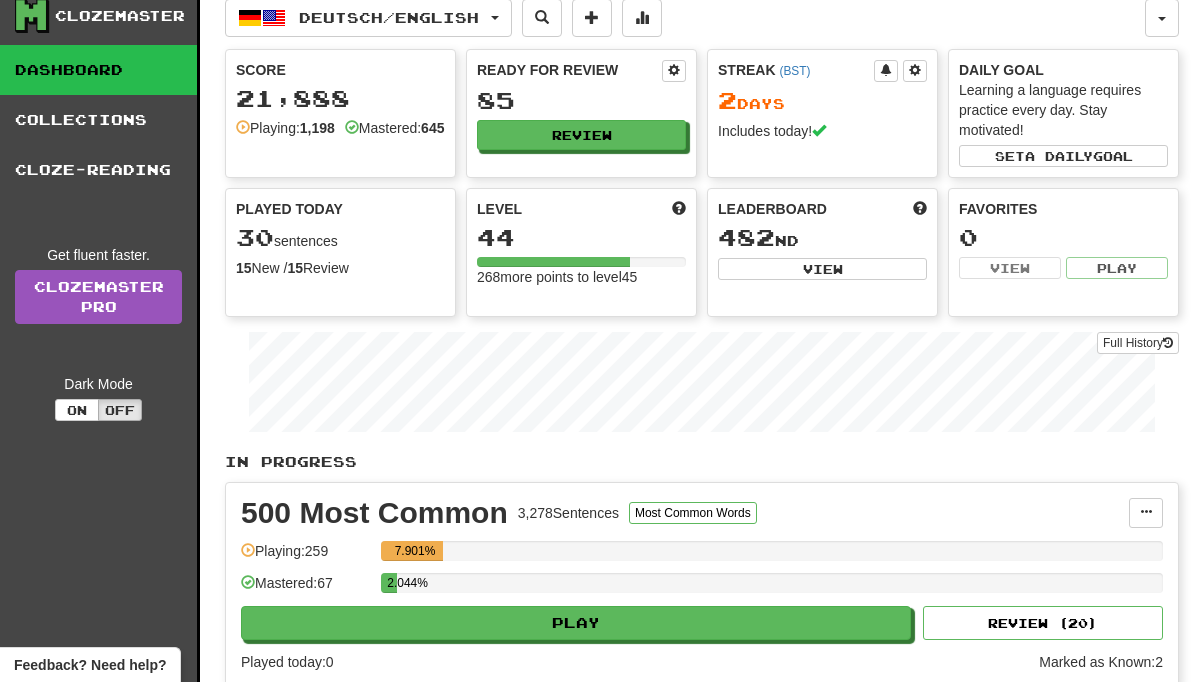 scroll, scrollTop: 0, scrollLeft: 0, axis: both 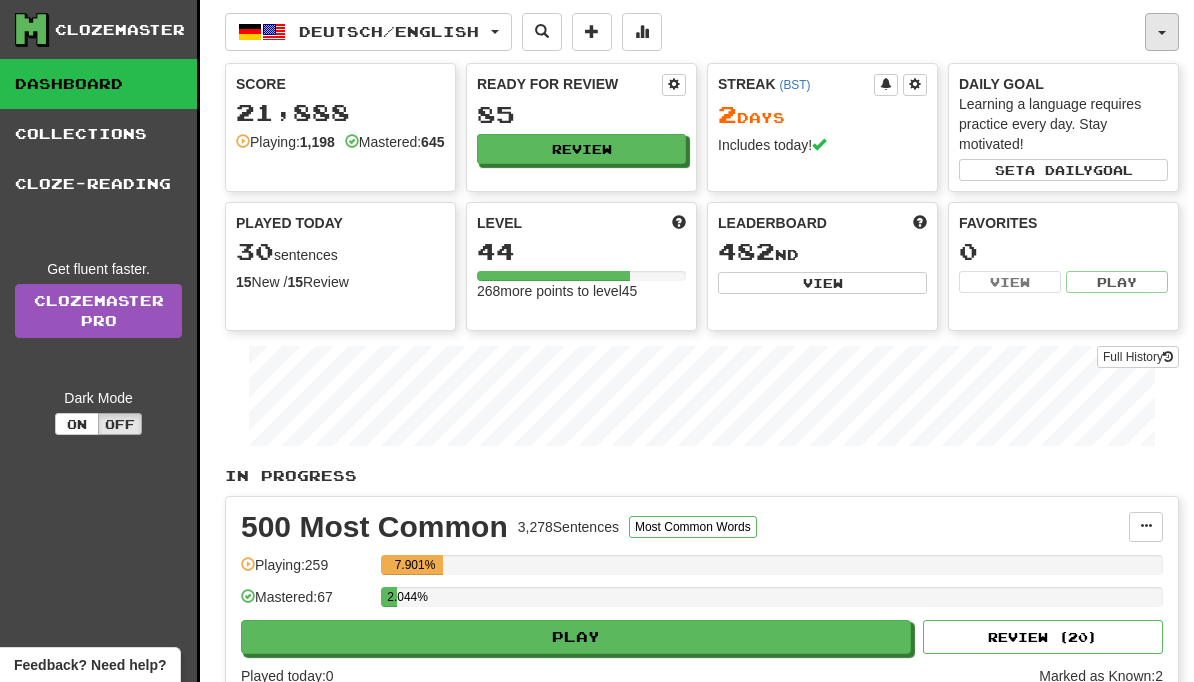 click at bounding box center [1162, 32] 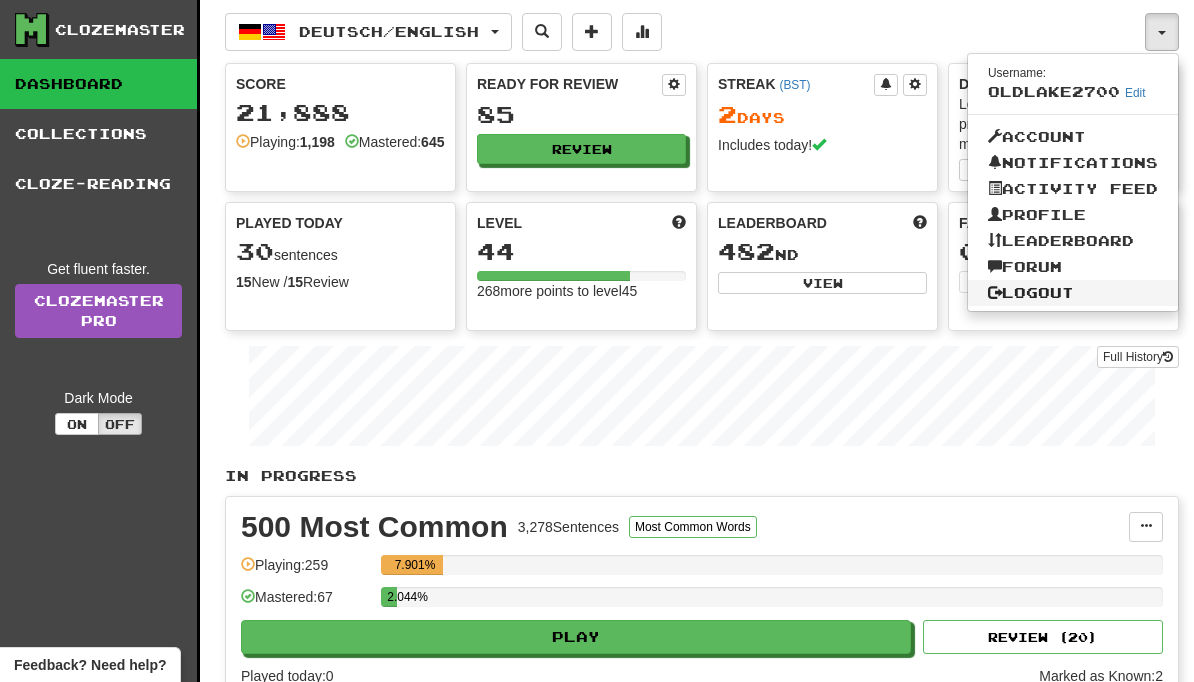 click on "Logout" at bounding box center (1073, 293) 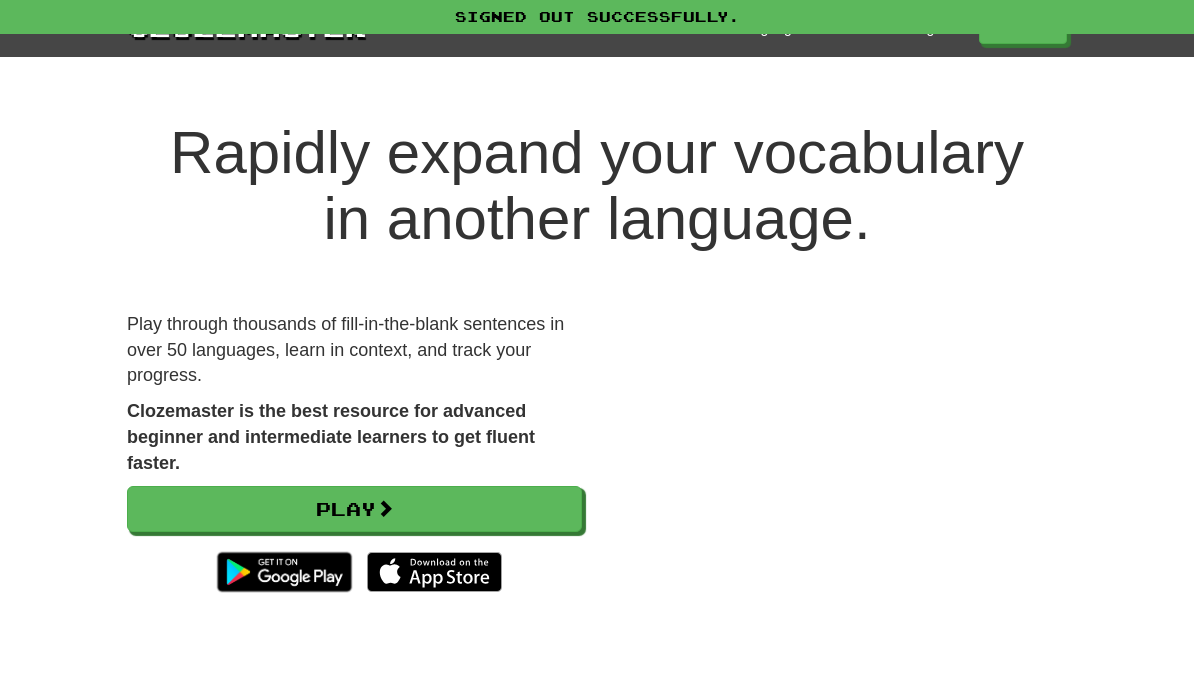 scroll, scrollTop: 0, scrollLeft: 0, axis: both 